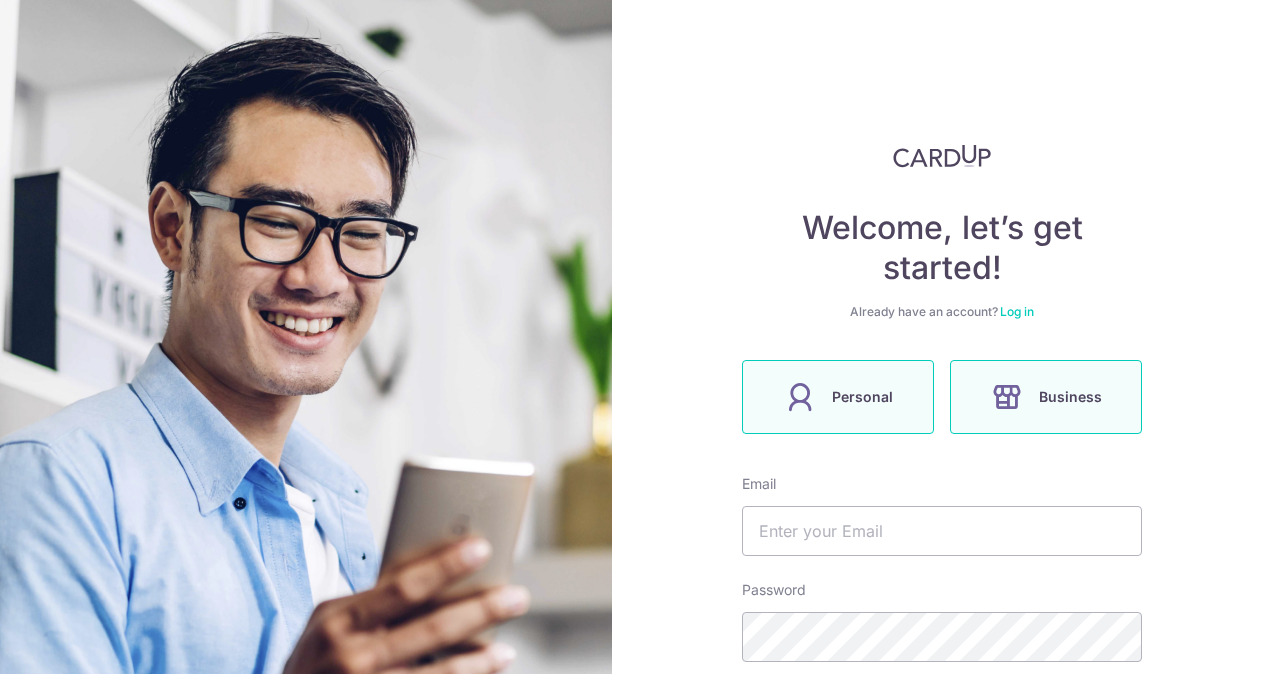 scroll, scrollTop: 0, scrollLeft: 0, axis: both 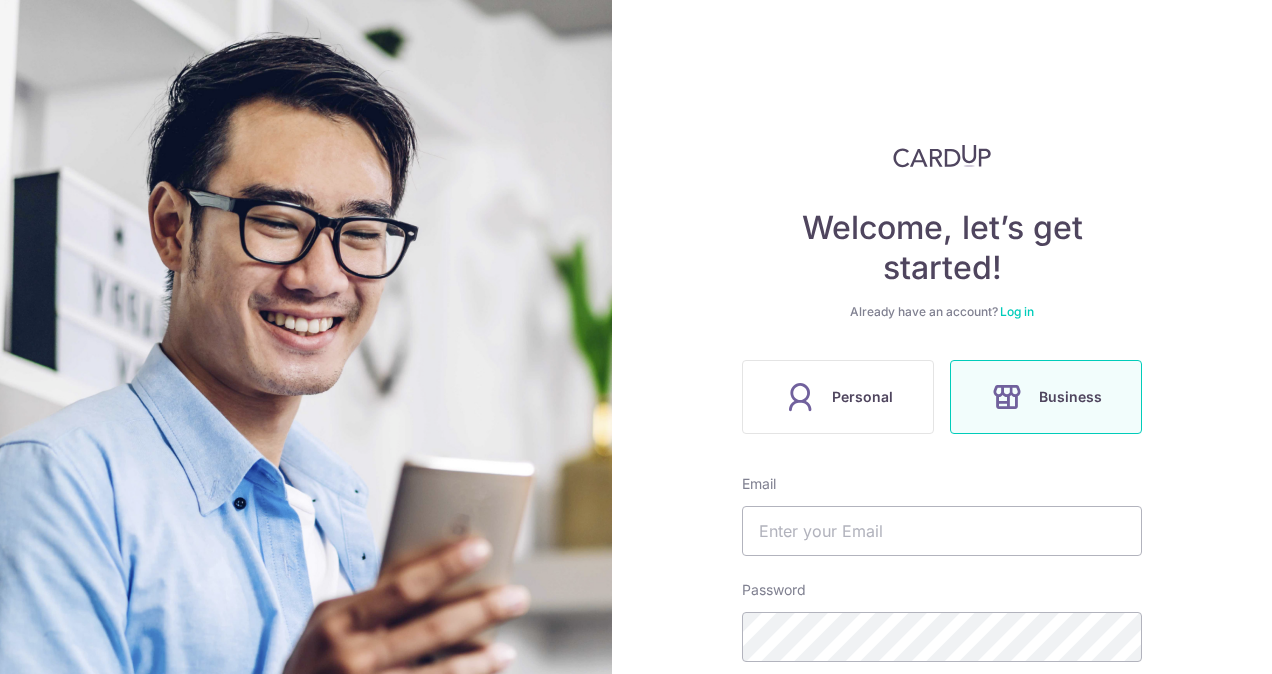 click on "Log in" at bounding box center [1017, 311] 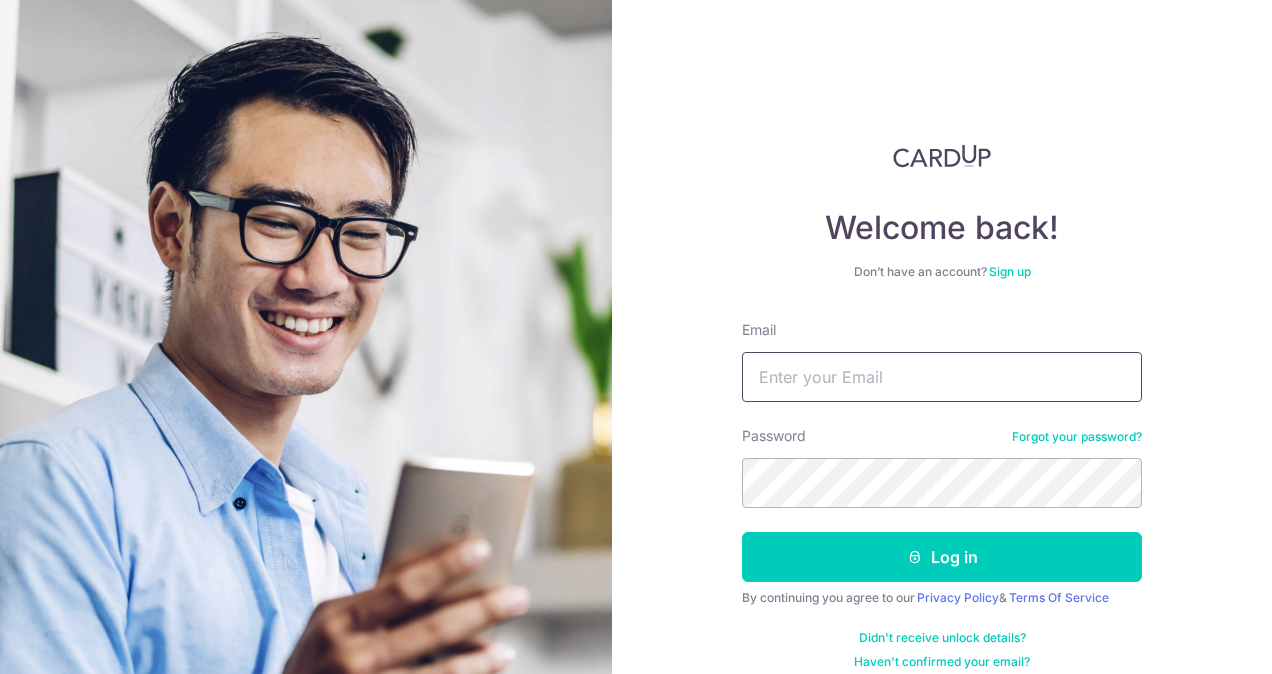 click on "Email" at bounding box center (942, 377) 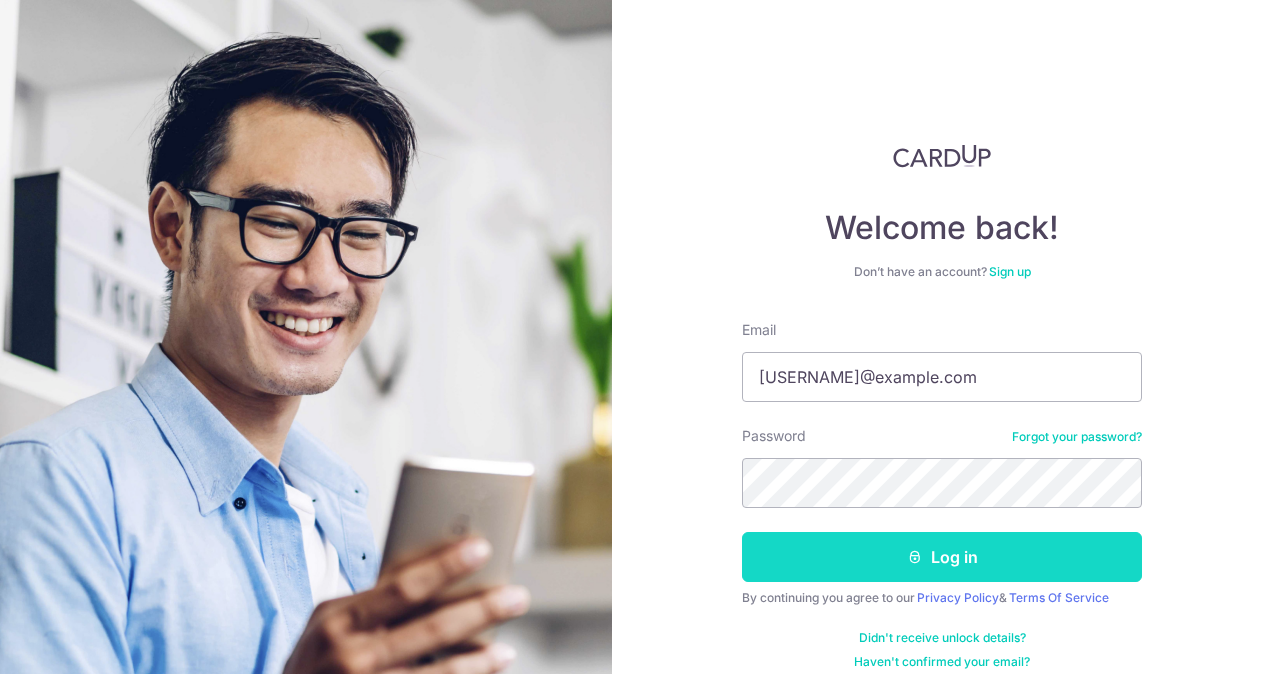 click on "Log in" at bounding box center (942, 557) 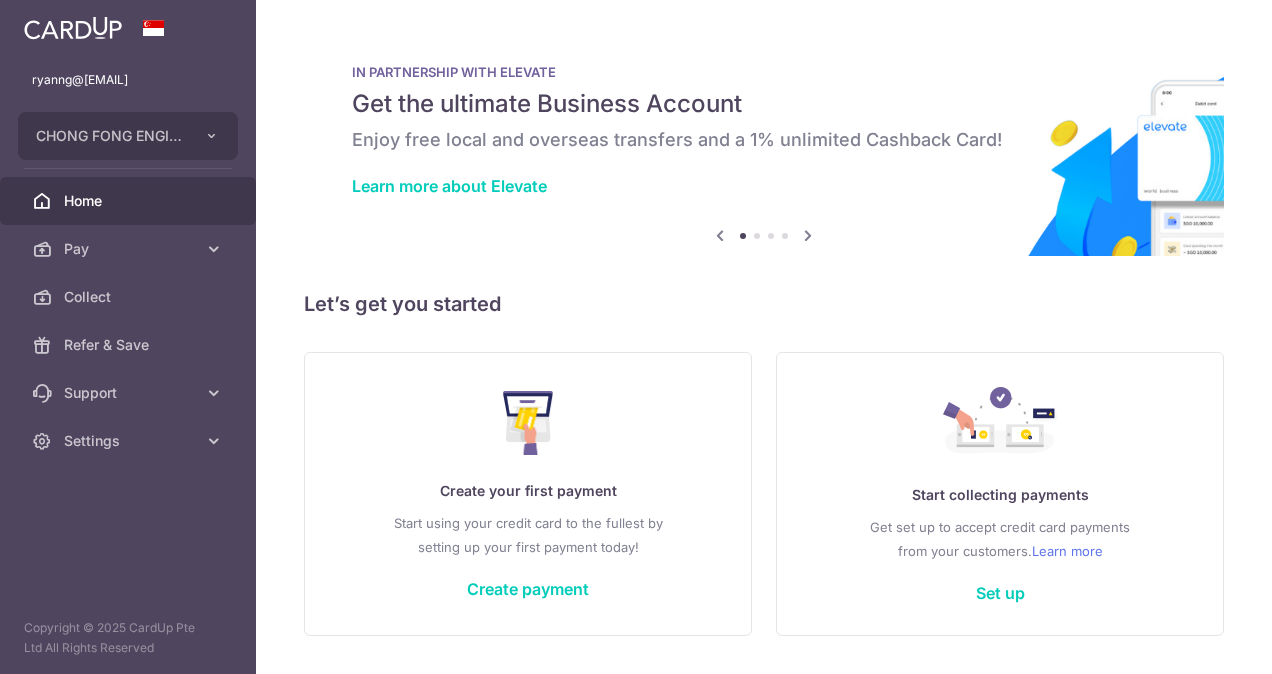 scroll, scrollTop: 0, scrollLeft: 0, axis: both 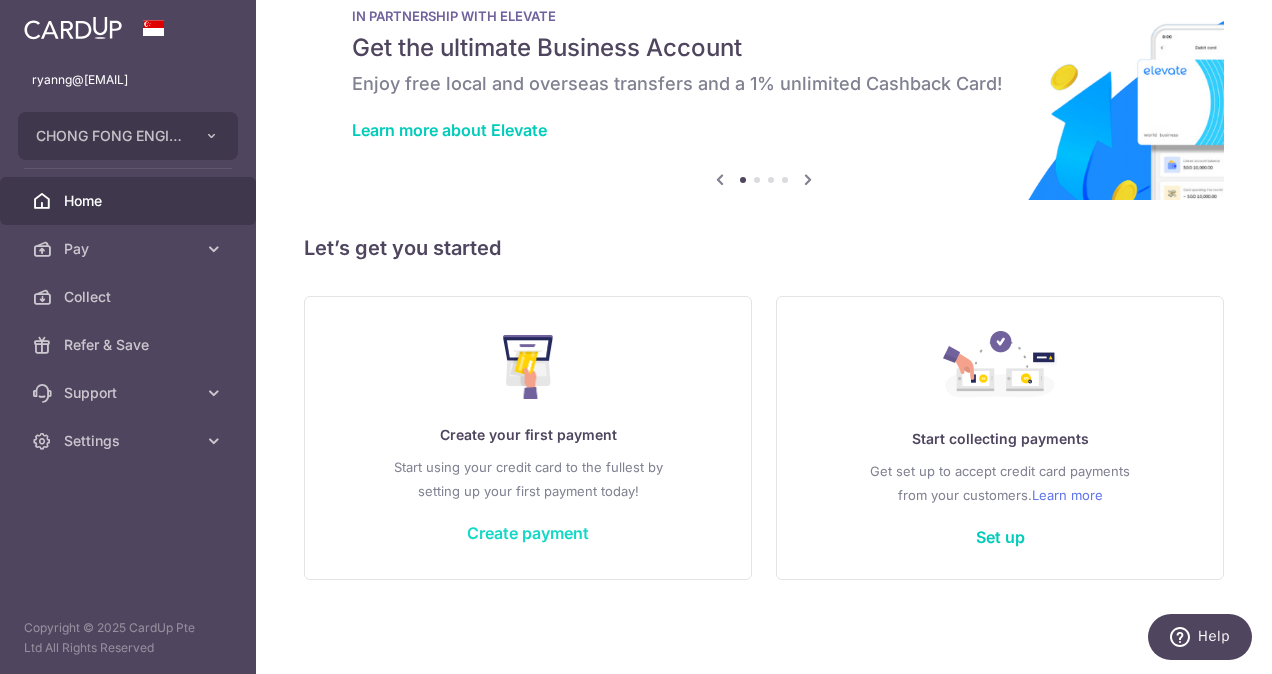 click on "Create payment" at bounding box center (528, 533) 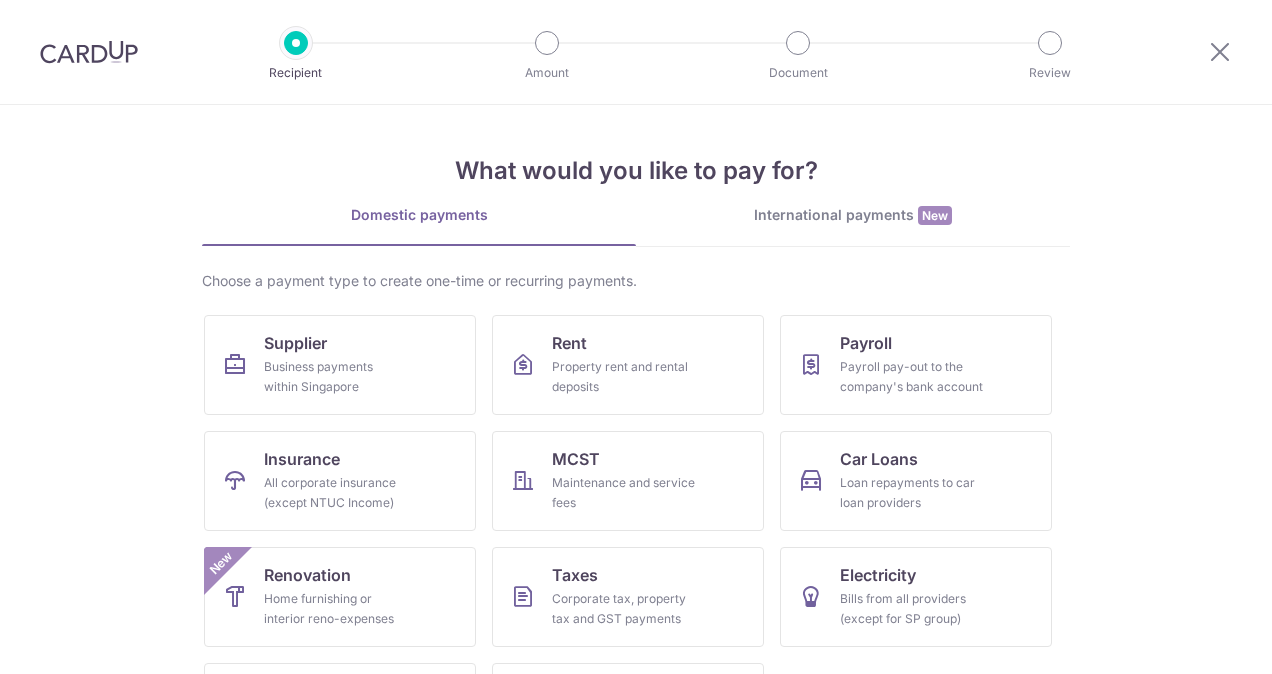 scroll, scrollTop: 0, scrollLeft: 0, axis: both 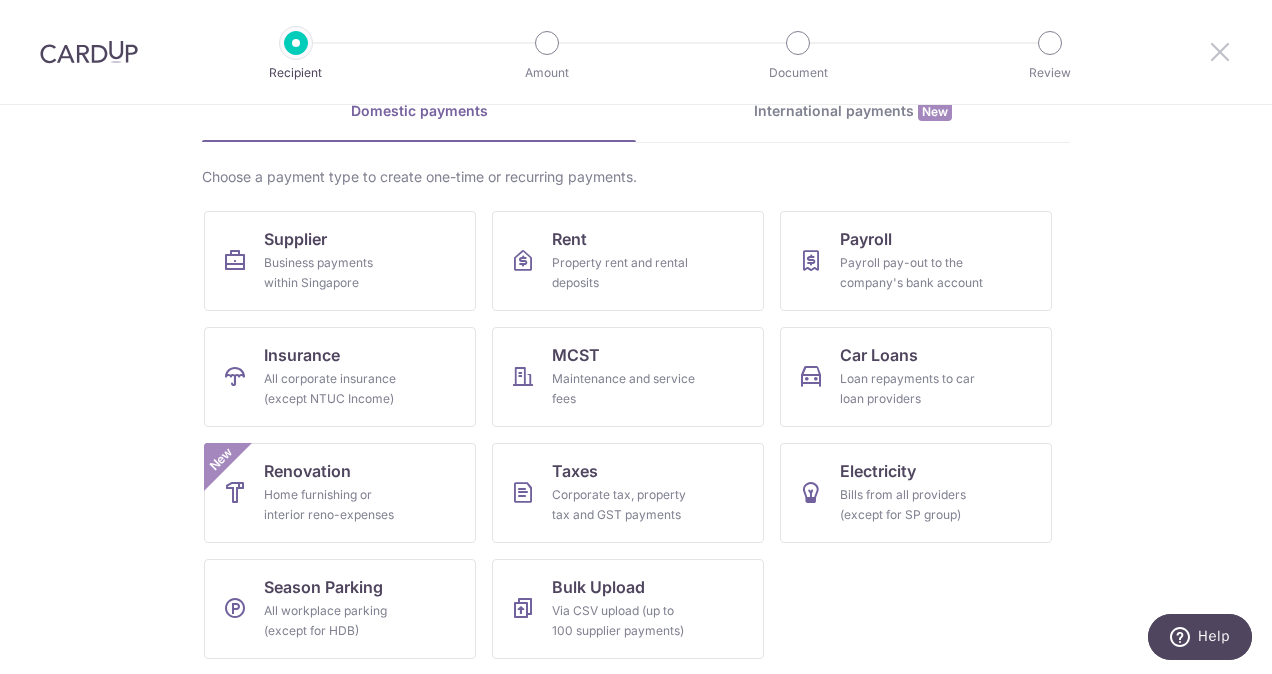 click at bounding box center [1220, 51] 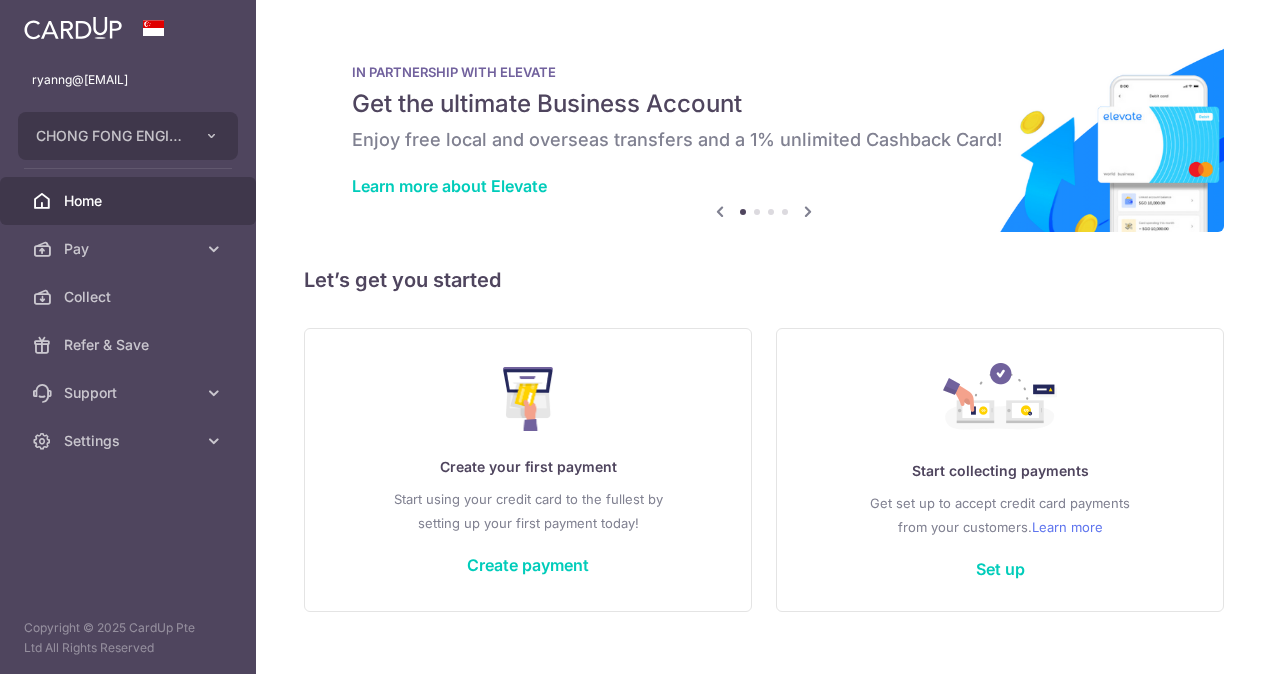 scroll, scrollTop: 0, scrollLeft: 0, axis: both 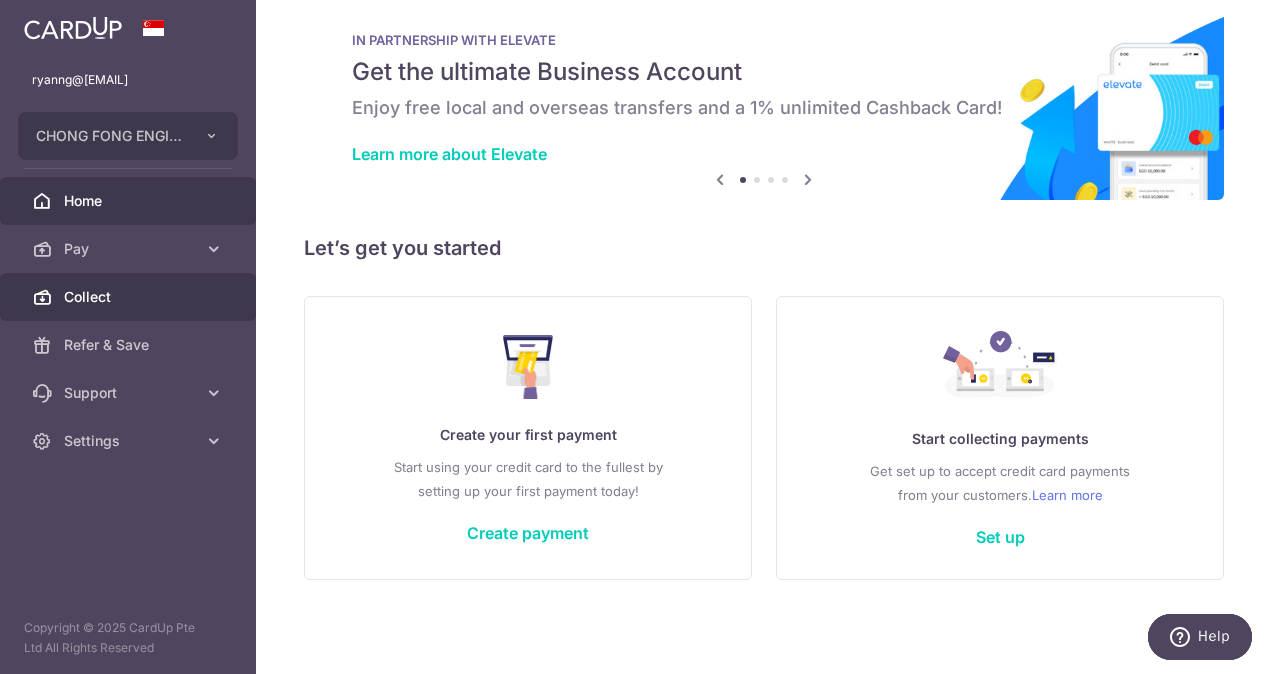 click on "Collect" at bounding box center [130, 297] 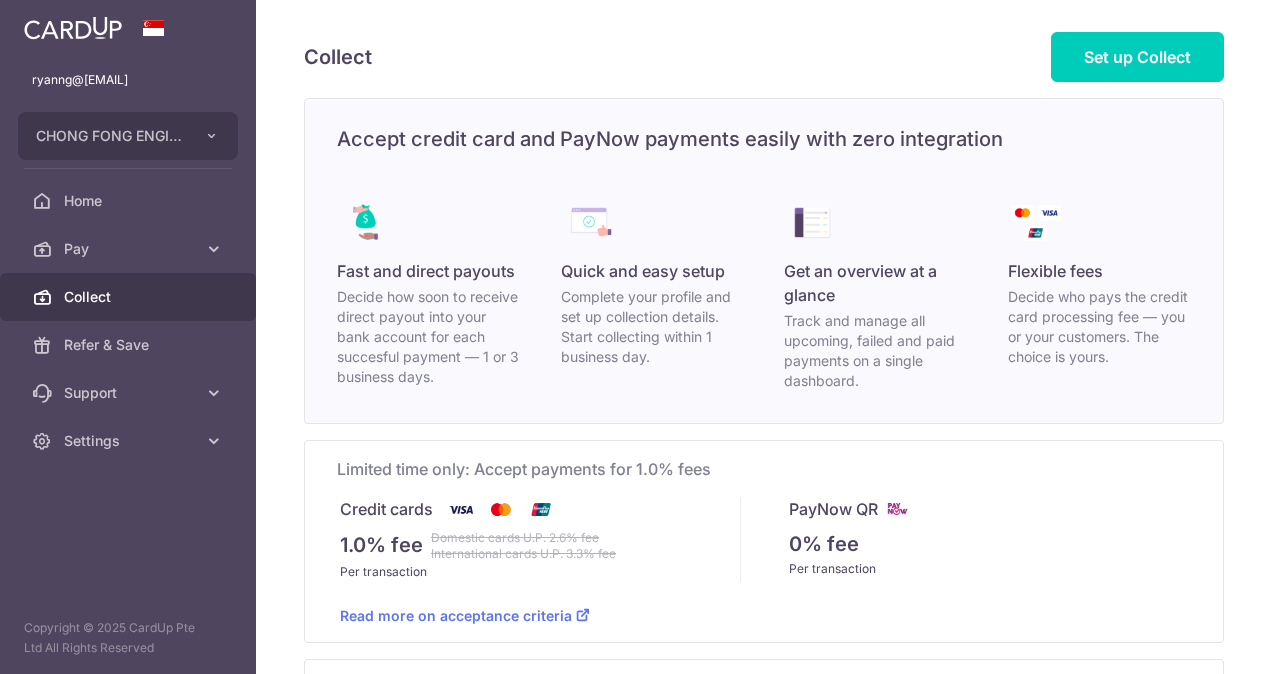 scroll, scrollTop: 0, scrollLeft: 0, axis: both 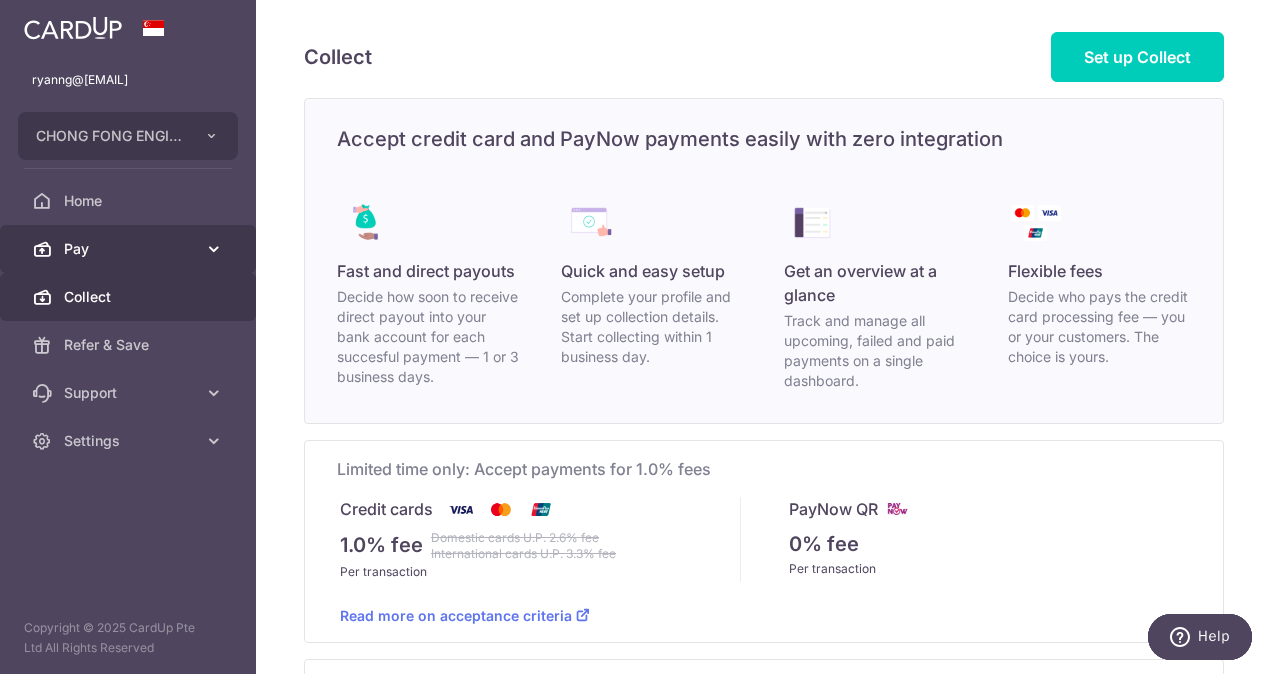 click on "Pay" at bounding box center (130, 249) 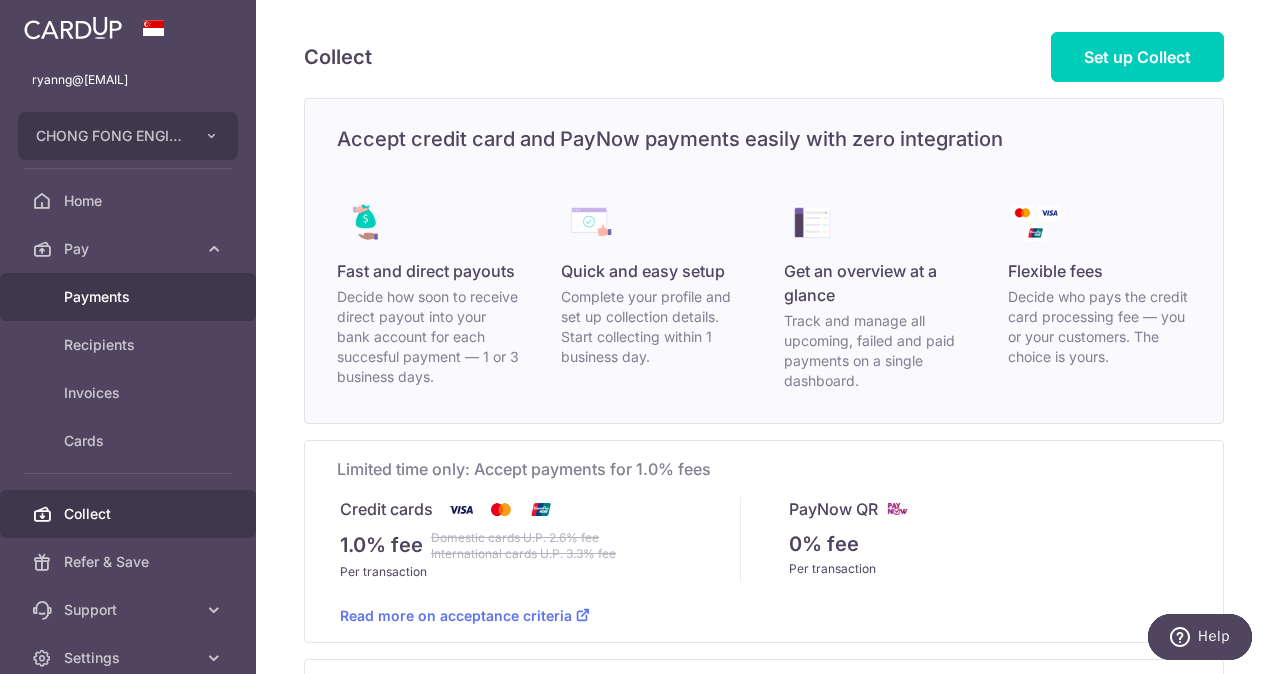 click on "Payments" at bounding box center [130, 297] 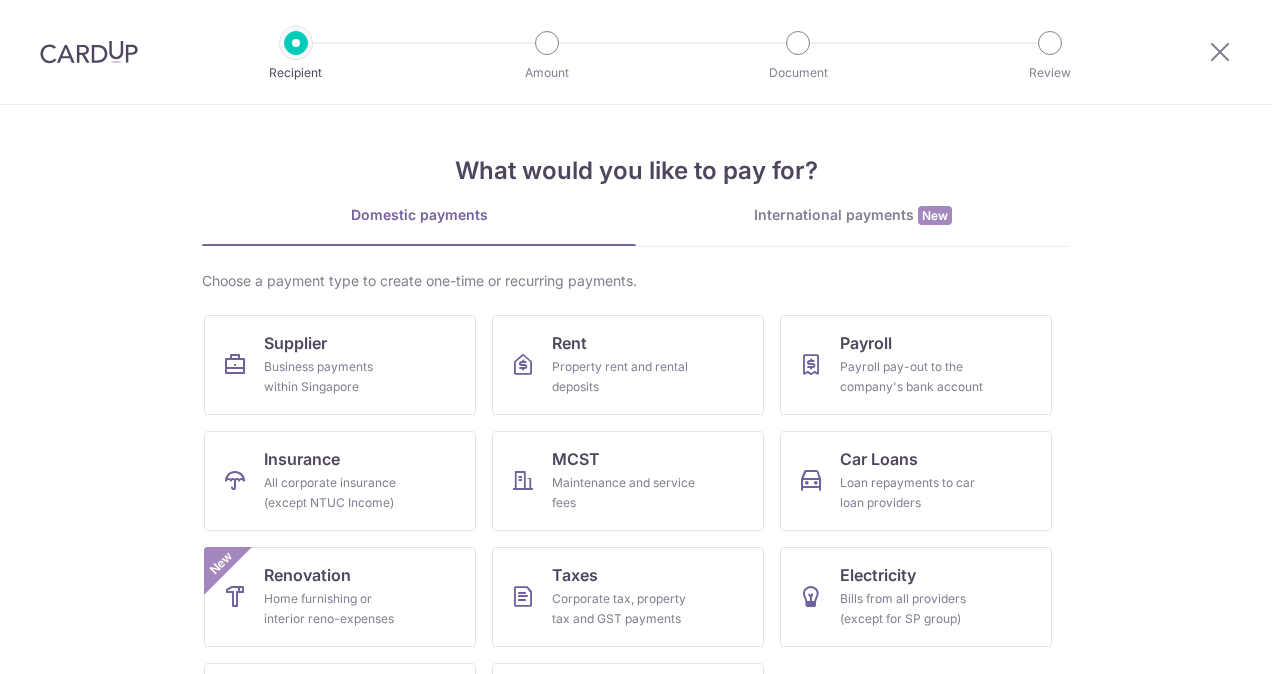 scroll, scrollTop: 0, scrollLeft: 0, axis: both 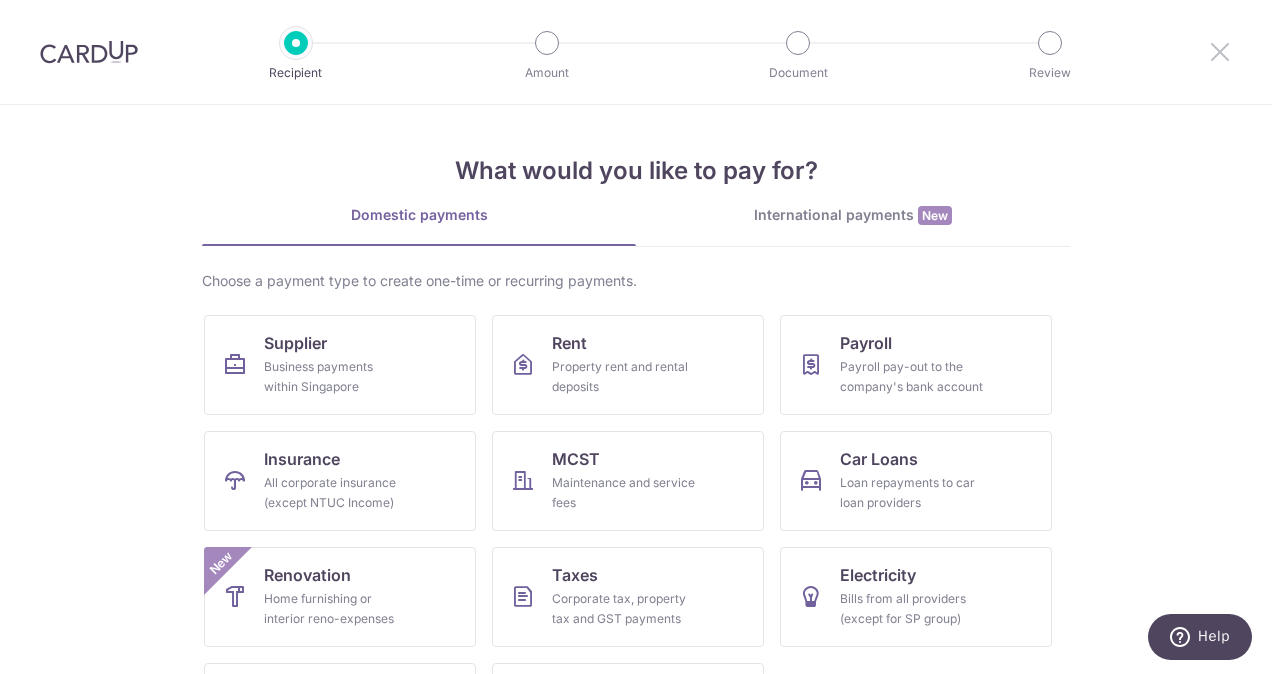 click at bounding box center (1220, 51) 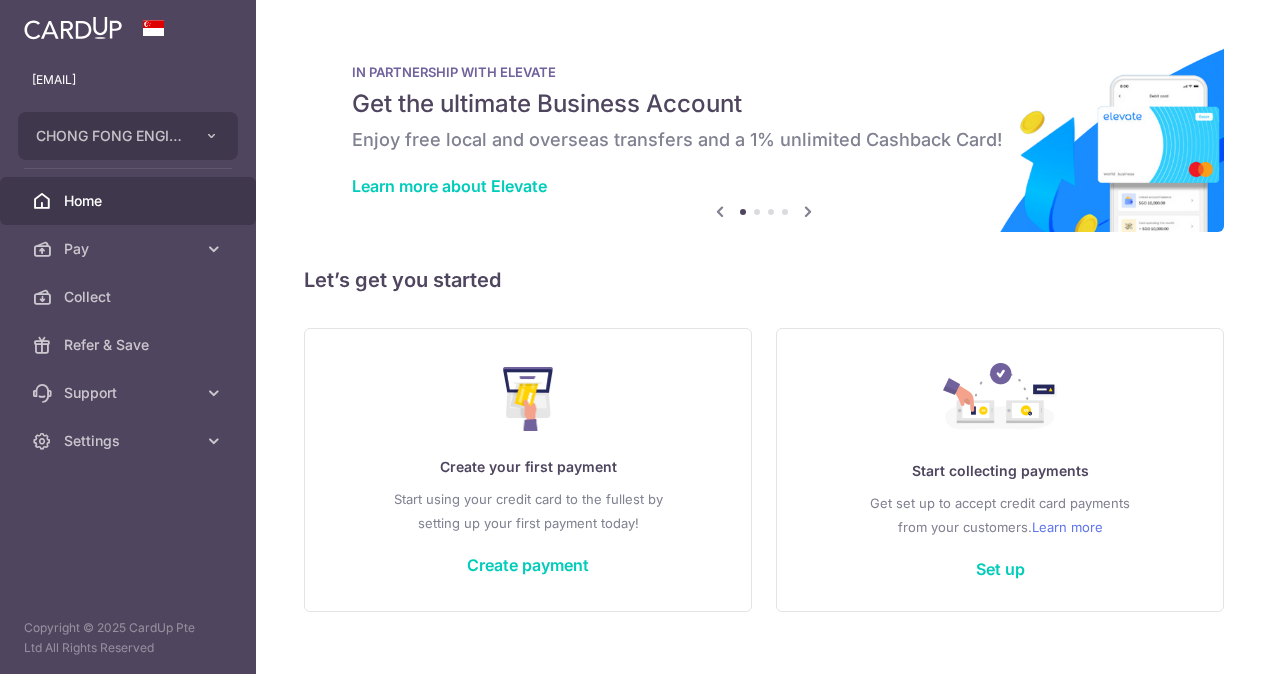 scroll, scrollTop: 0, scrollLeft: 0, axis: both 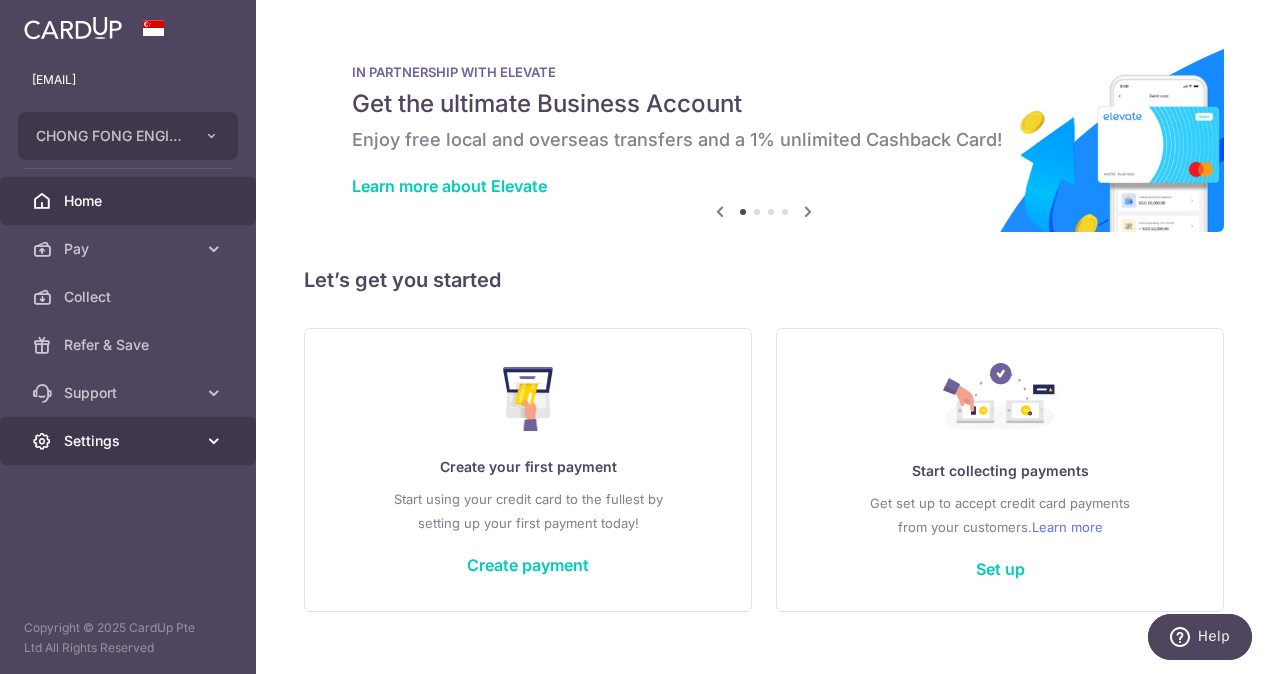 click on "Settings" at bounding box center (130, 441) 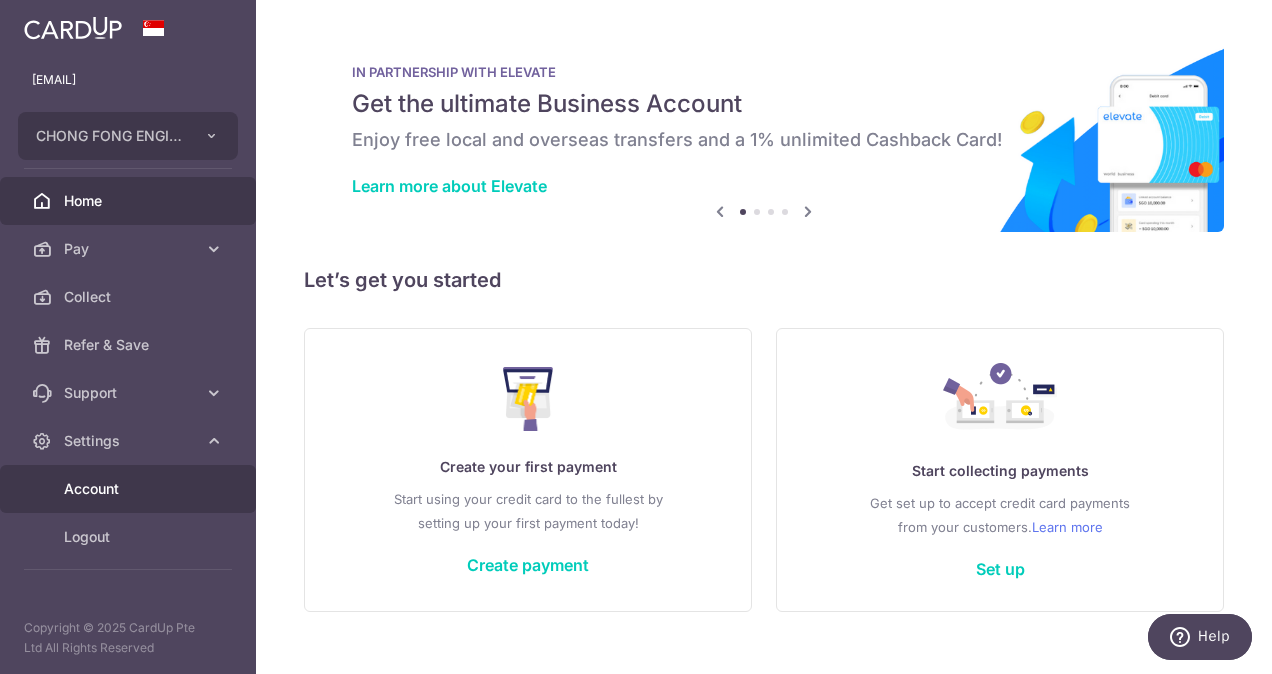click on "Account" at bounding box center (130, 489) 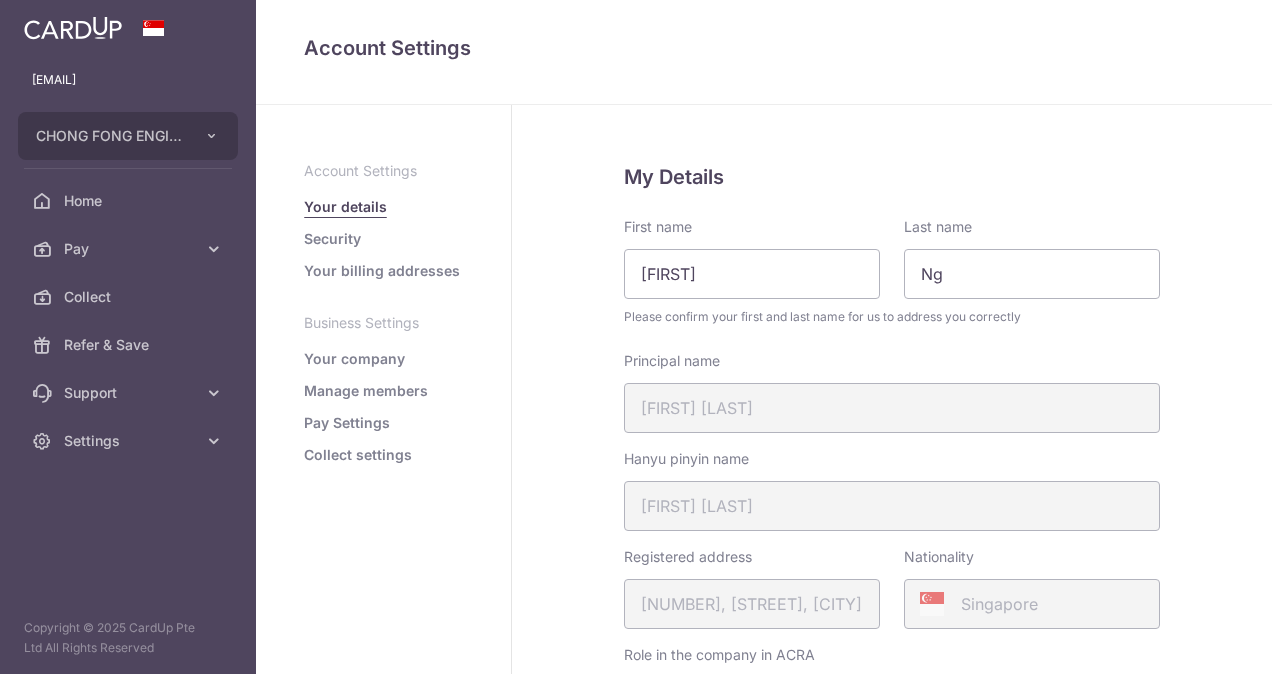 scroll, scrollTop: 0, scrollLeft: 0, axis: both 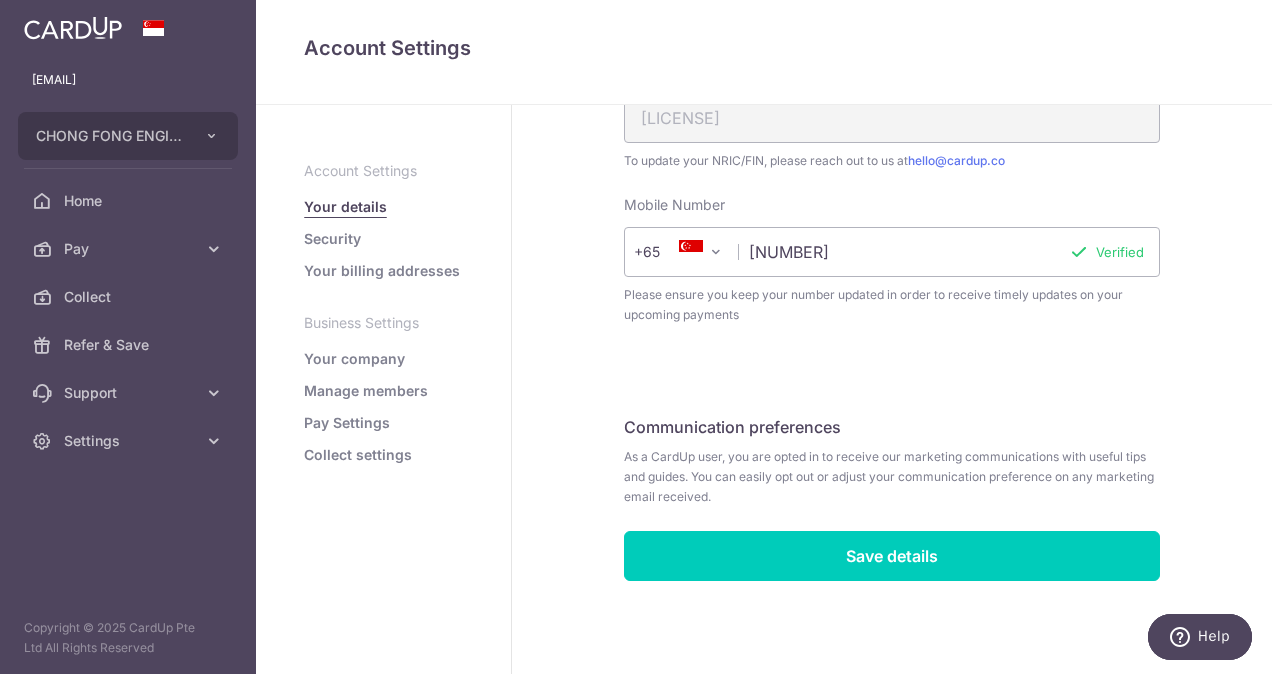 click on "Security" at bounding box center (332, 239) 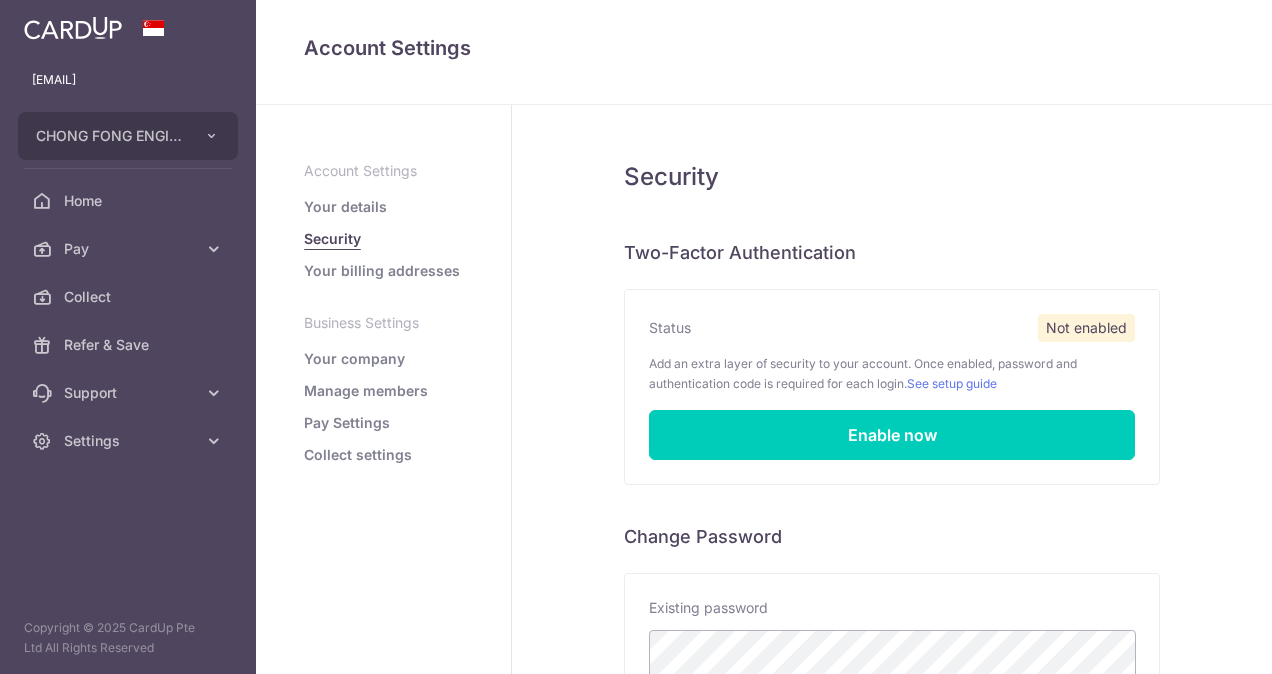 scroll, scrollTop: 0, scrollLeft: 0, axis: both 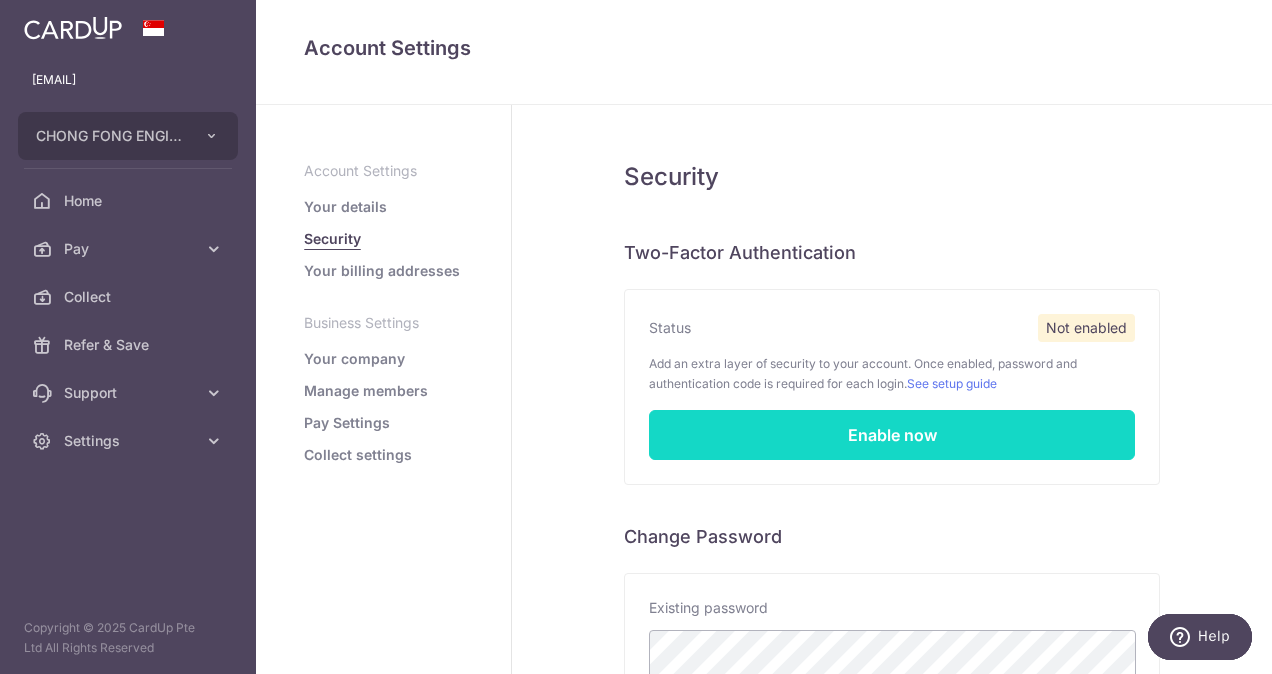 click on "Enable now" at bounding box center (892, 435) 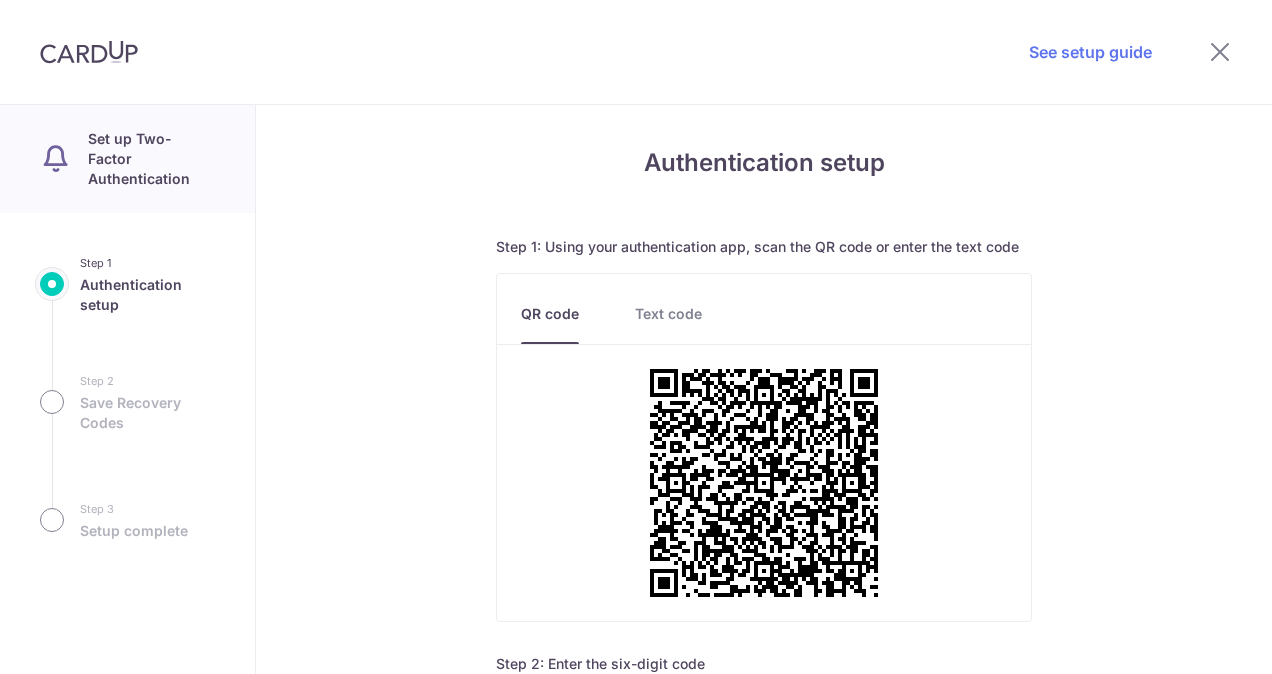 scroll, scrollTop: 321, scrollLeft: 0, axis: vertical 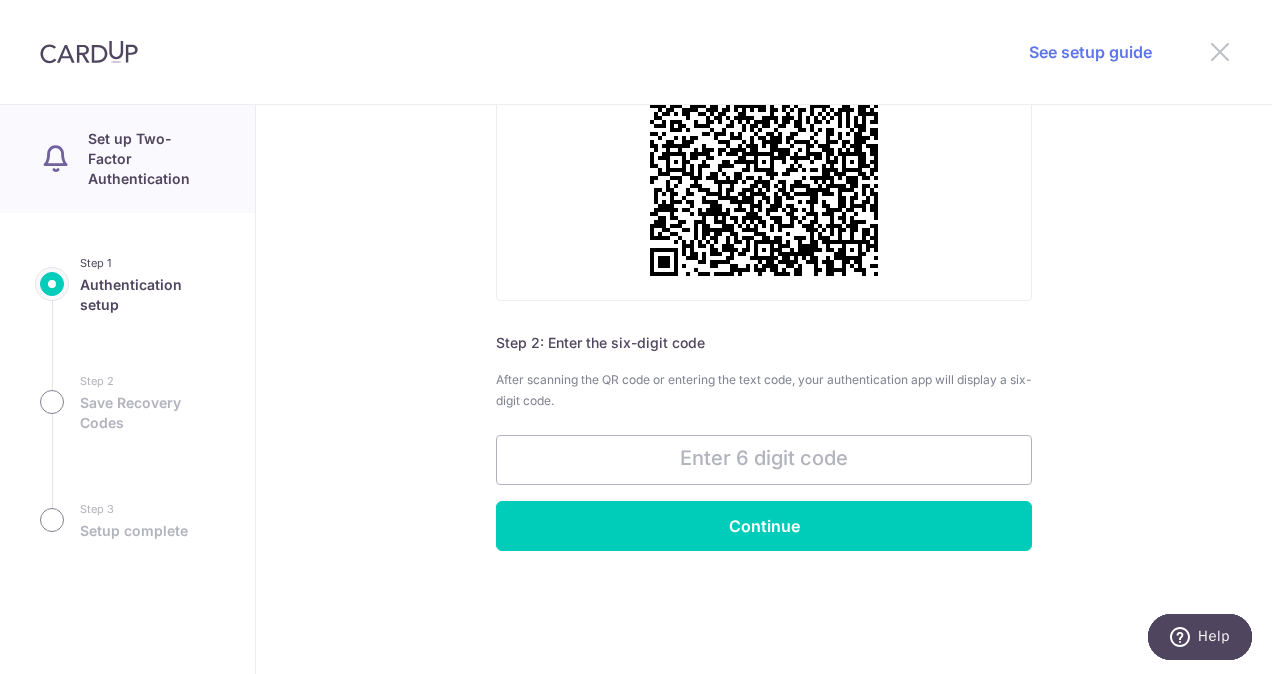 click at bounding box center [1220, 51] 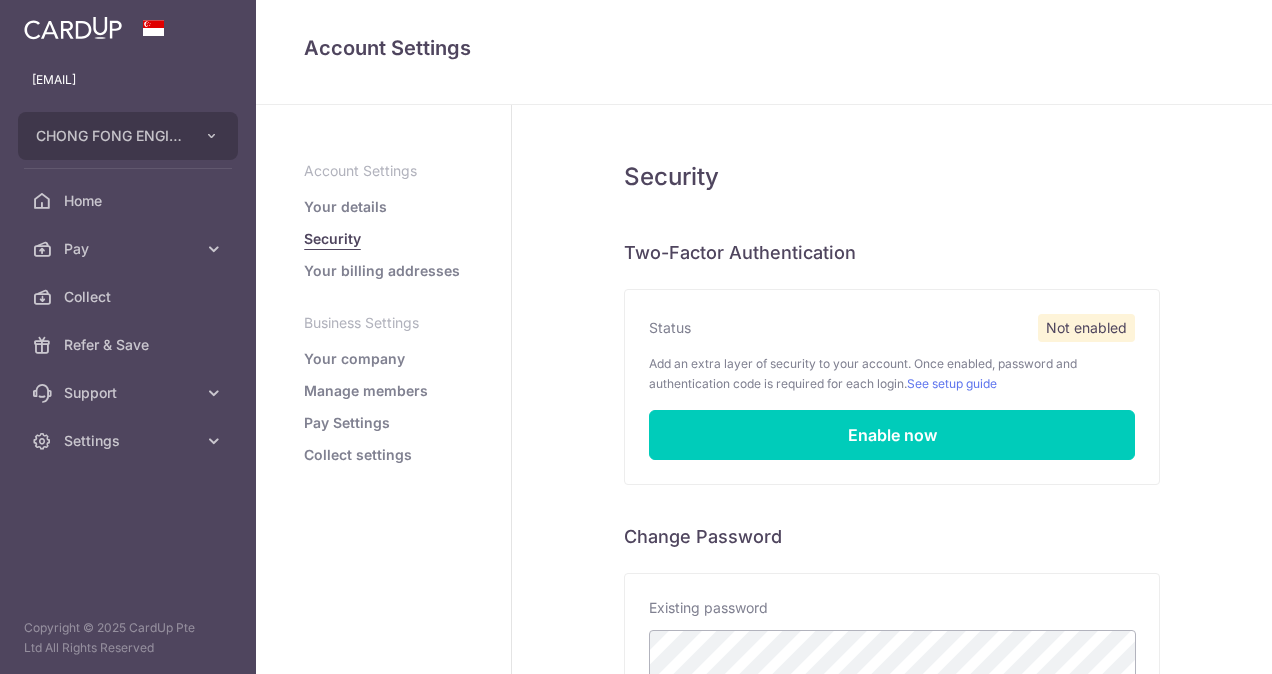 scroll, scrollTop: 0, scrollLeft: 0, axis: both 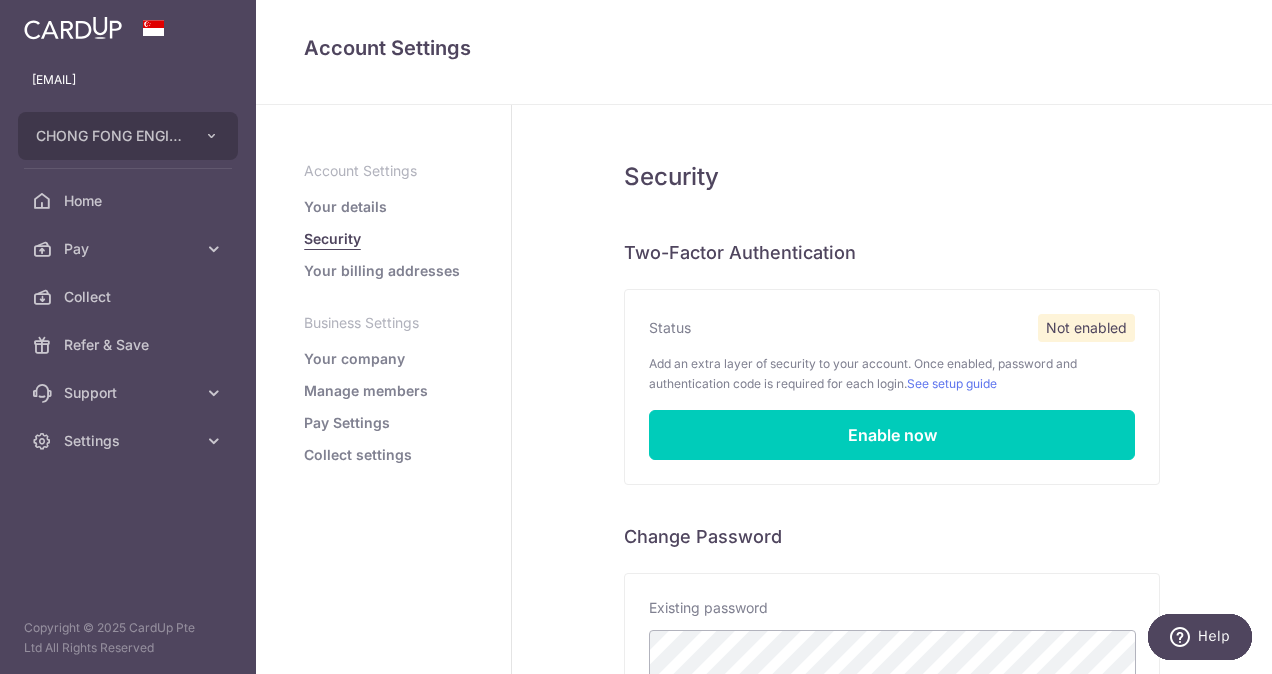 click on "Your company" at bounding box center (354, 359) 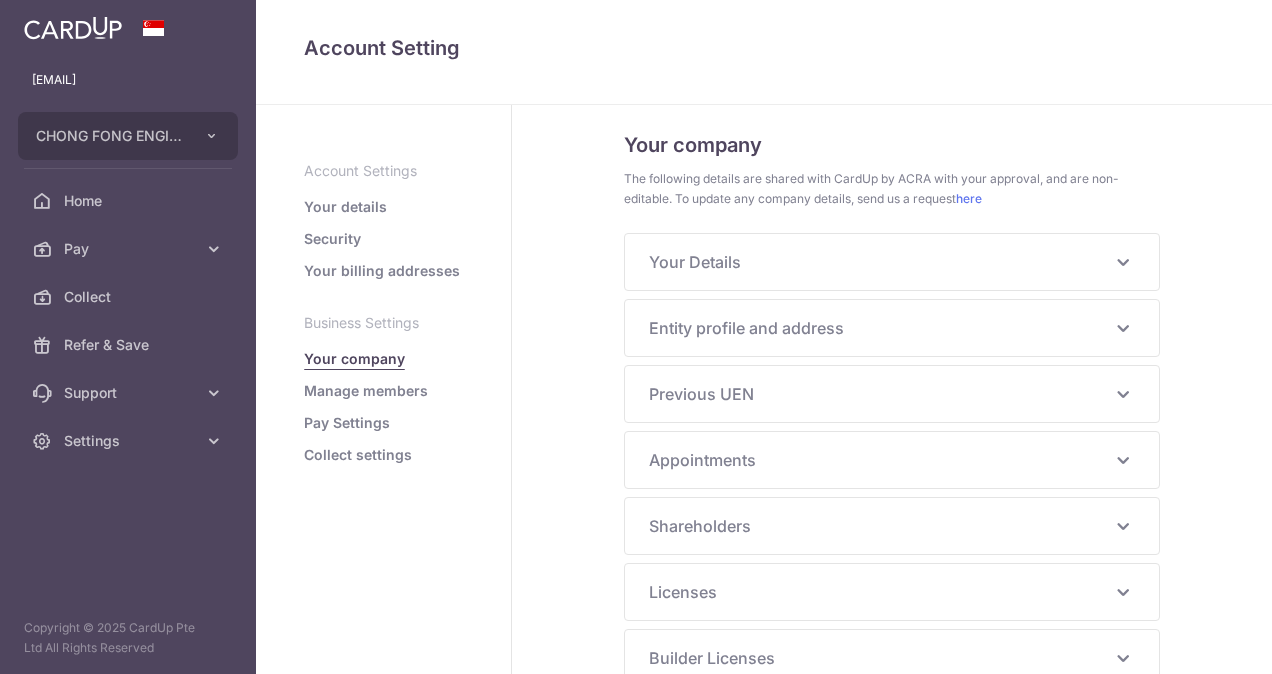 scroll, scrollTop: 0, scrollLeft: 0, axis: both 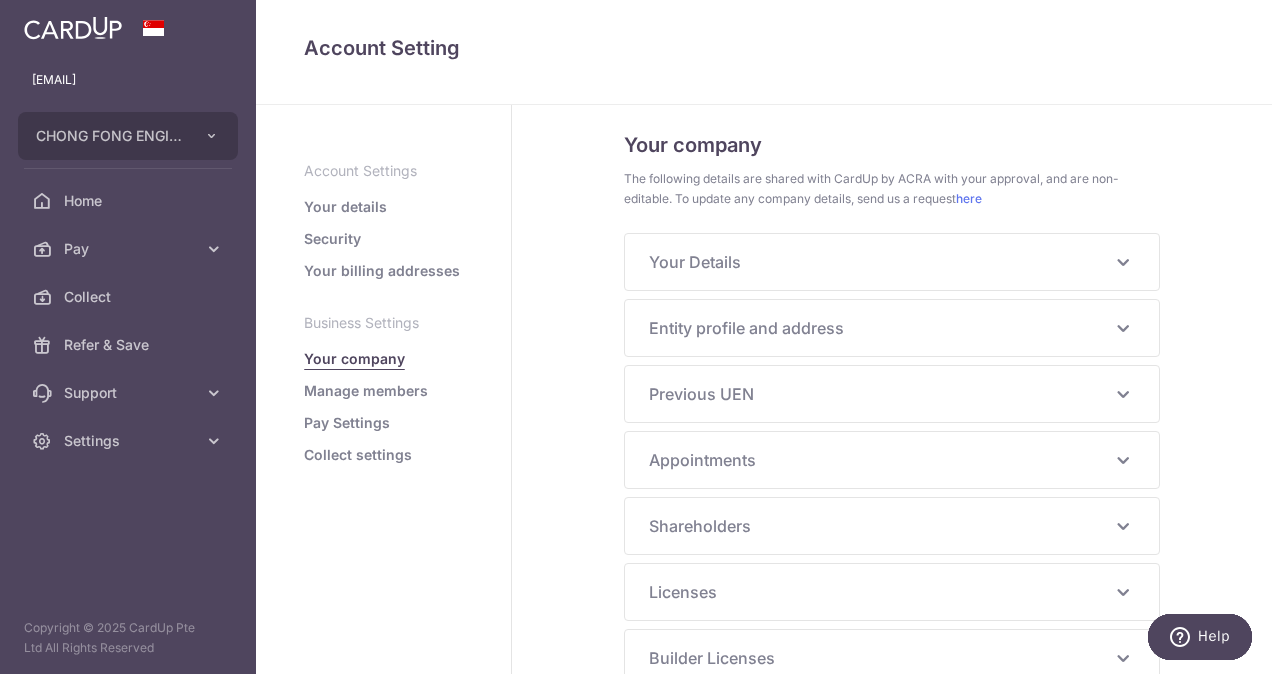 click on "Your Details" at bounding box center [880, 262] 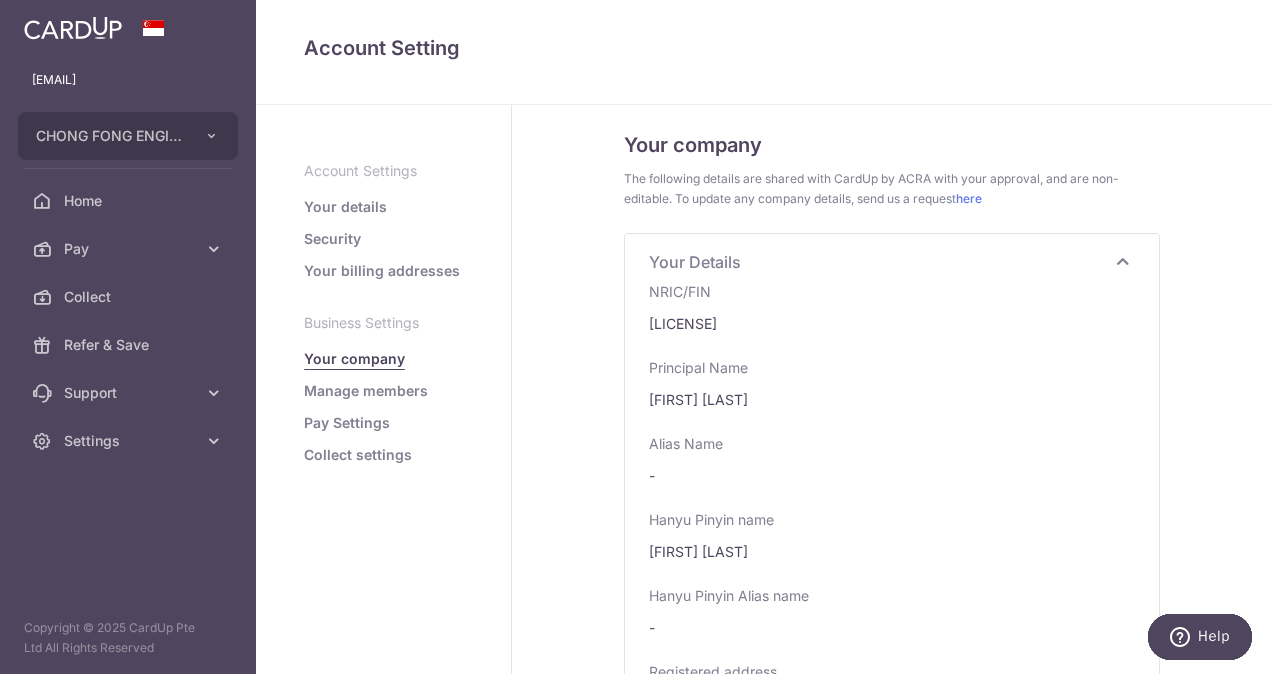 click on "Your Details" at bounding box center [880, 262] 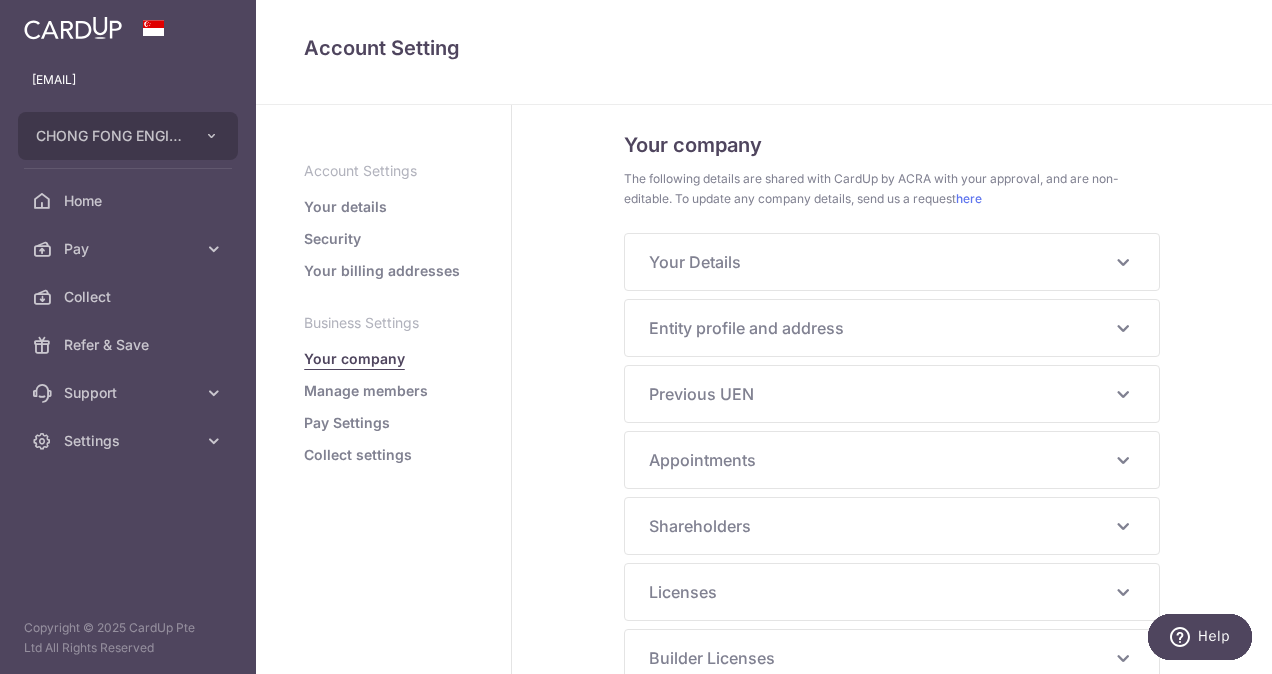 click on "Entity profile and address" at bounding box center (880, 328) 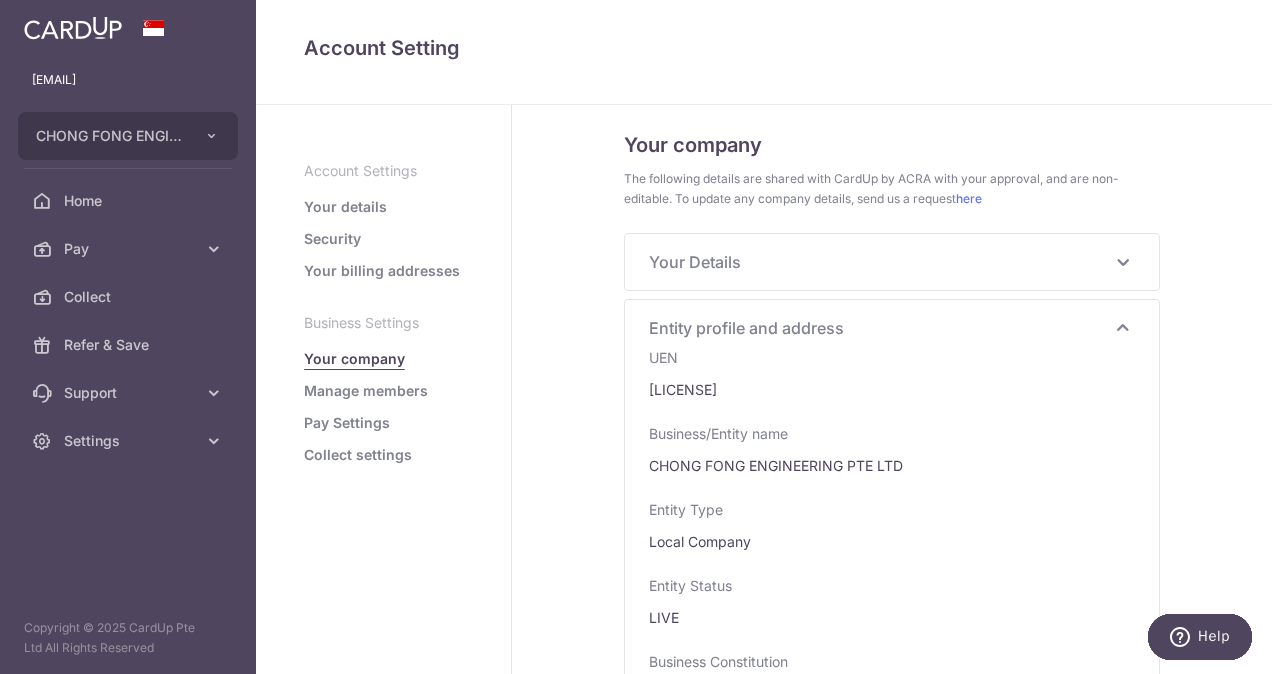 click on "Entity profile and address" at bounding box center (880, 328) 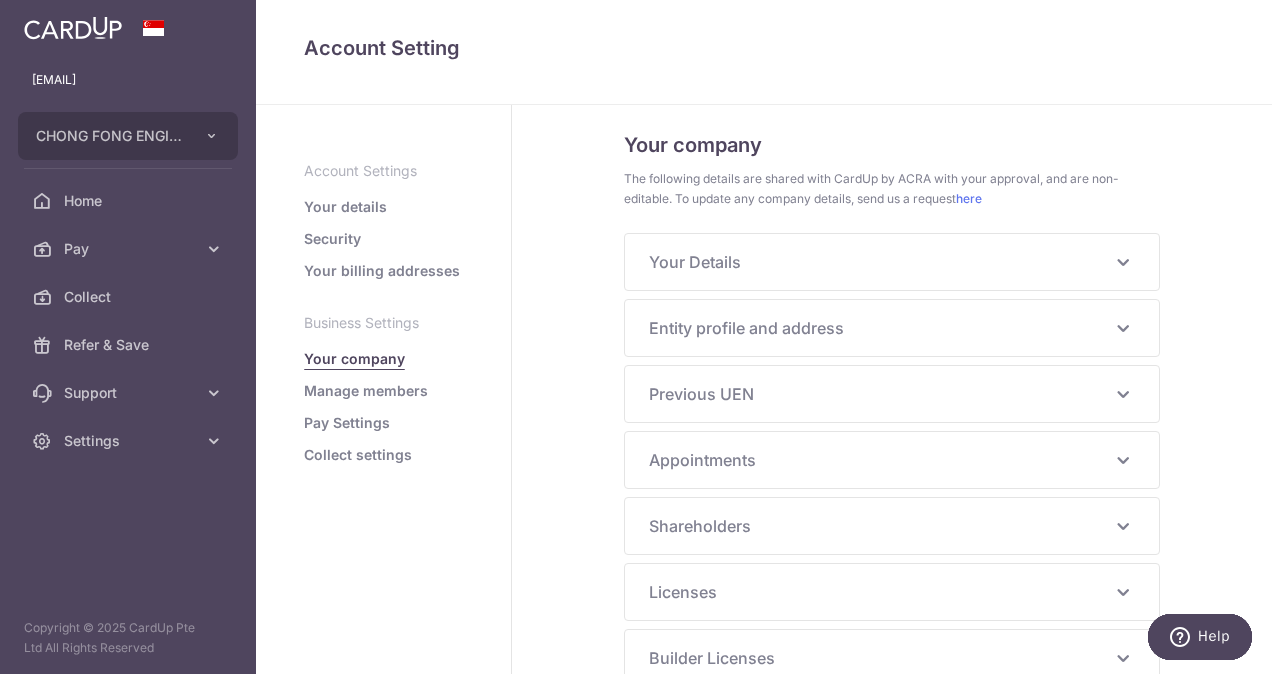 click on "Previous UEN" at bounding box center (880, 394) 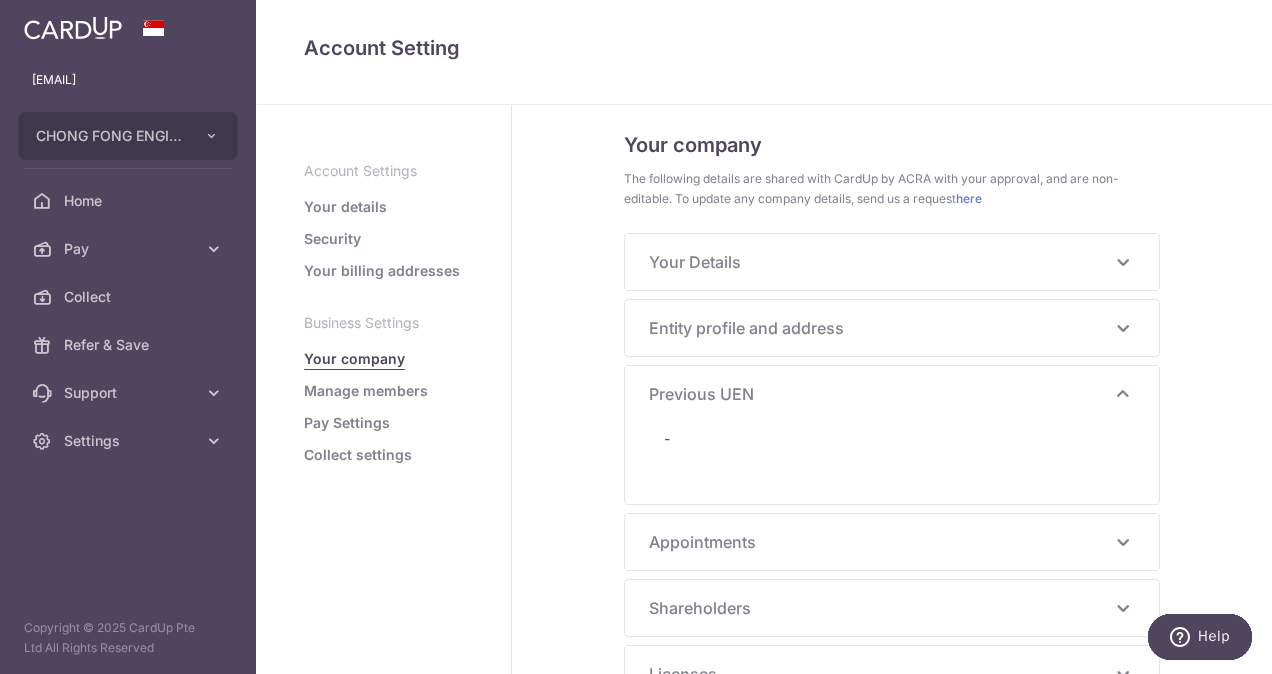click on "Previous UEN" at bounding box center (880, 394) 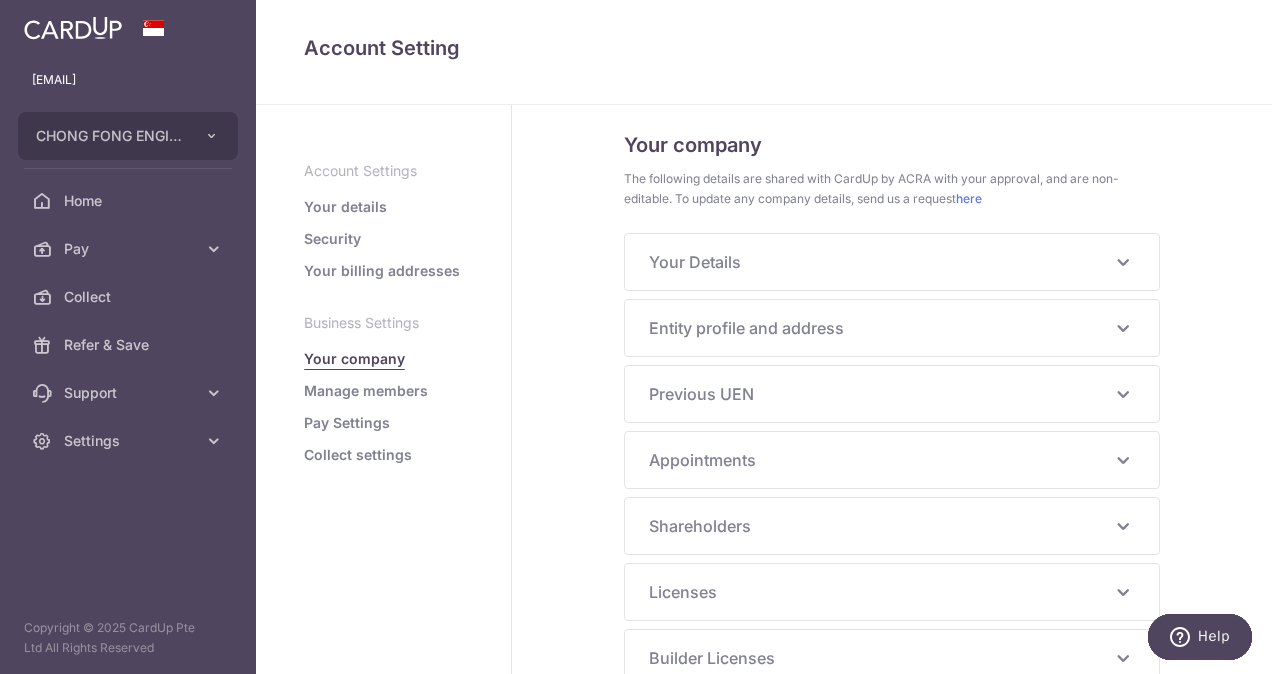 click on "Shareholders
KHOO CHIN TENG
Nationality
SINGAPORE CITIZEN
Identification Number
S1128458B
Category
Individual
Uen
-
Entity Name
-
Entity Type
-
Share Type
Ordinary Capital
Allocation
2500000
Currency
-
-" at bounding box center (892, 526) 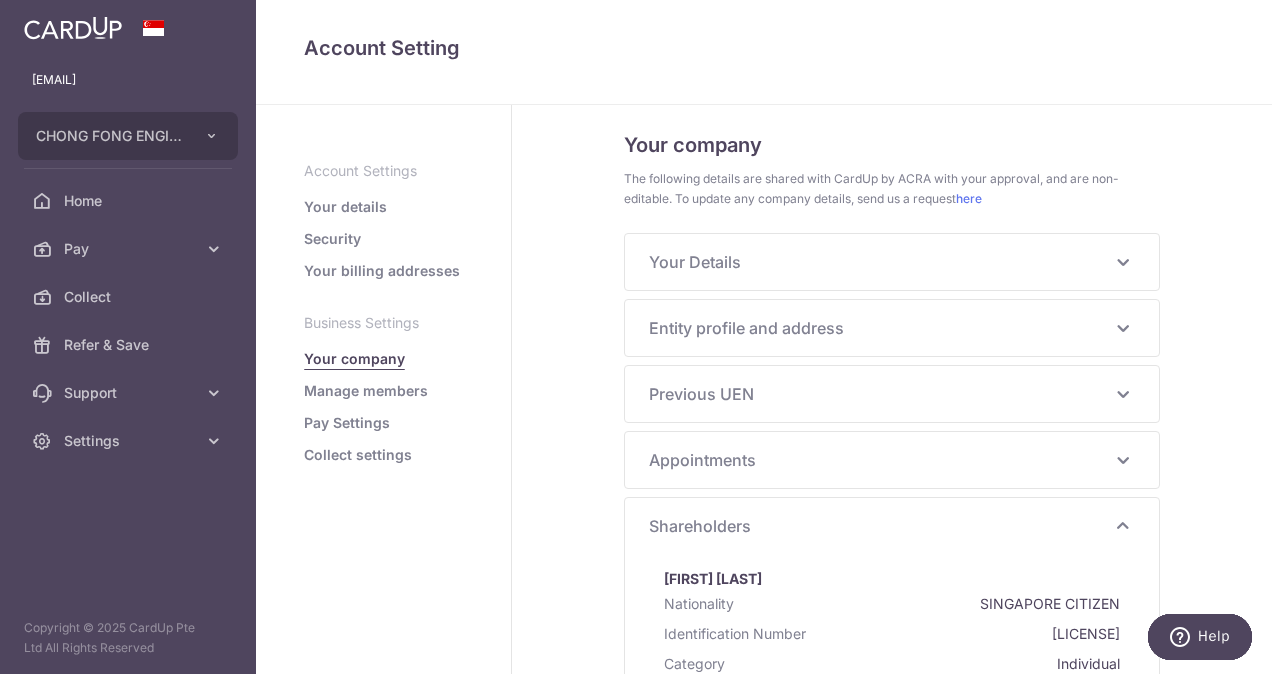 click on "Shareholders" at bounding box center [880, 526] 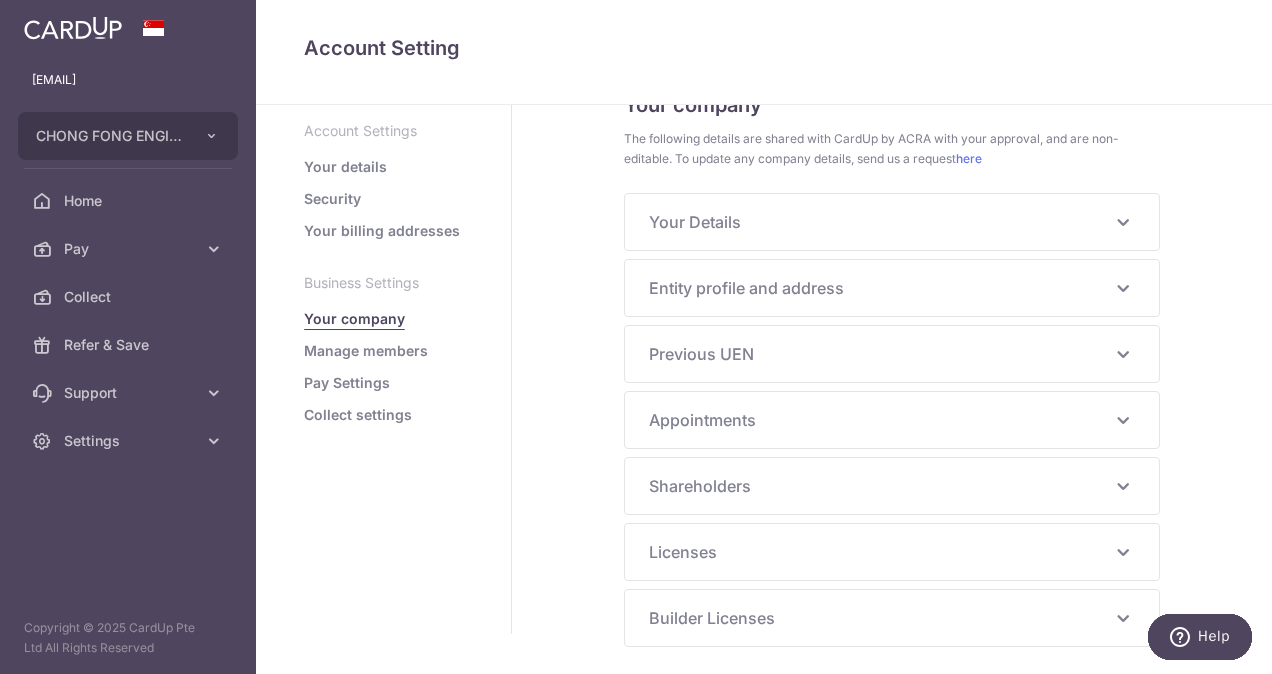click on "Manage members" at bounding box center (366, 351) 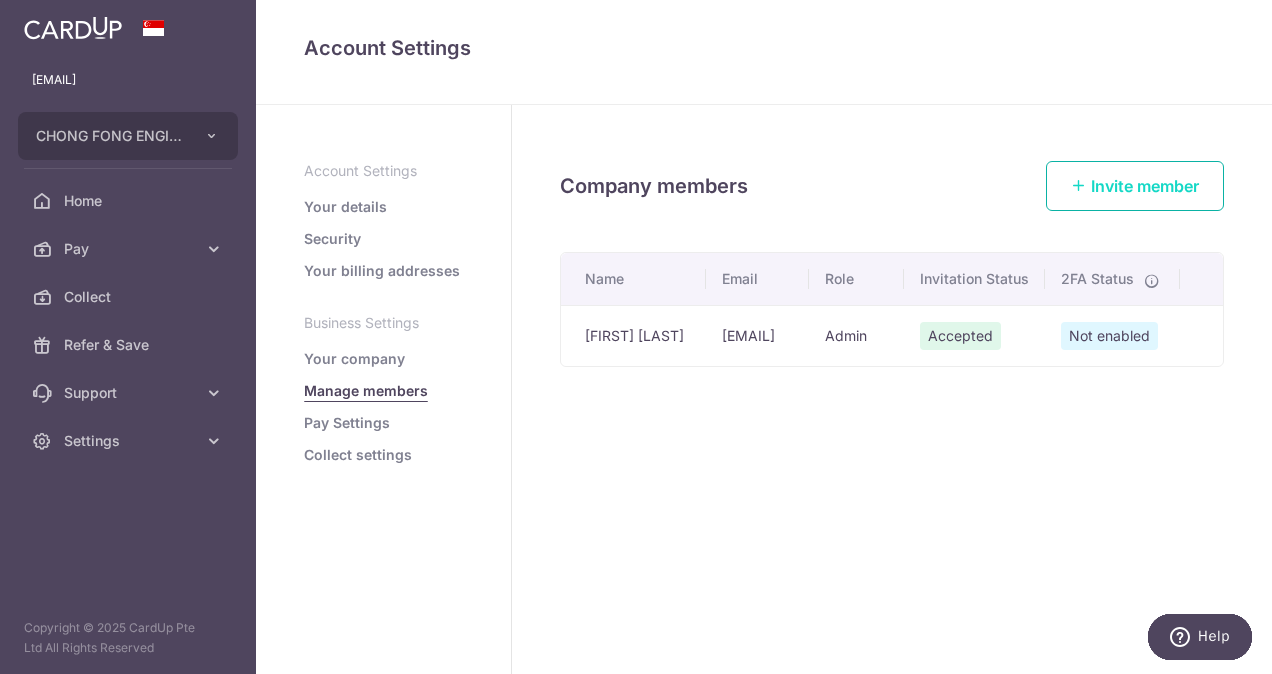 click on "Invite member" at bounding box center [1145, 186] 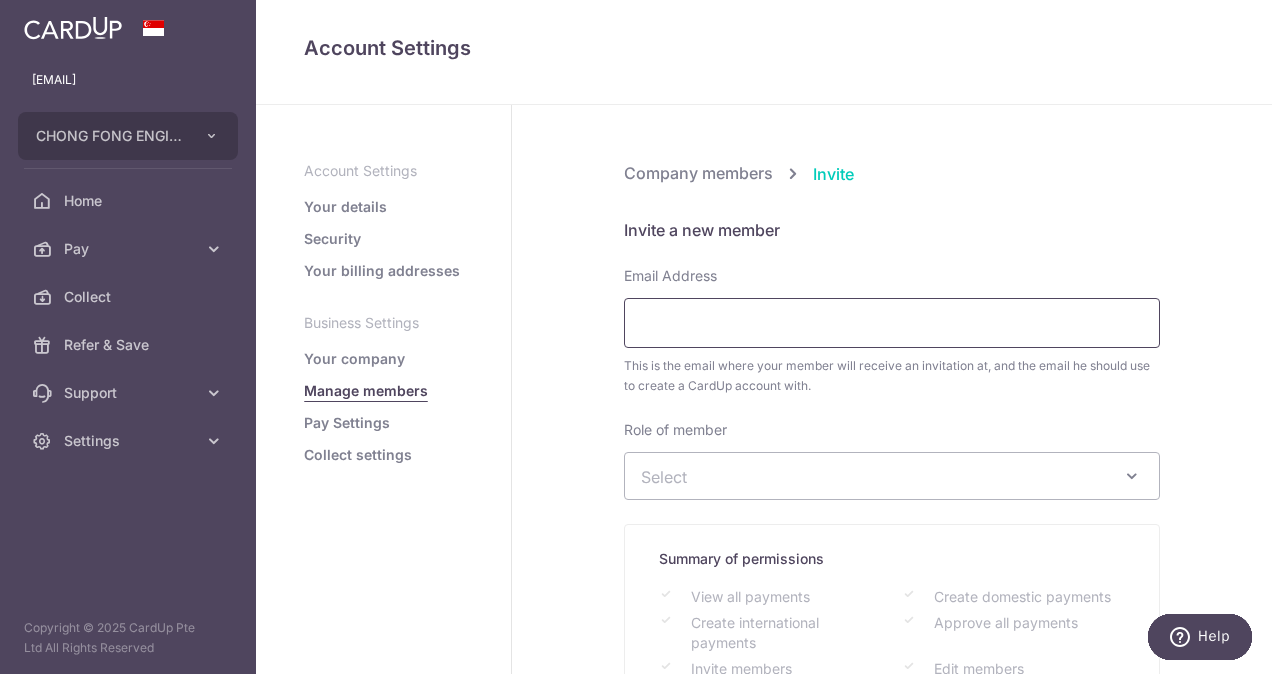 click on "Email Address" at bounding box center (892, 323) 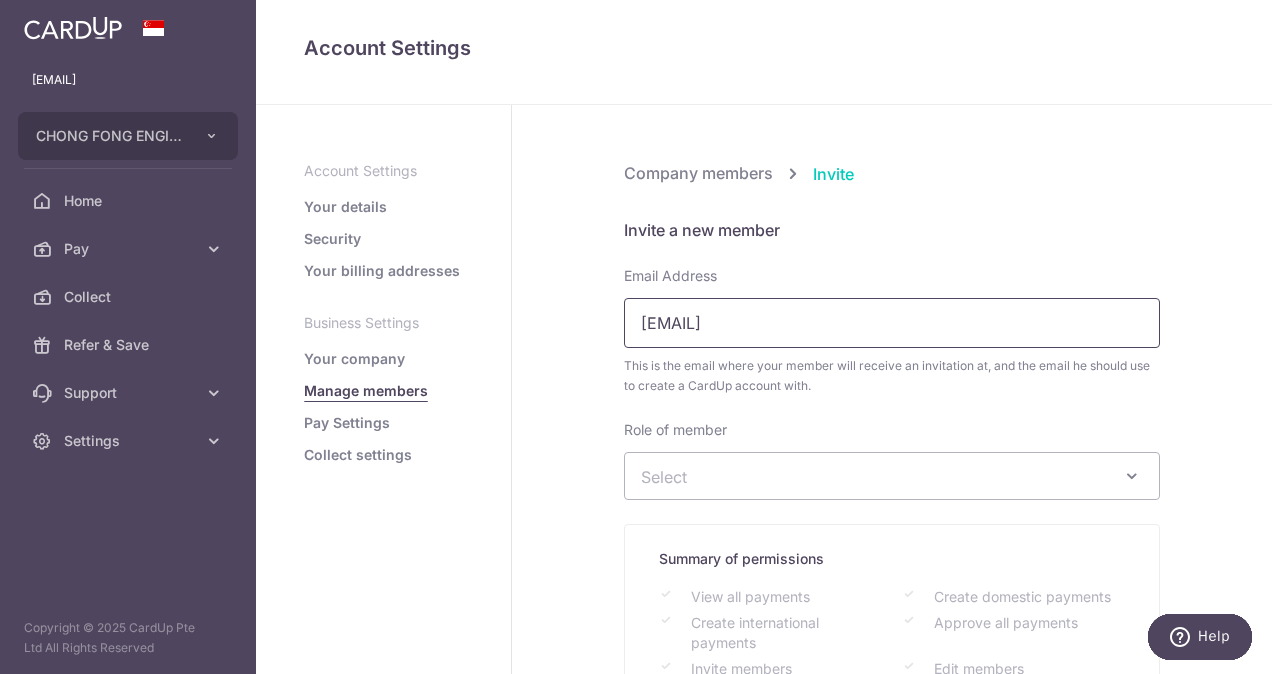 type on "ALVIN.WONG@CHONGFONG.COM" 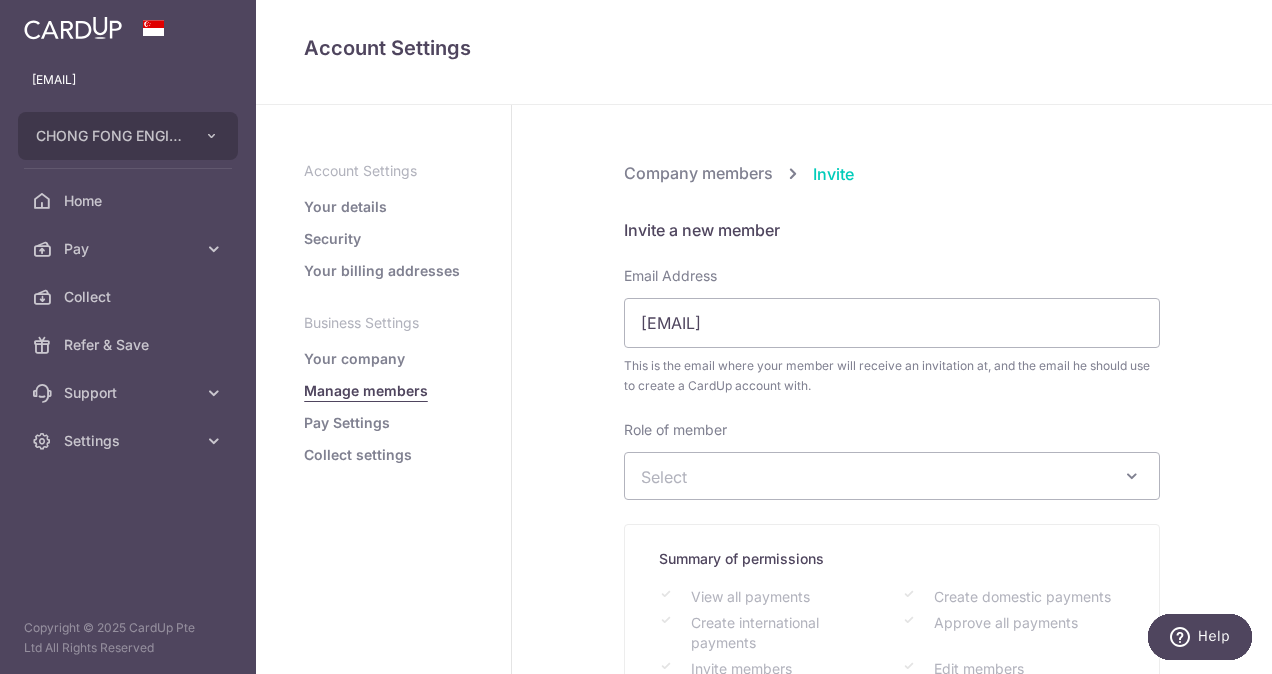 click on "Select" at bounding box center (876, 476) 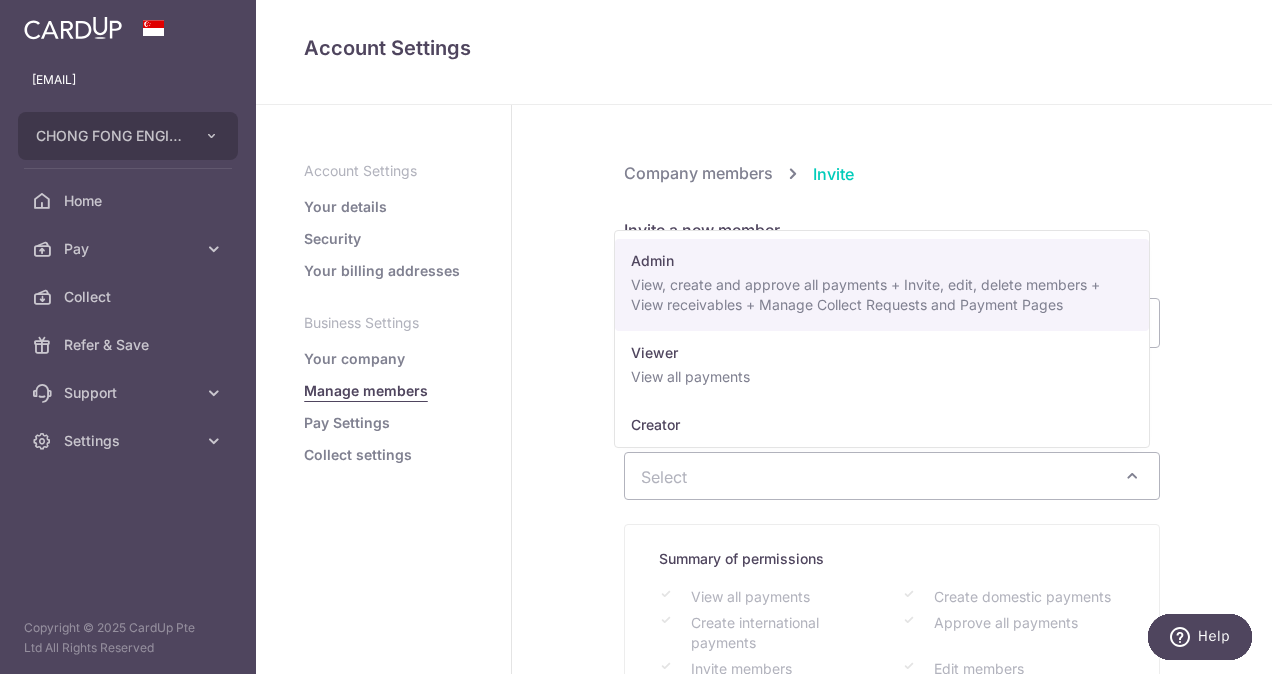 select on "24117" 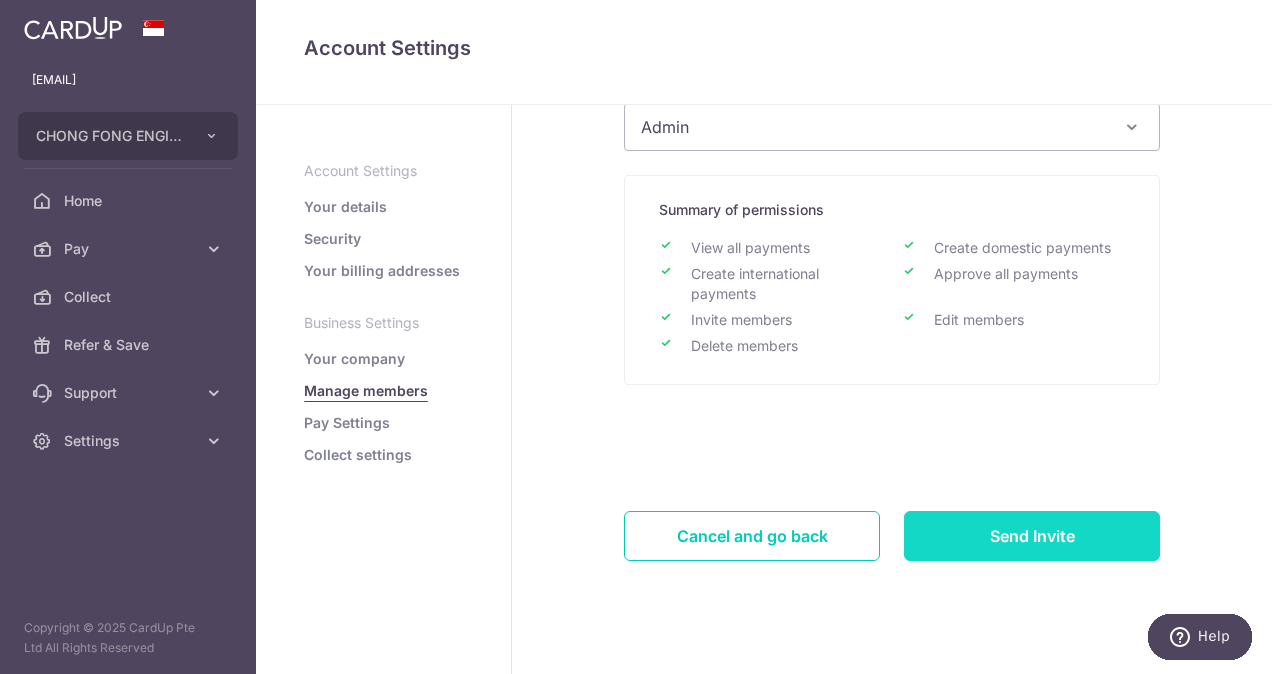 click on "Send Invite" at bounding box center [1032, 536] 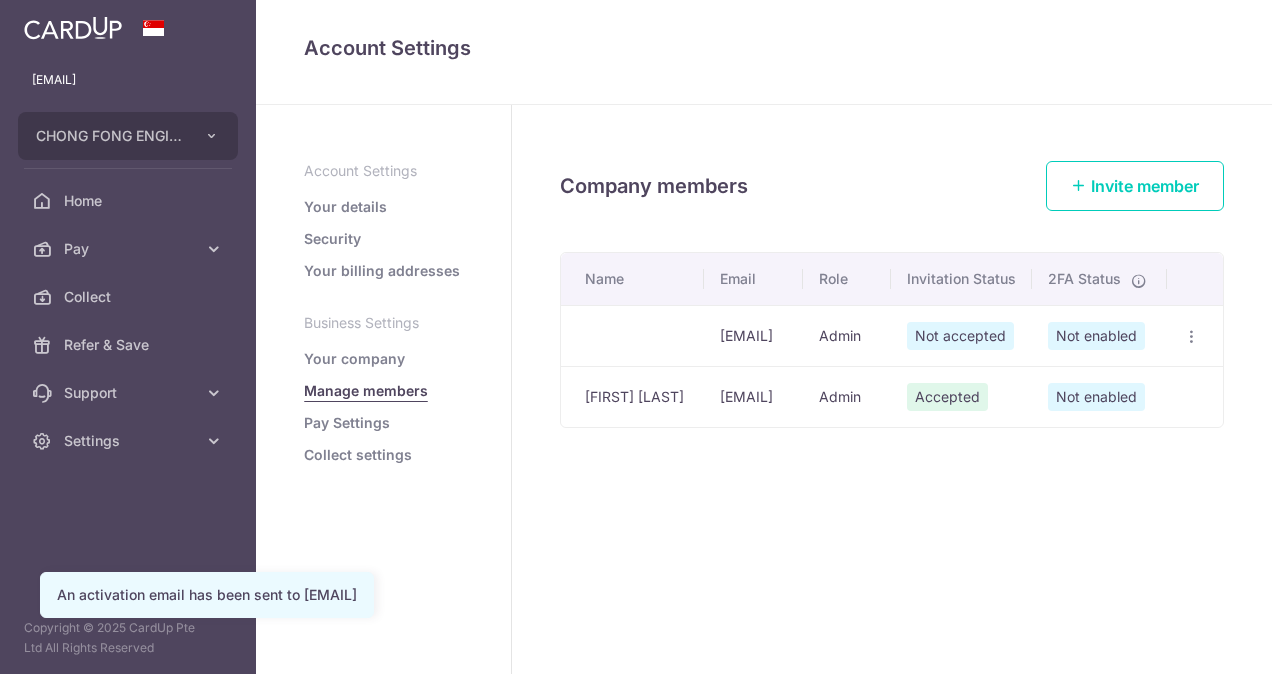 scroll, scrollTop: 0, scrollLeft: 0, axis: both 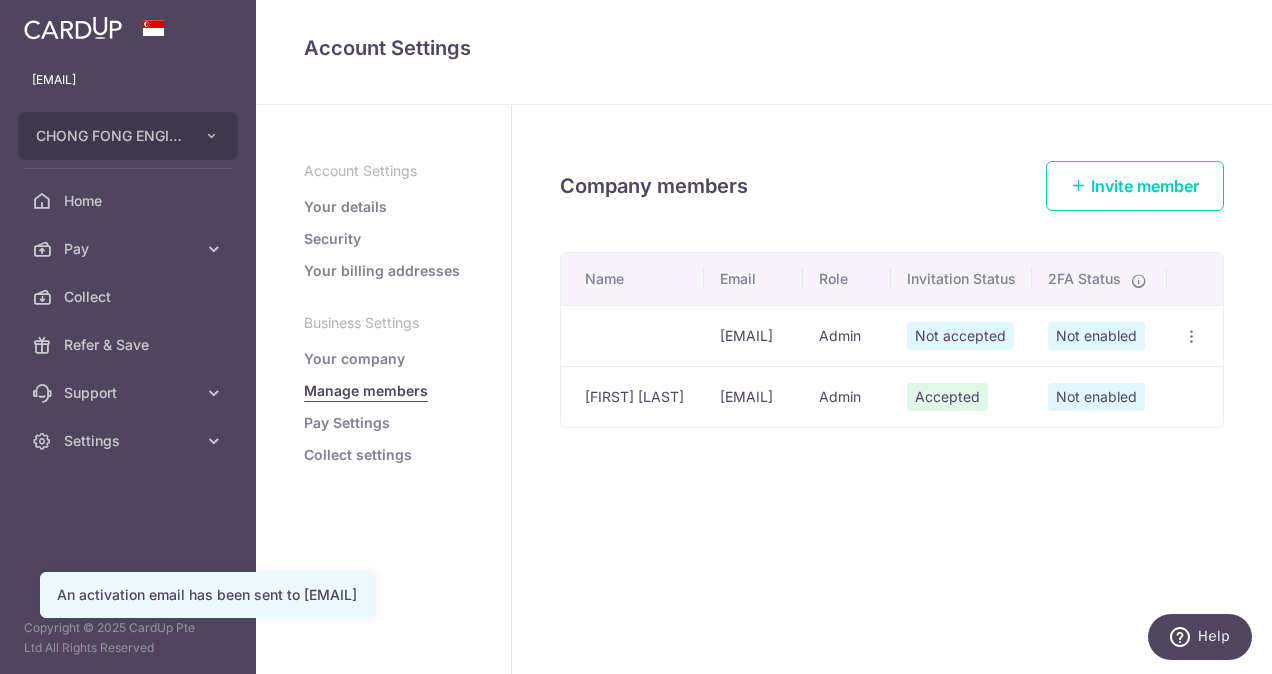 click on "Pay Settings" at bounding box center [347, 423] 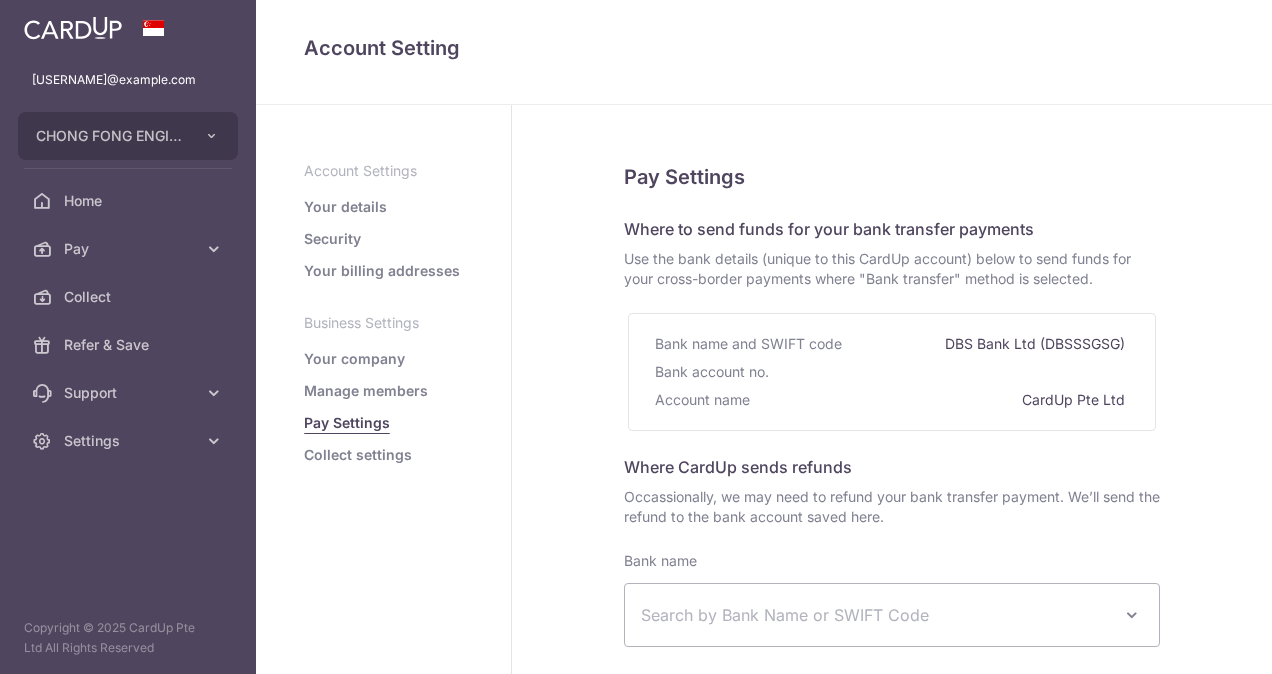 select 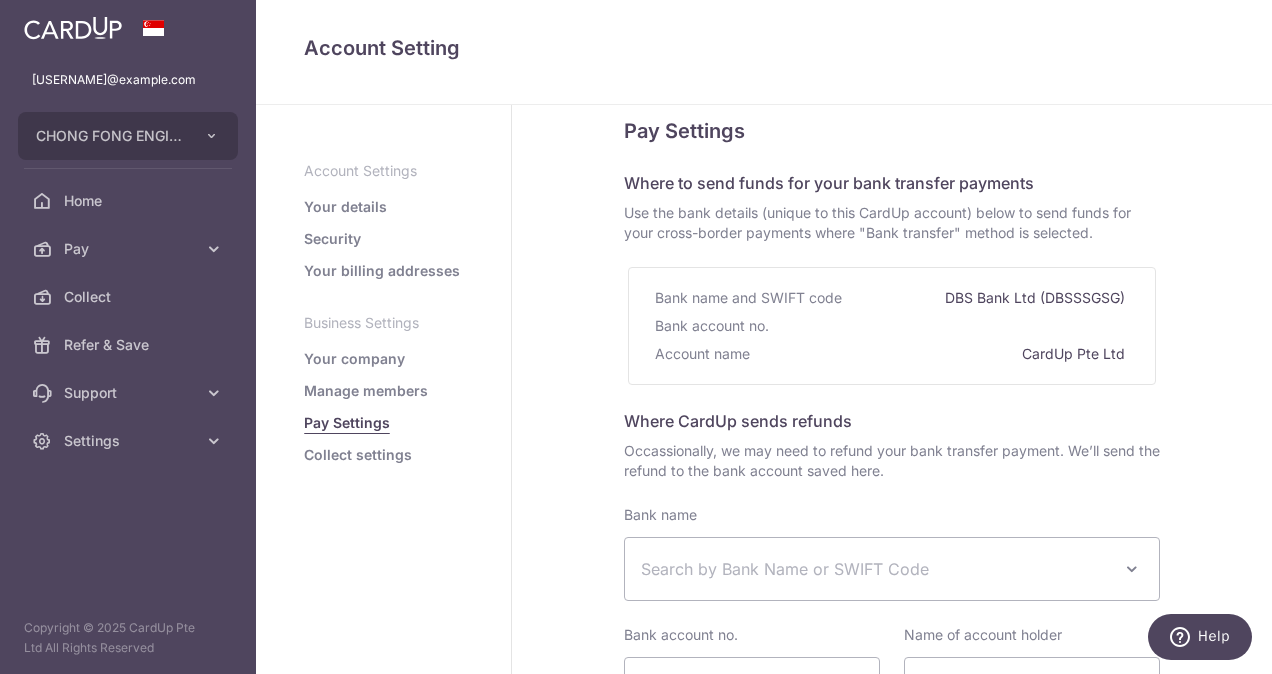scroll, scrollTop: 45, scrollLeft: 0, axis: vertical 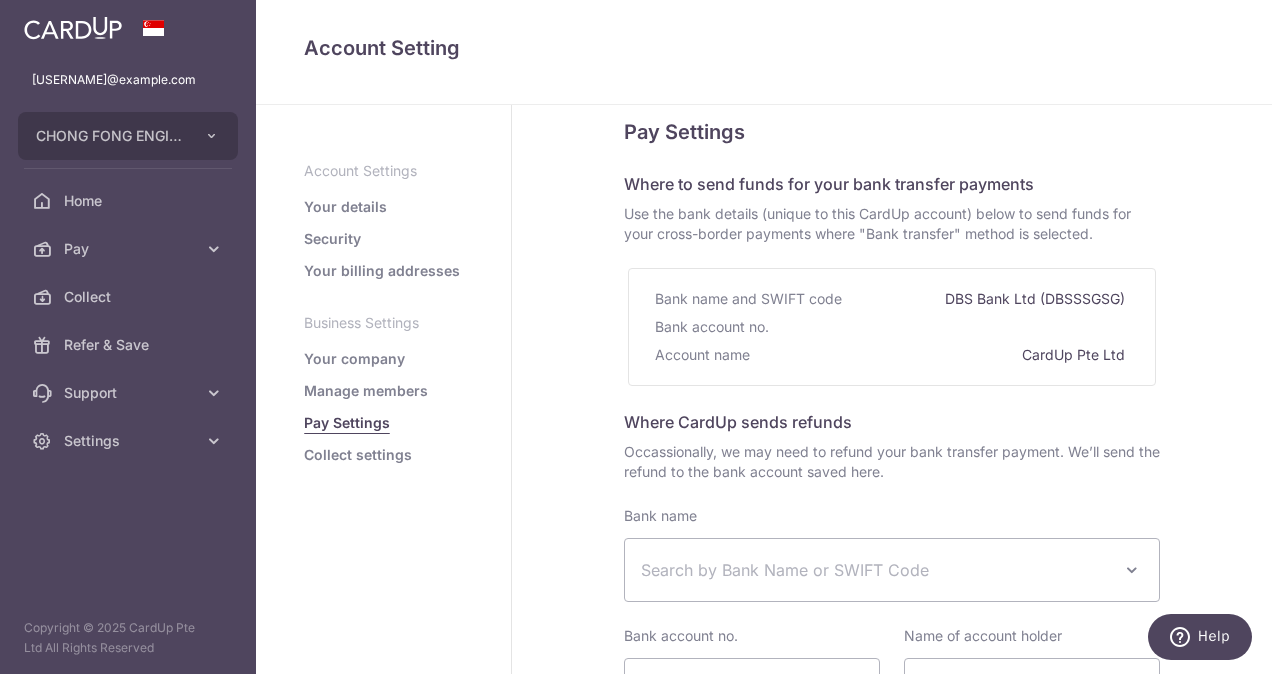 click on "Collect settings" at bounding box center [358, 455] 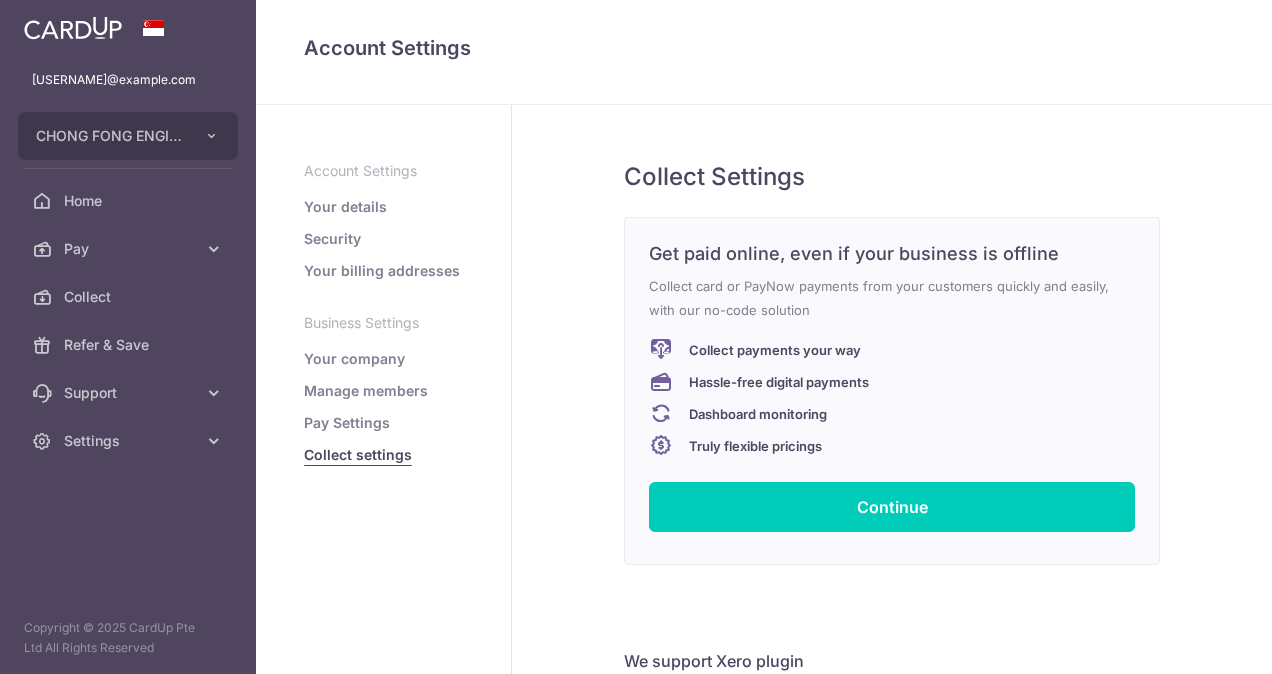 scroll, scrollTop: 0, scrollLeft: 0, axis: both 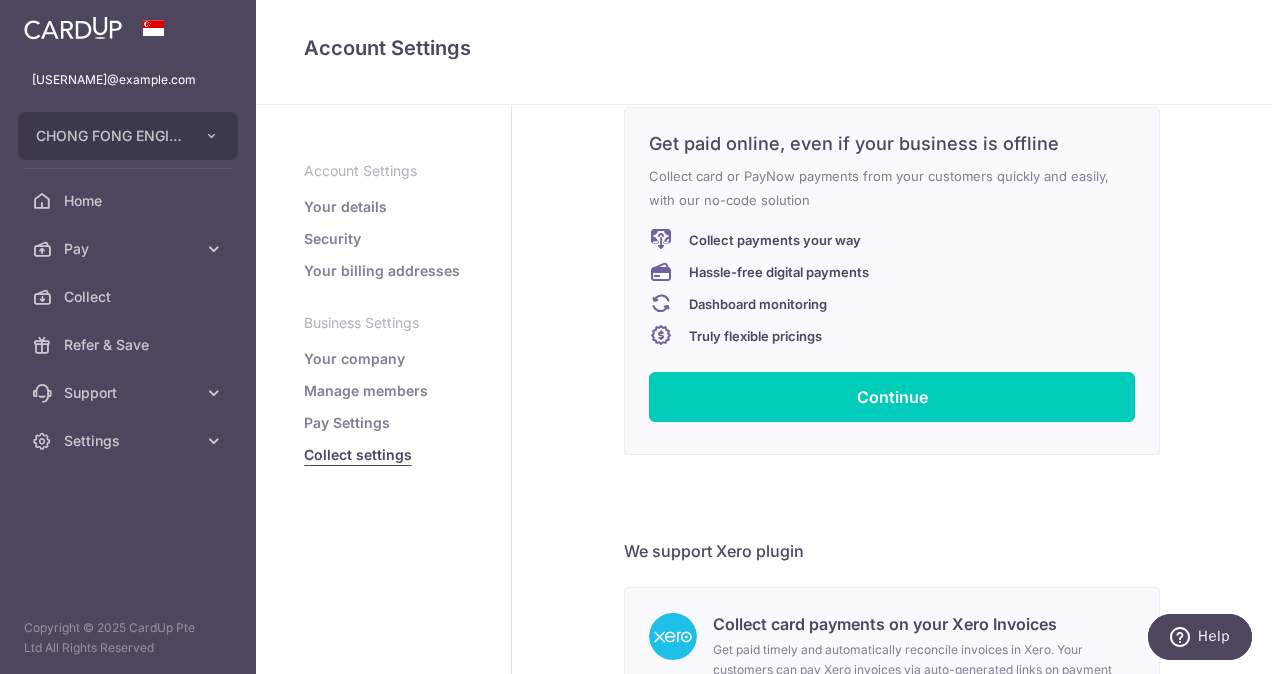 click on "Pay Settings" at bounding box center (347, 423) 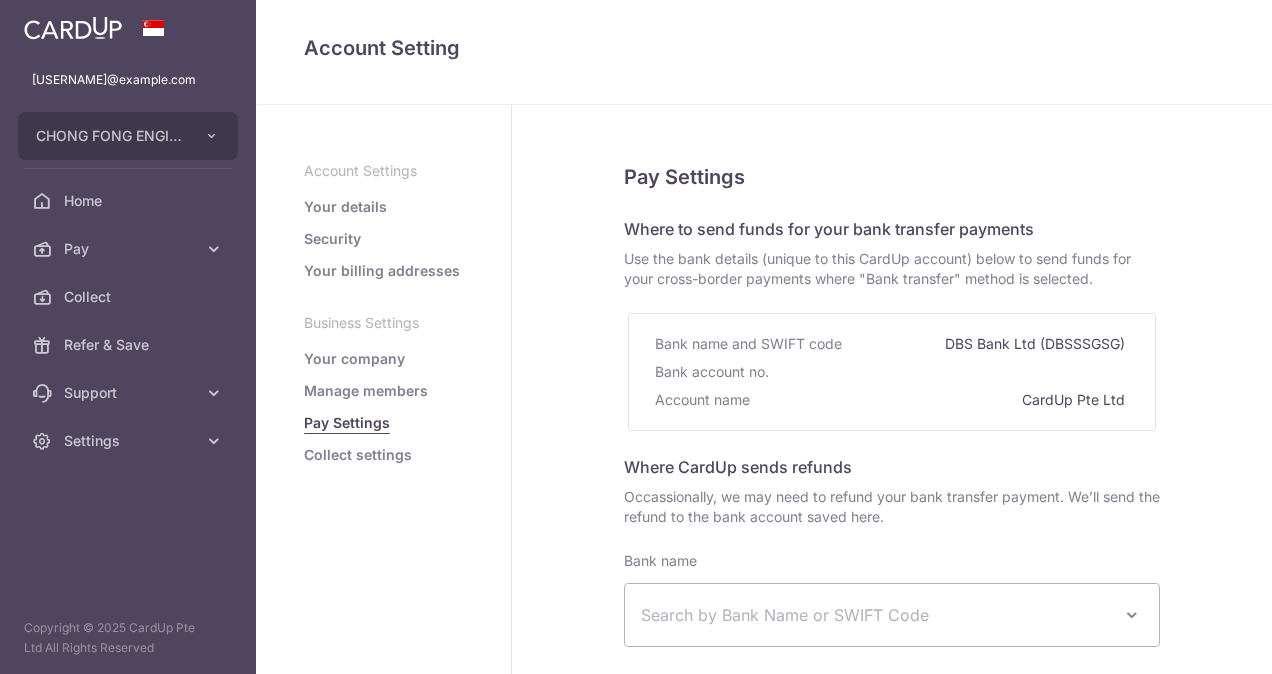 select 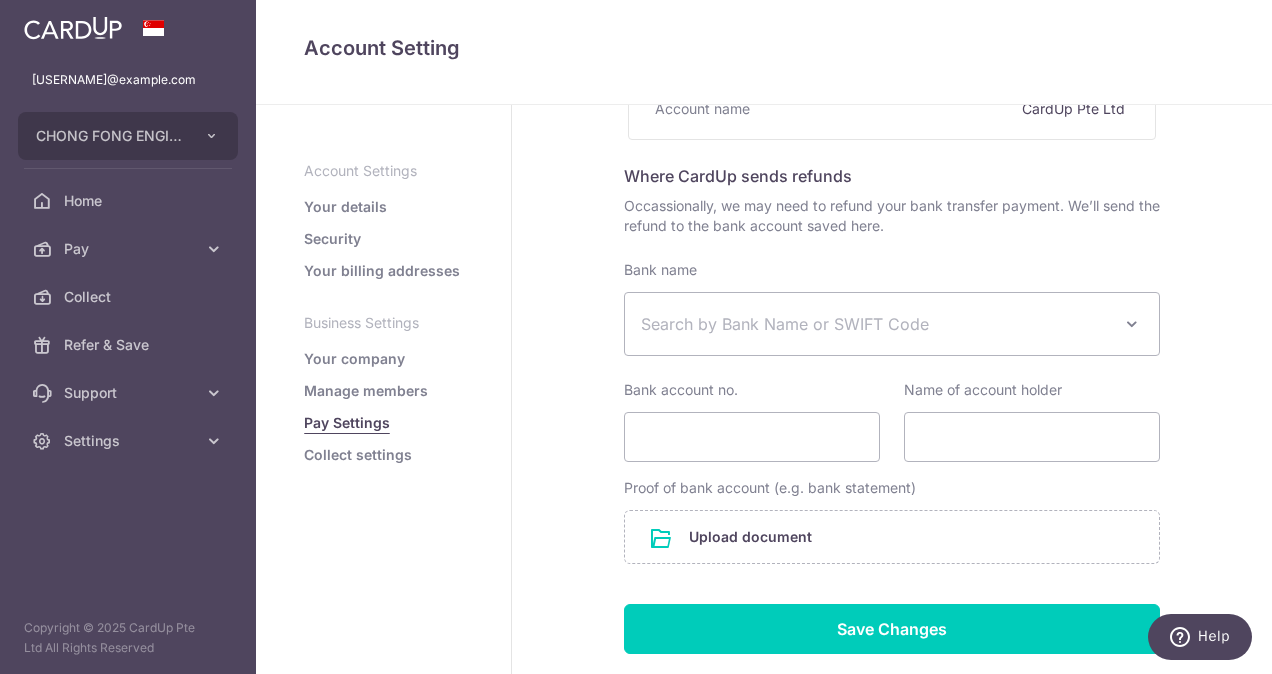 scroll, scrollTop: 294, scrollLeft: 0, axis: vertical 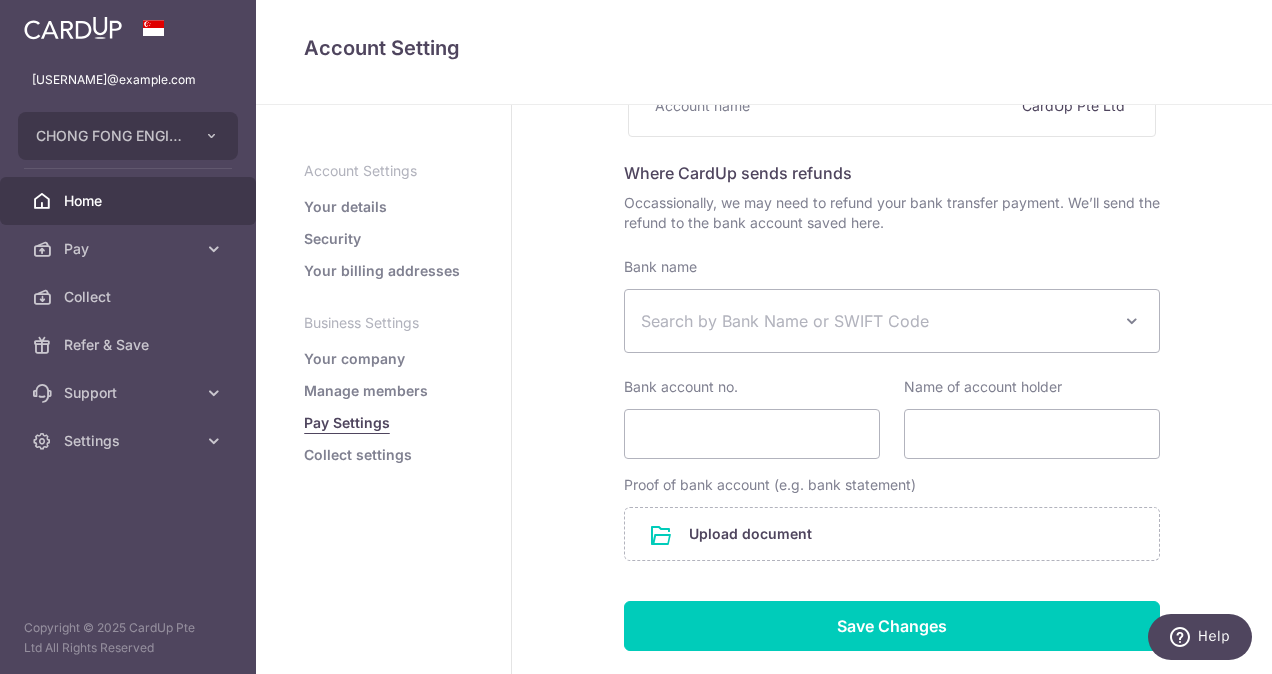 click on "Home" at bounding box center [130, 201] 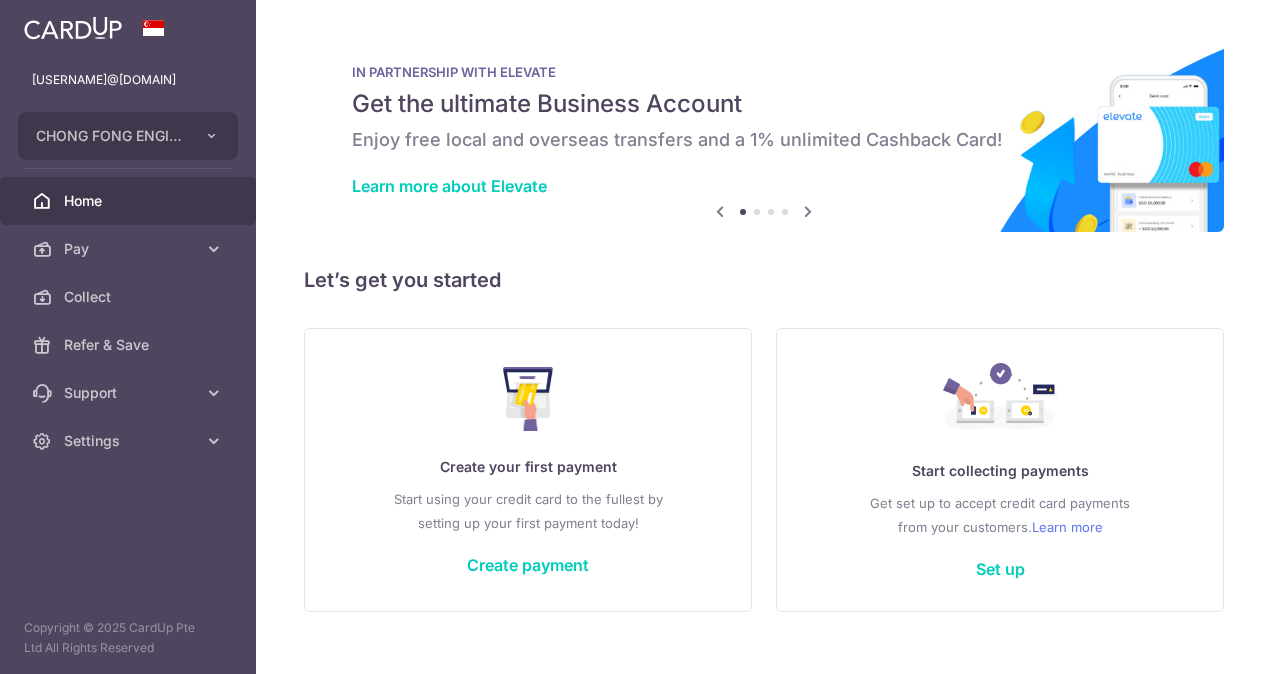 scroll, scrollTop: 0, scrollLeft: 0, axis: both 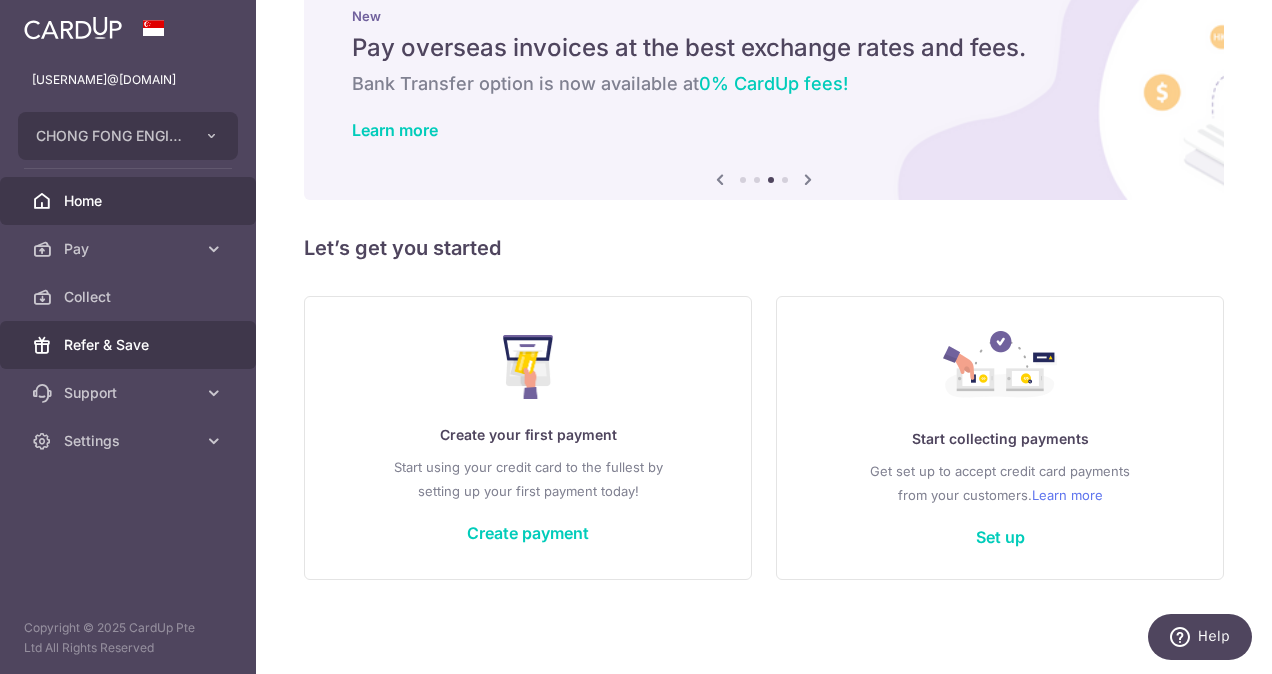 click on "Refer & Save" at bounding box center (128, 345) 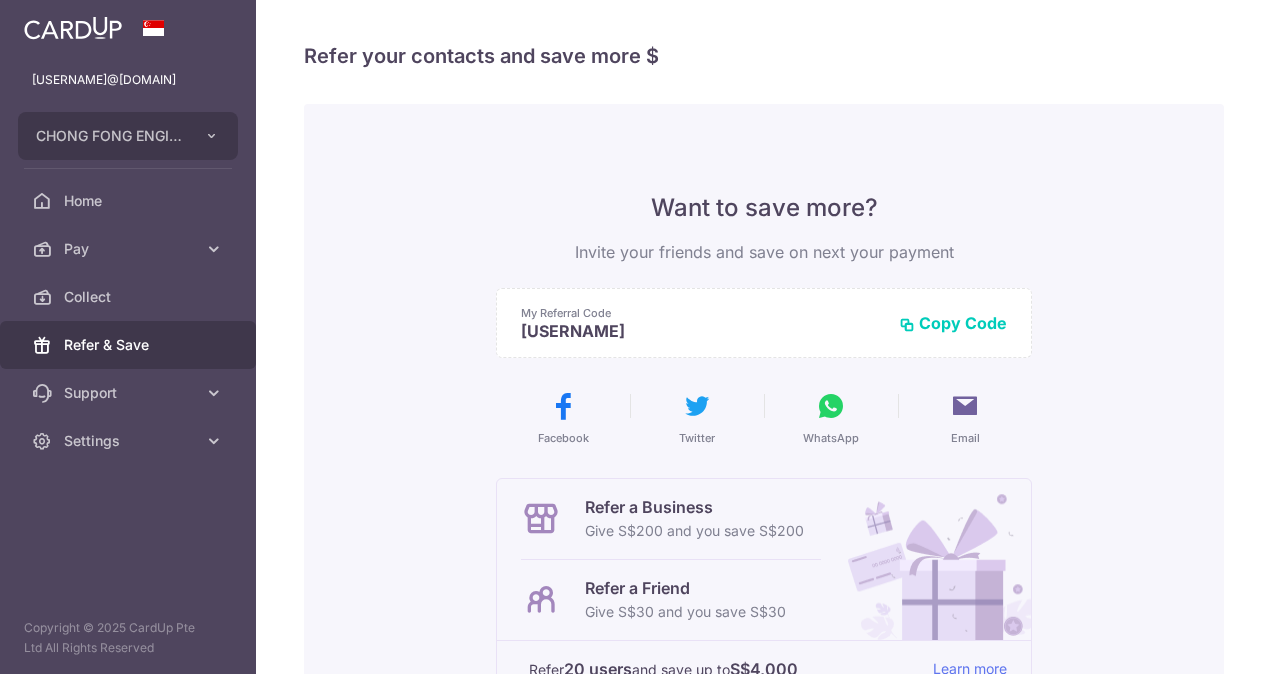 scroll, scrollTop: 0, scrollLeft: 0, axis: both 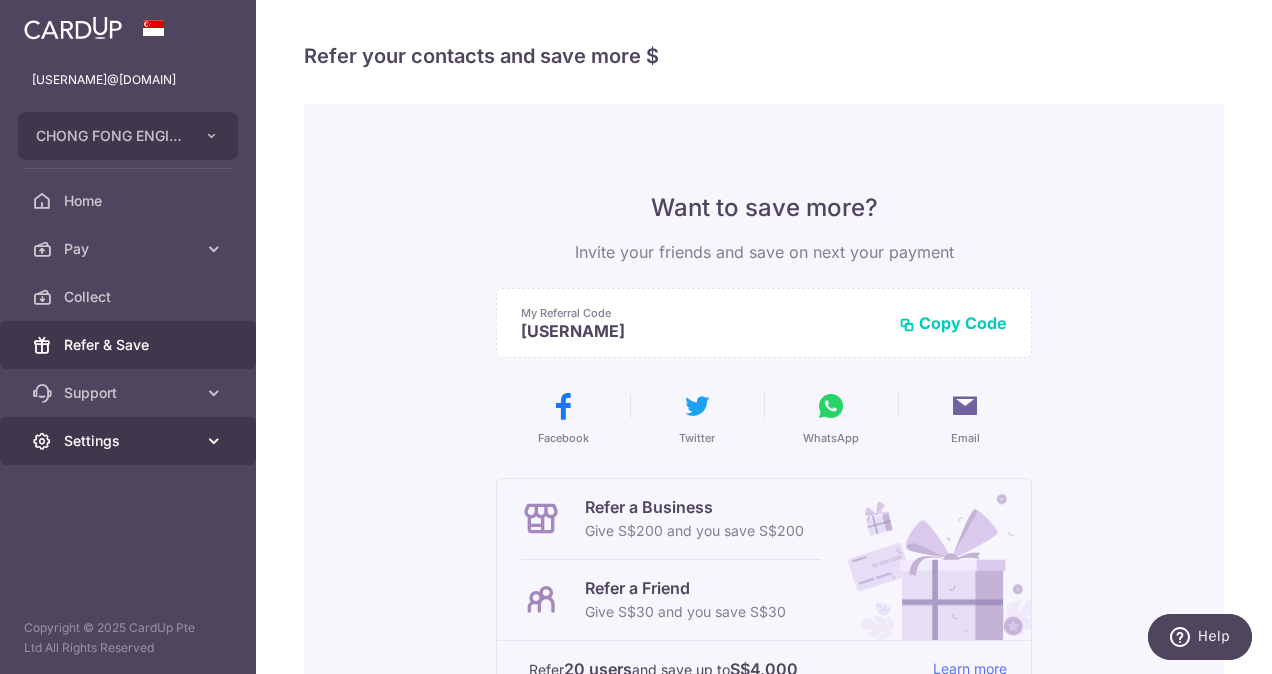 click on "Settings" at bounding box center [130, 441] 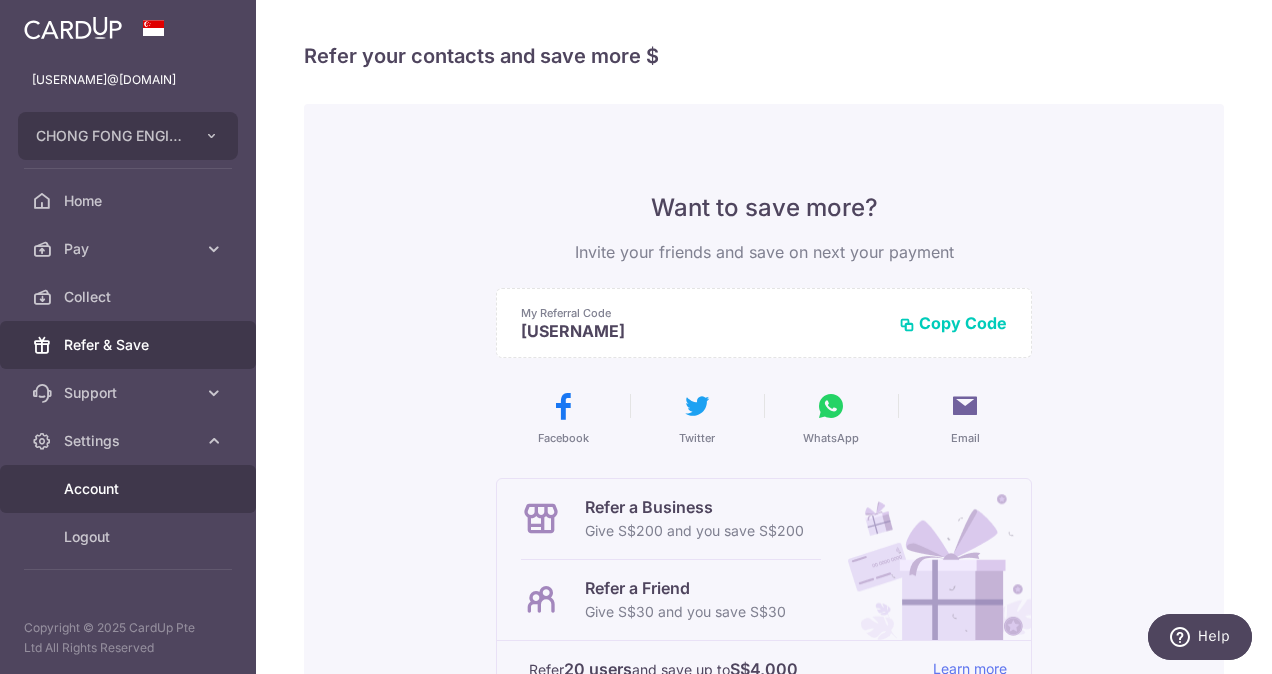 click on "Account" at bounding box center [130, 489] 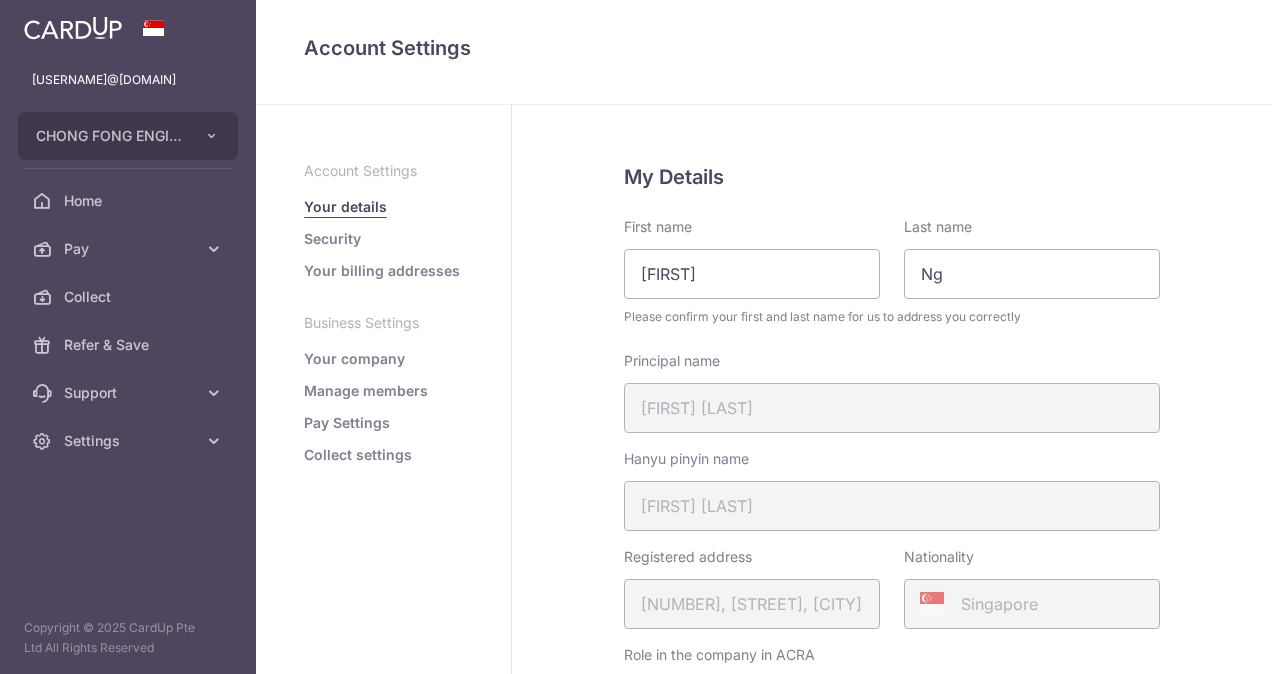 scroll, scrollTop: 0, scrollLeft: 0, axis: both 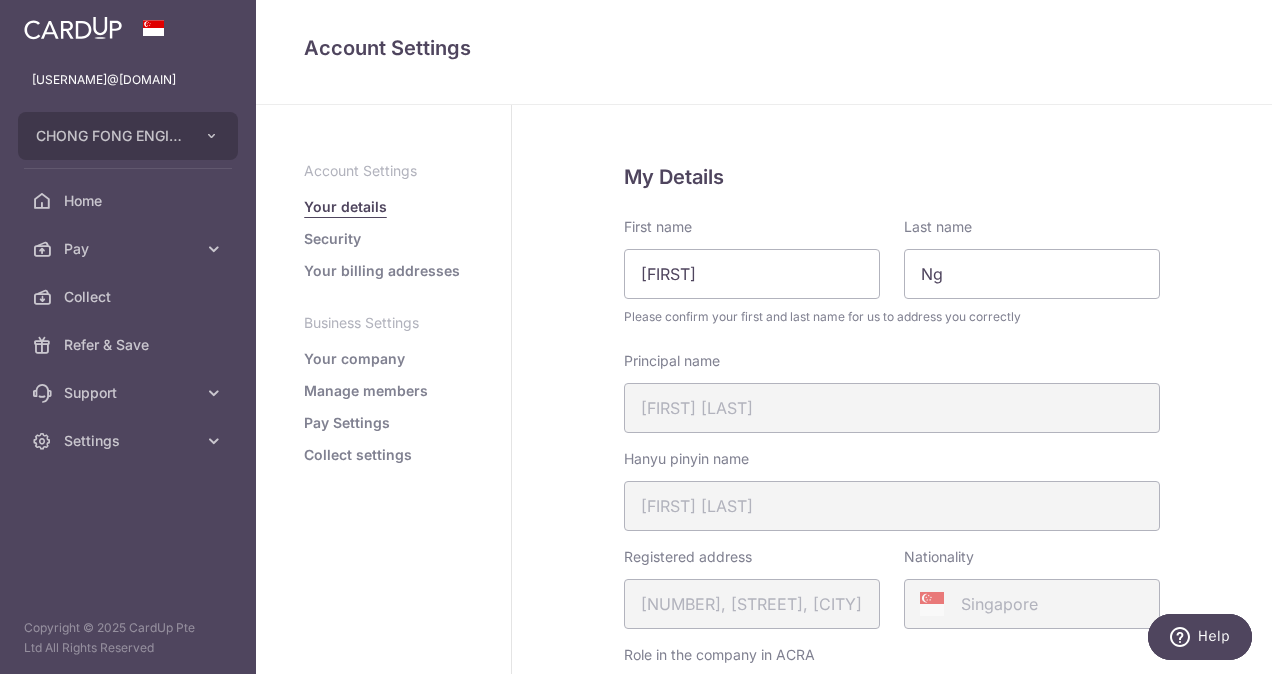 click on "Manage members" at bounding box center (366, 391) 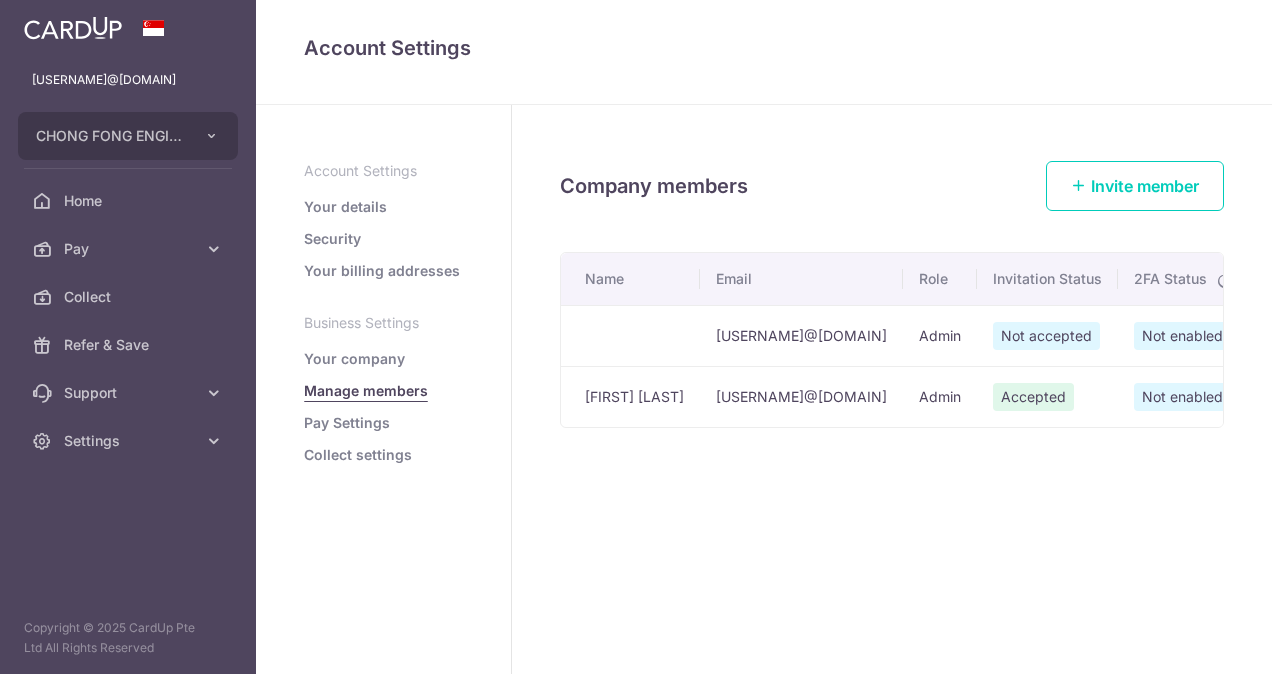 scroll, scrollTop: 0, scrollLeft: 0, axis: both 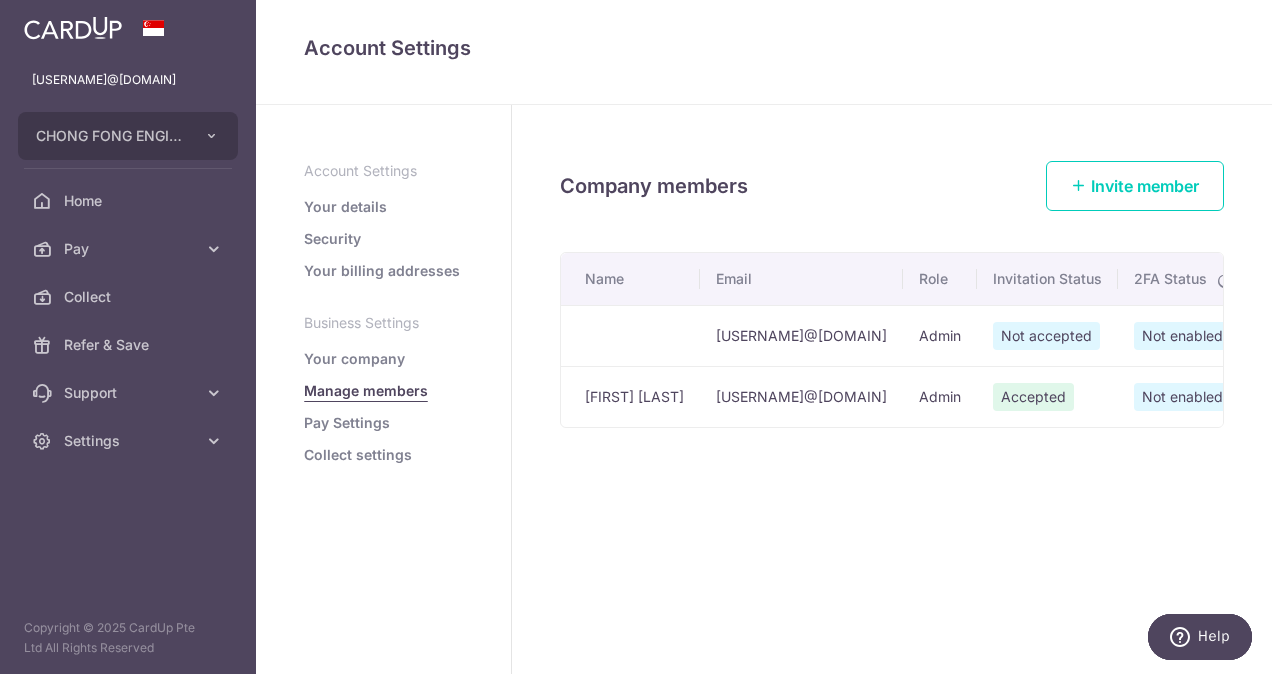 click on "Pay Settings" at bounding box center [347, 423] 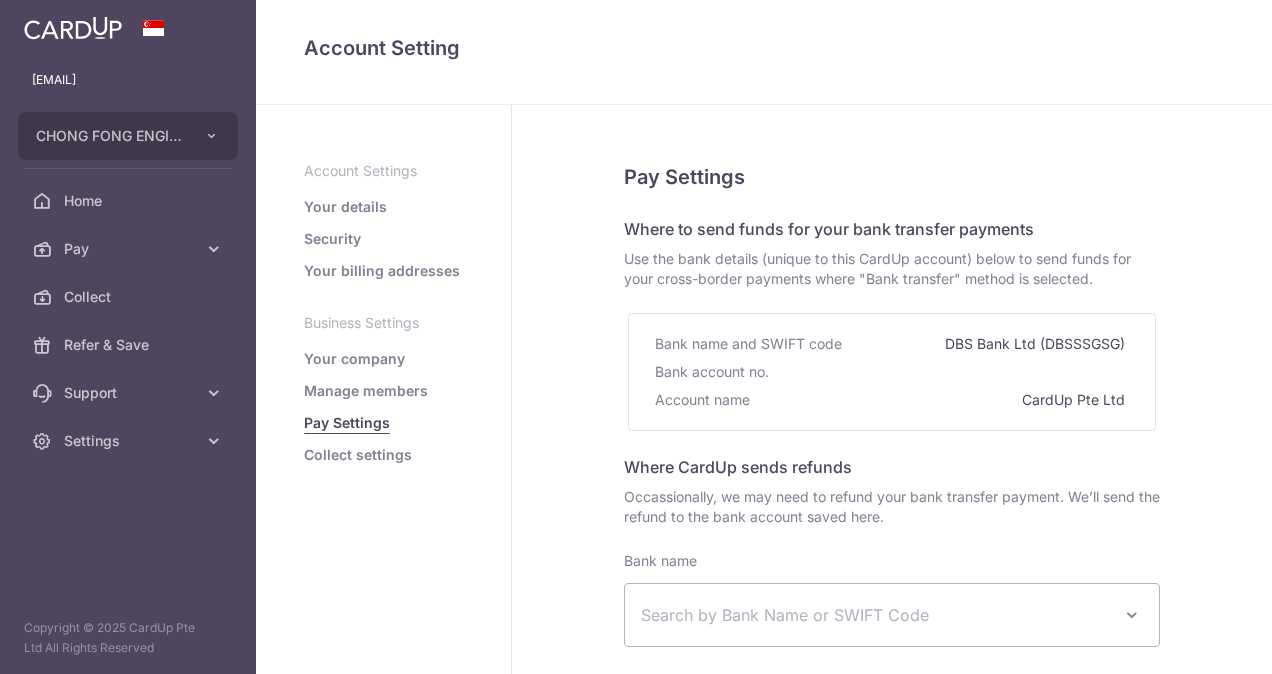 select 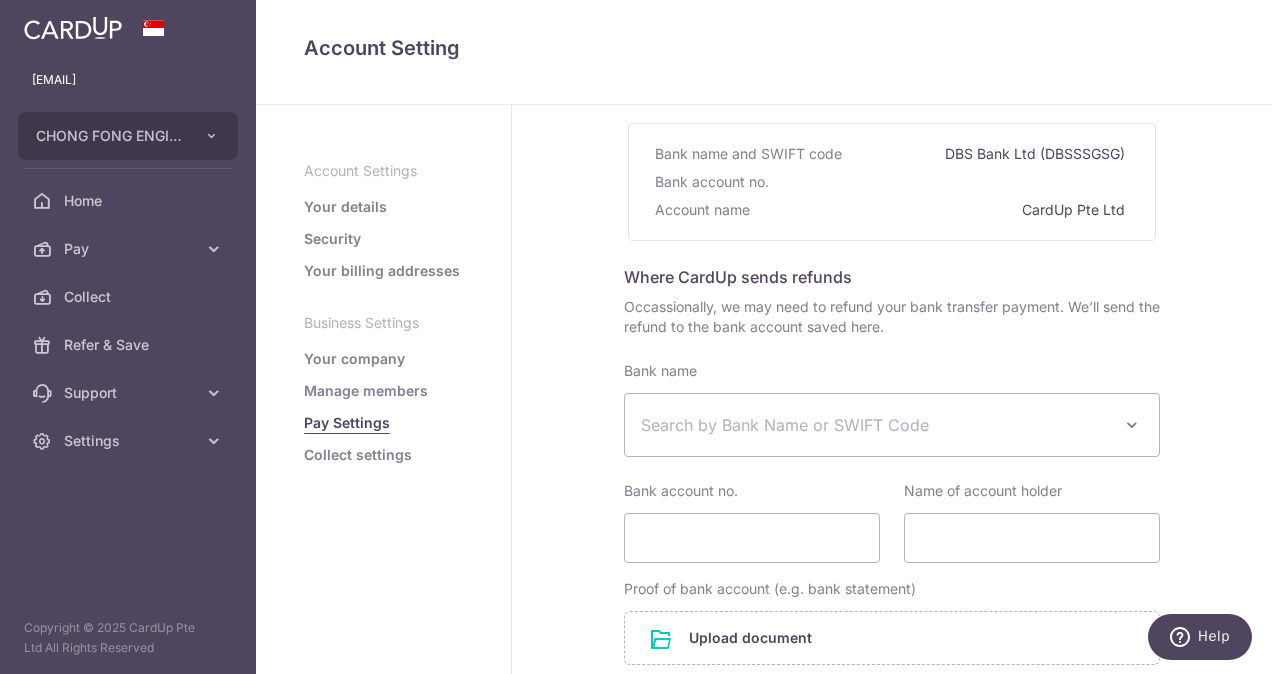 scroll, scrollTop: 196, scrollLeft: 0, axis: vertical 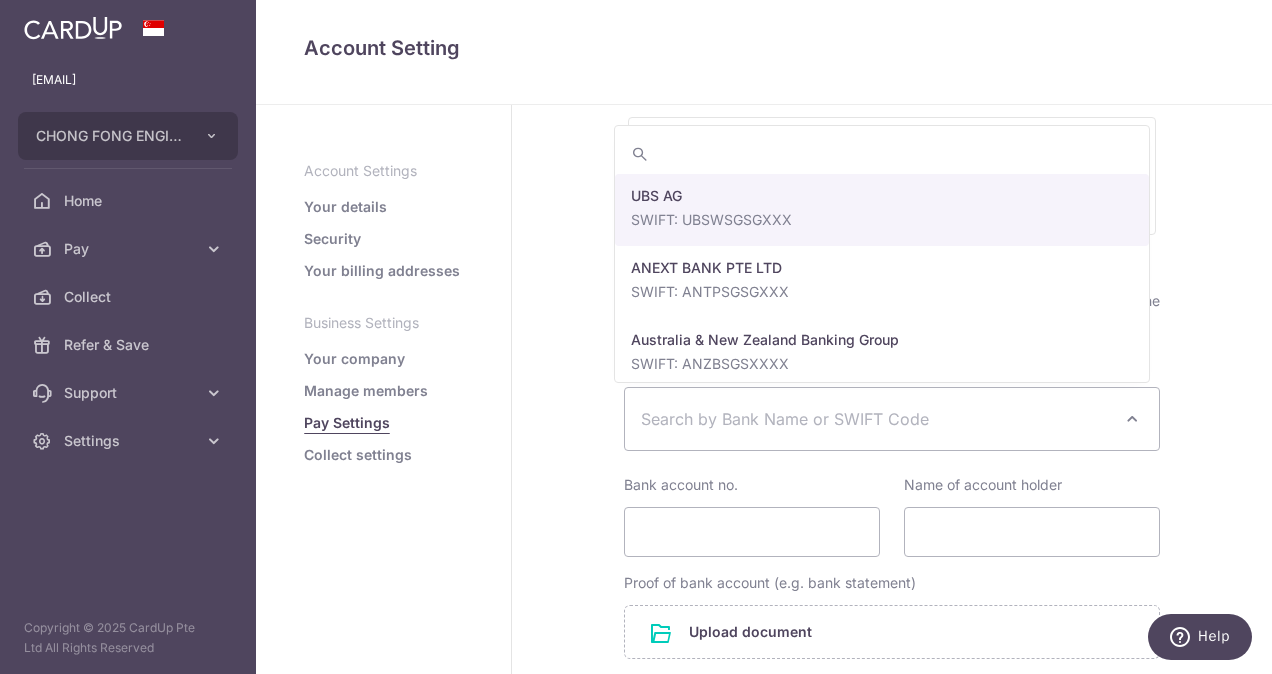 click on "Search by Bank Name or SWIFT Code" at bounding box center (876, 419) 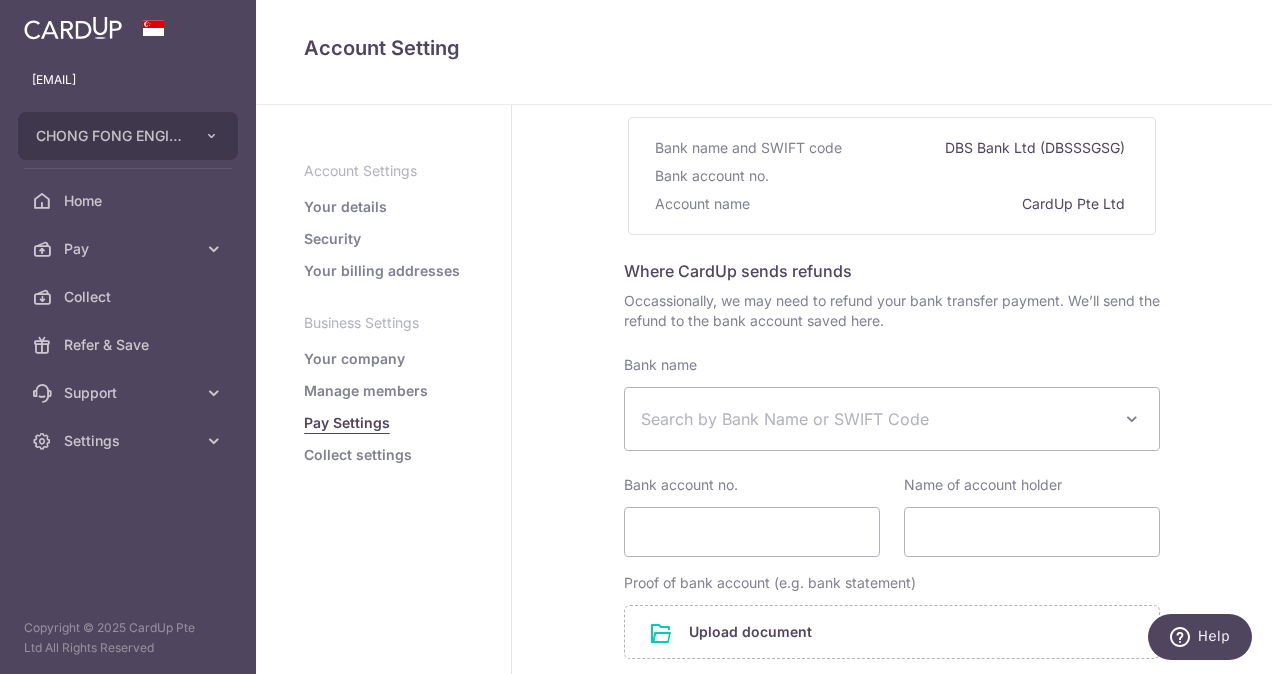 click on "Your details" at bounding box center [383, 207] 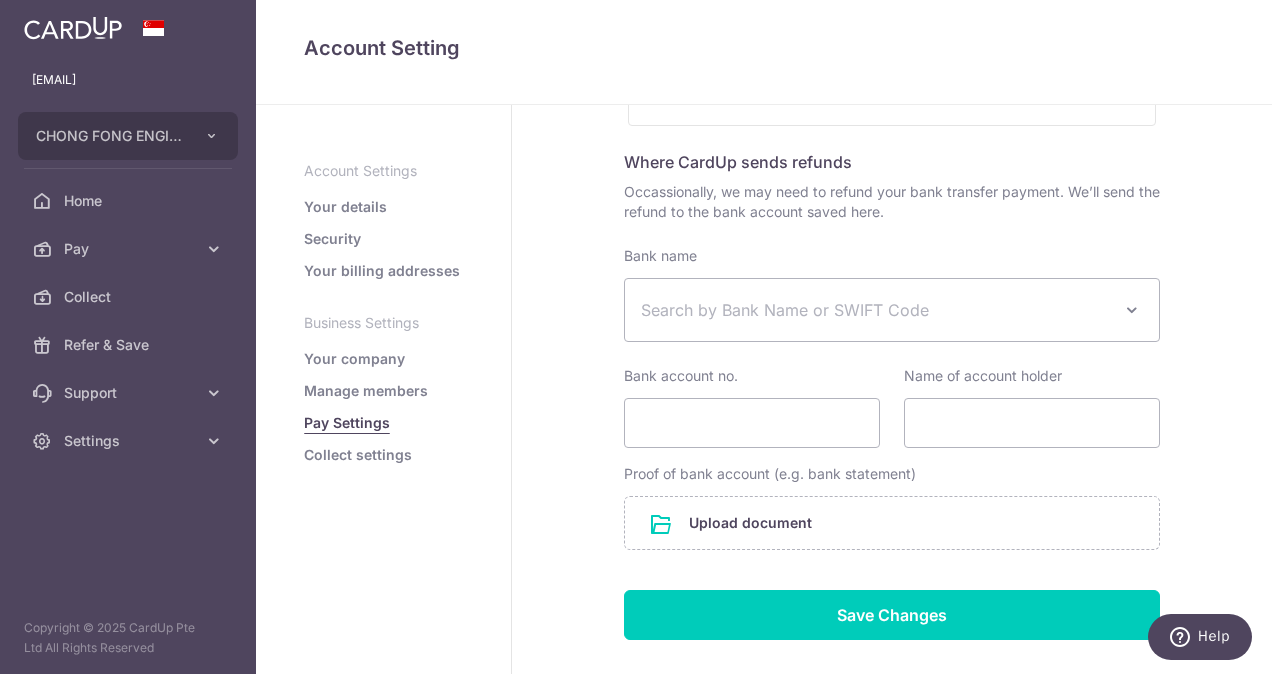 scroll, scrollTop: 304, scrollLeft: 0, axis: vertical 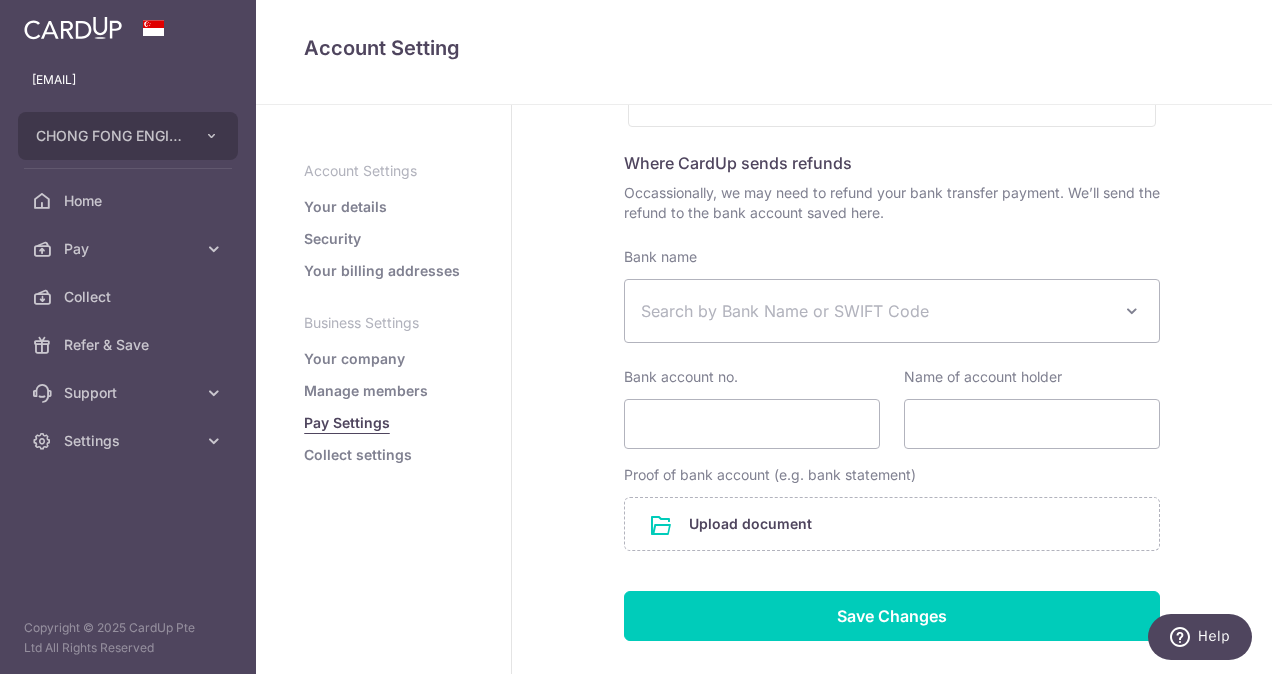click on "Collect settings" at bounding box center (358, 455) 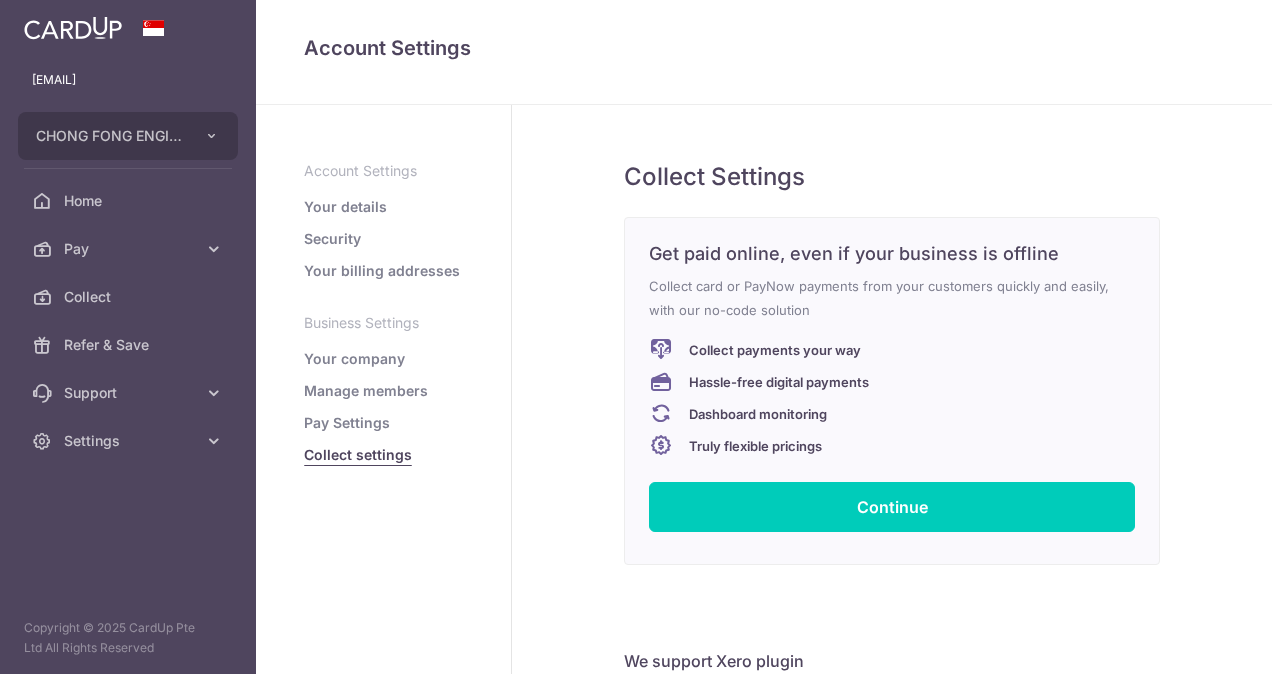 scroll, scrollTop: 0, scrollLeft: 0, axis: both 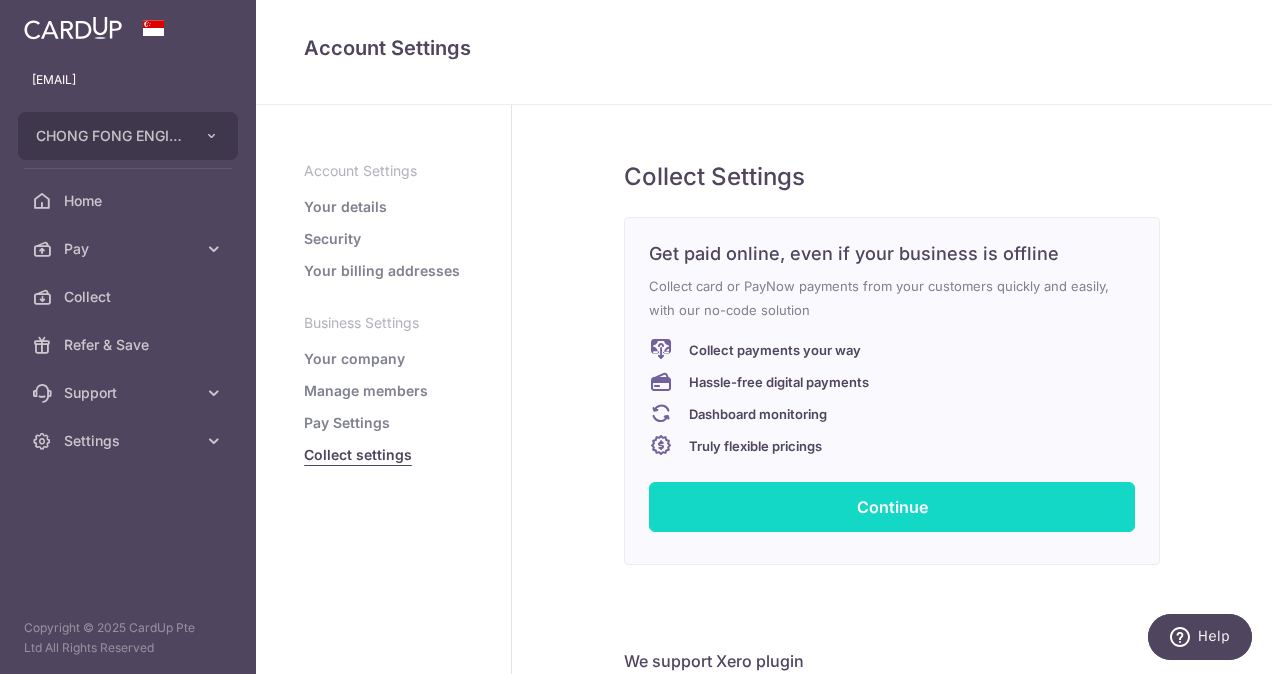 click on "Continue" at bounding box center (892, 507) 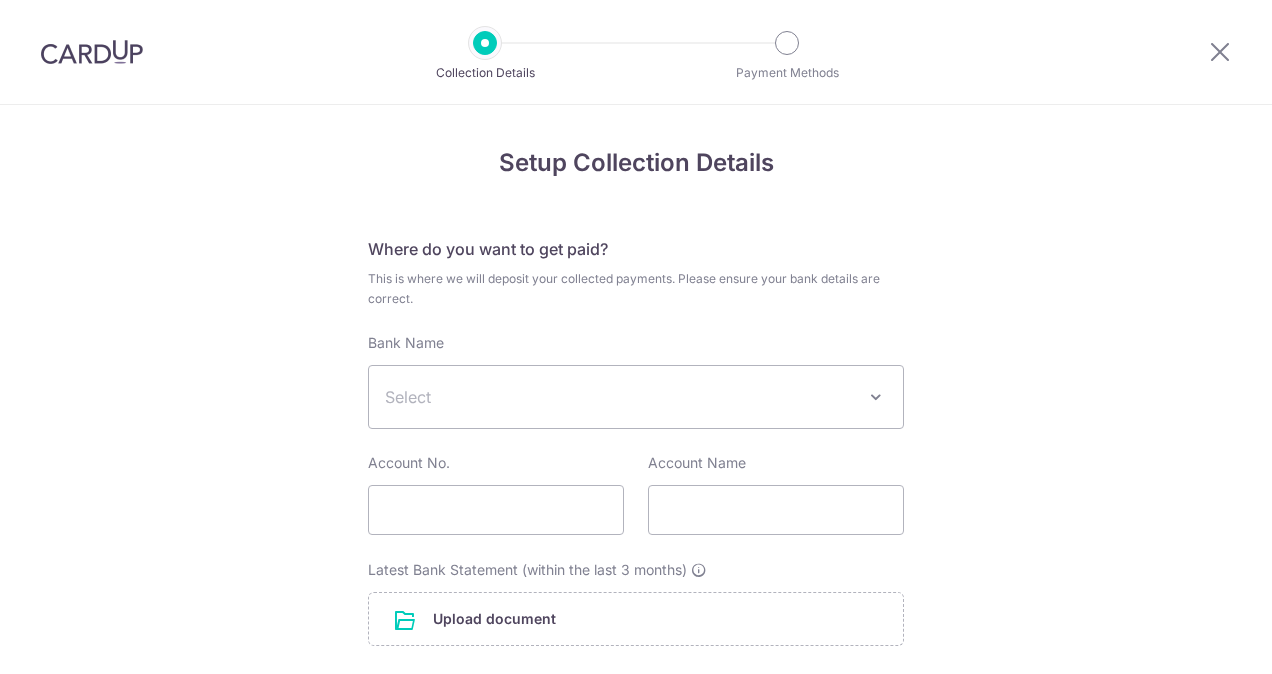 scroll, scrollTop: 0, scrollLeft: 0, axis: both 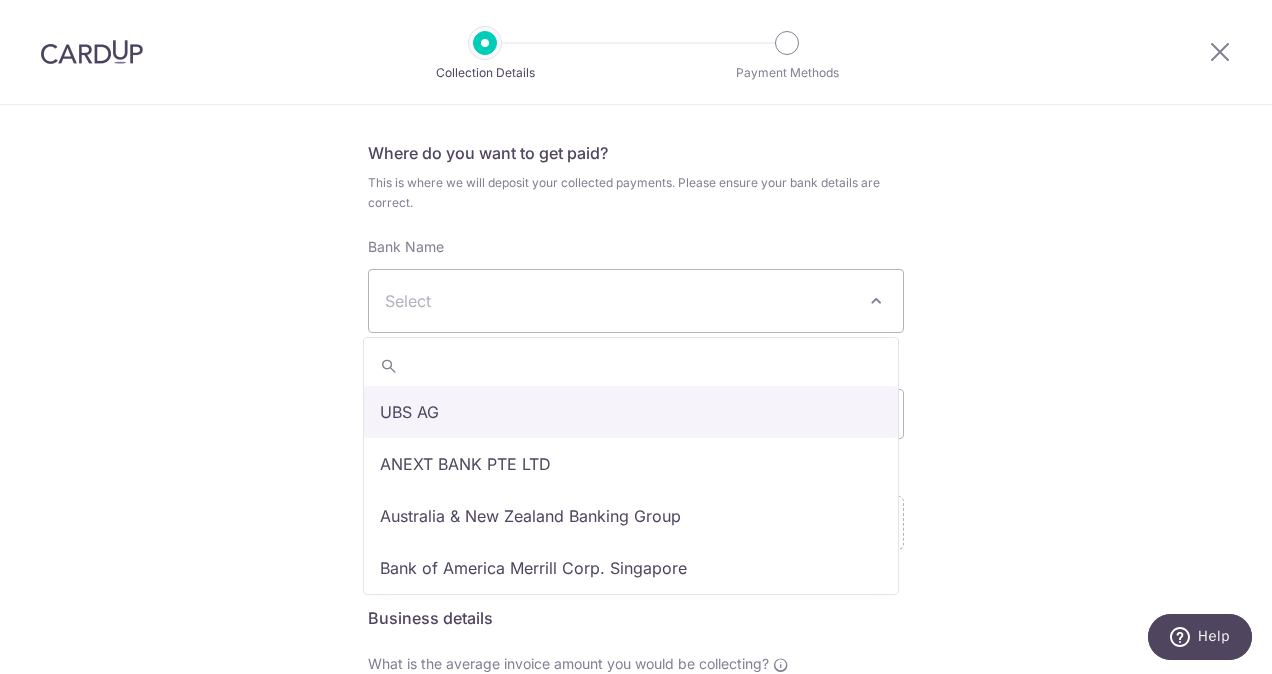 click at bounding box center [876, 301] 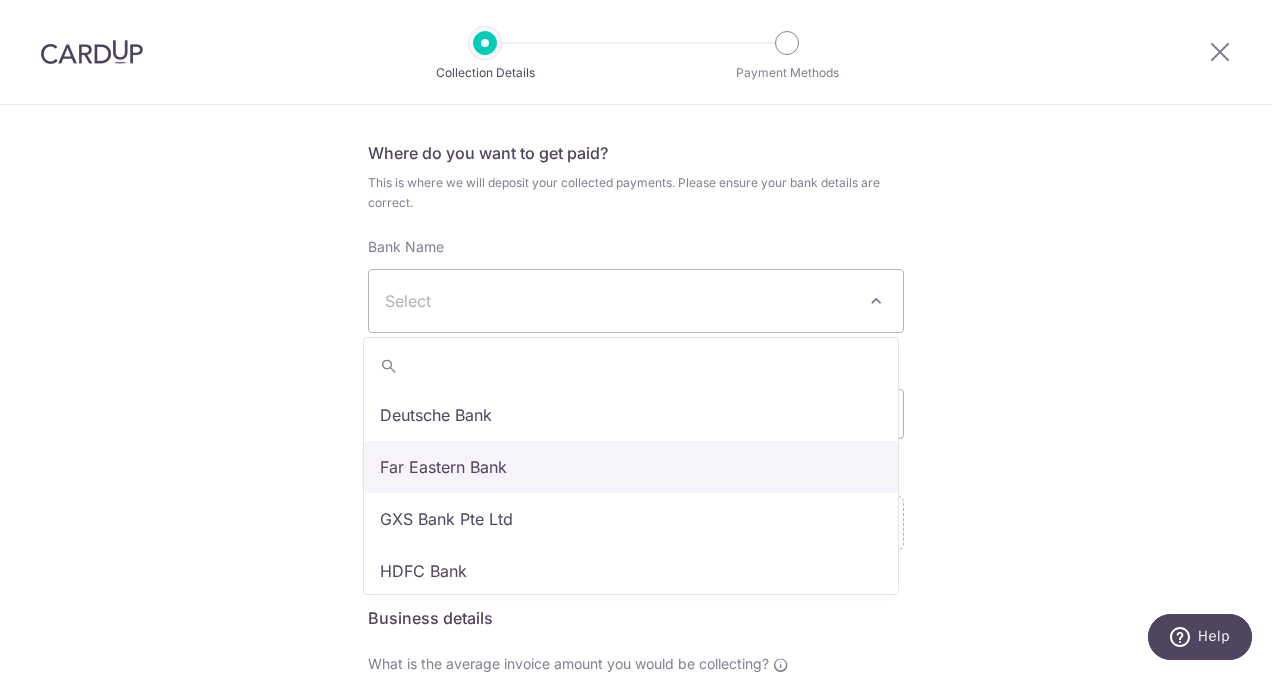 scroll, scrollTop: 1075, scrollLeft: 0, axis: vertical 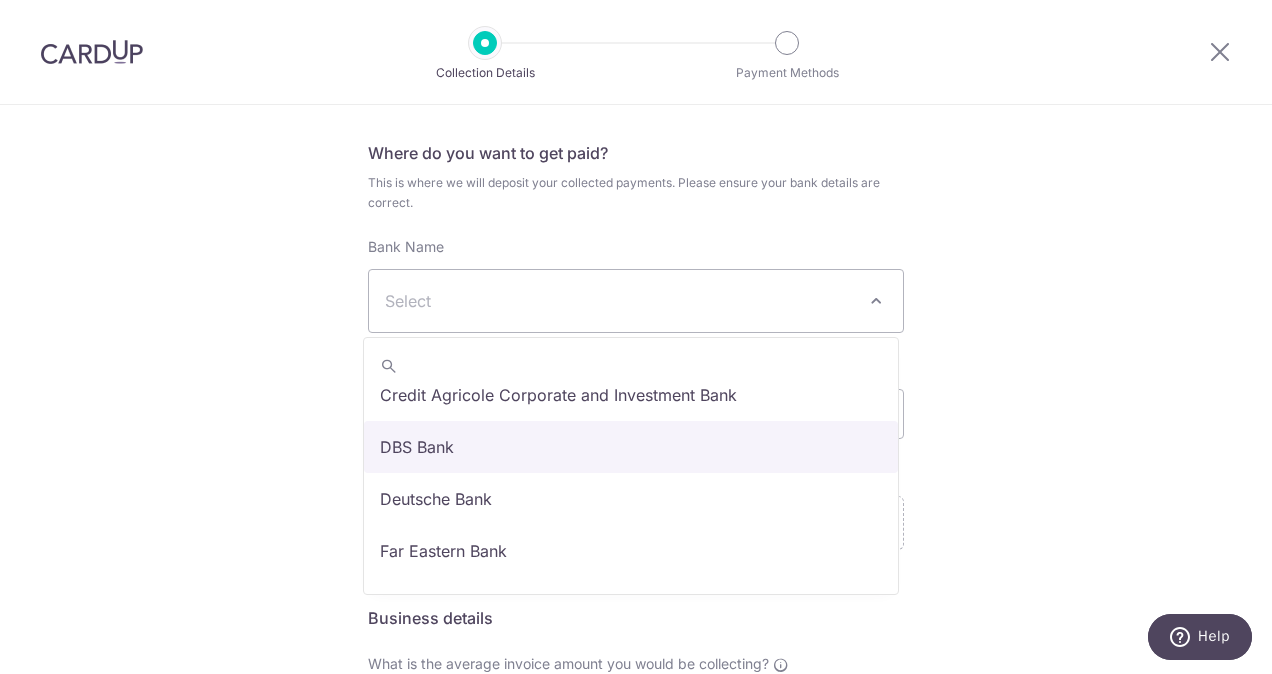 select on "6" 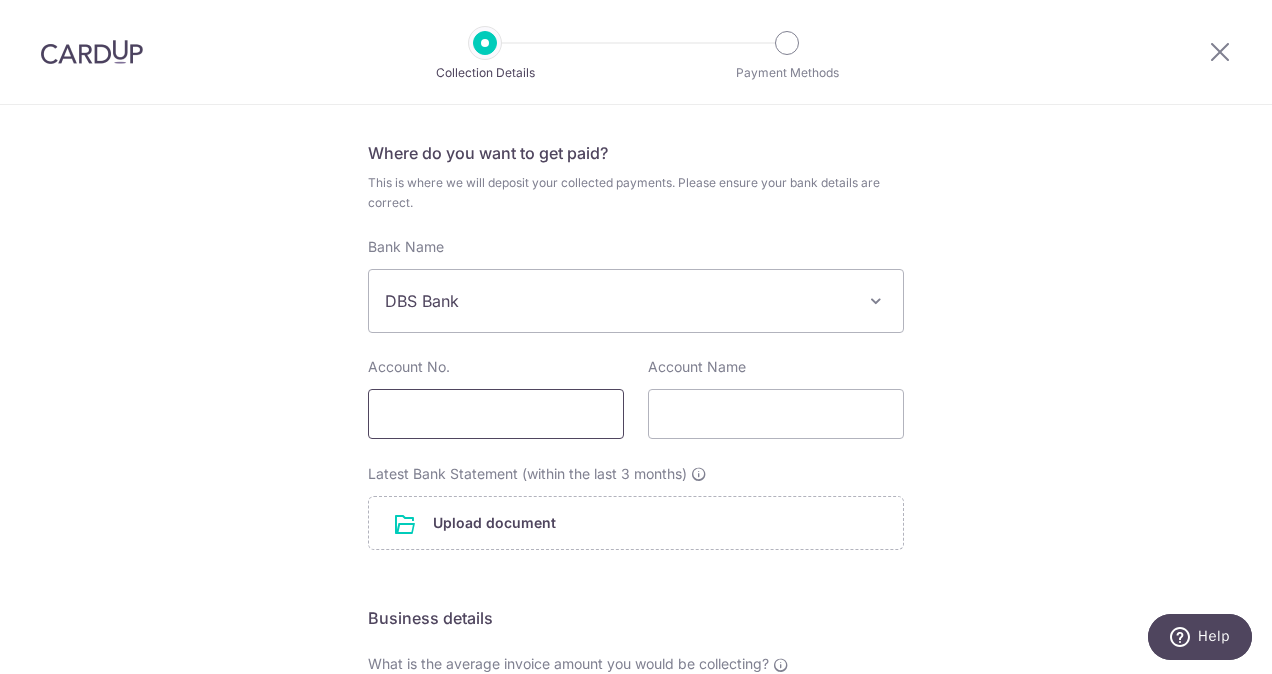 click at bounding box center (496, 414) 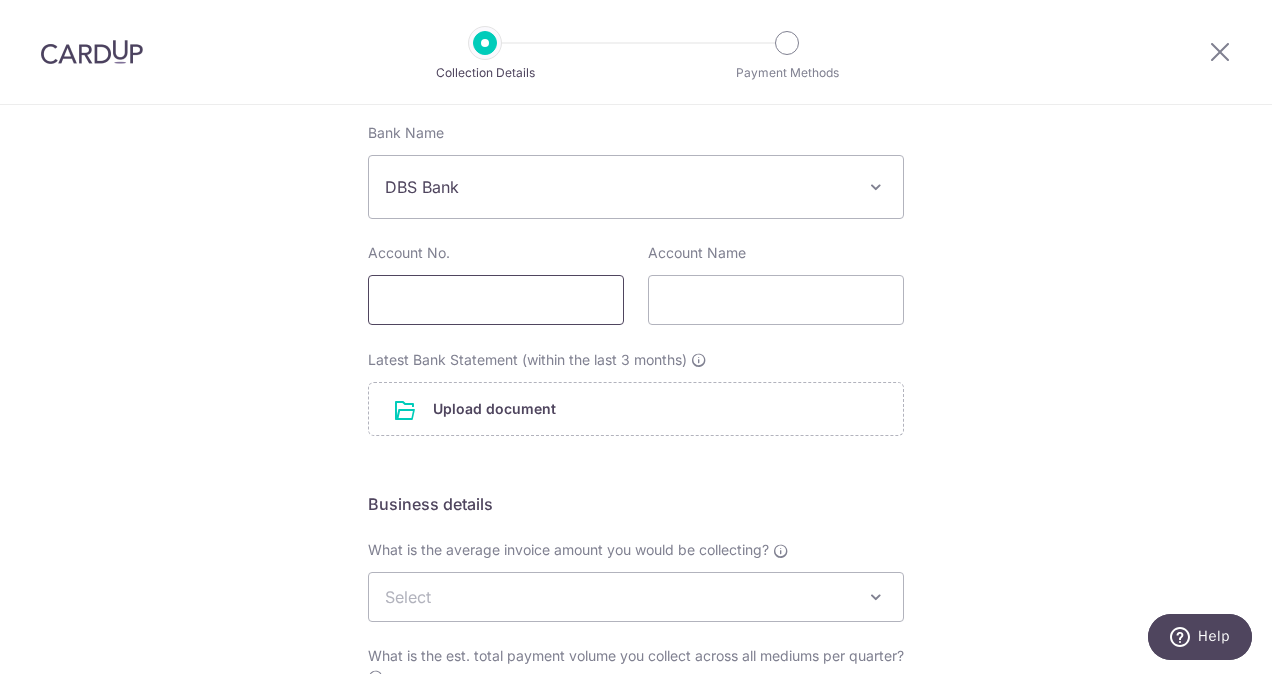 scroll, scrollTop: 0, scrollLeft: 0, axis: both 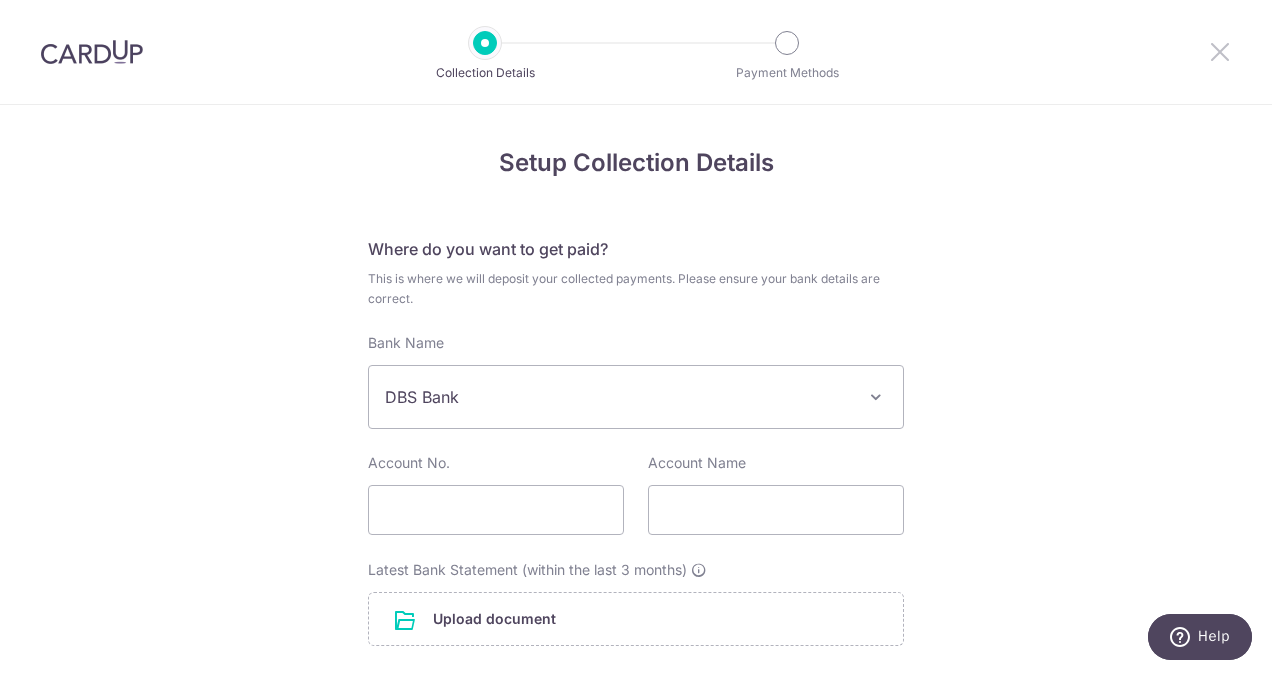 click at bounding box center [1220, 51] 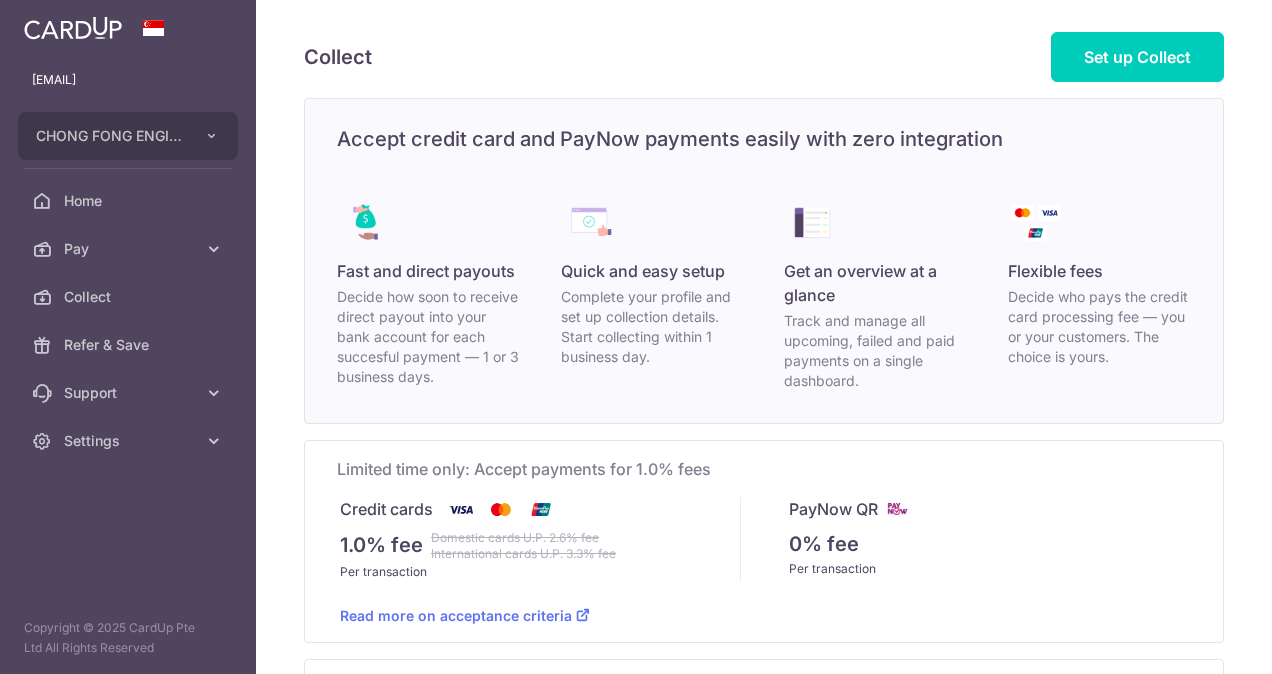scroll, scrollTop: 0, scrollLeft: 0, axis: both 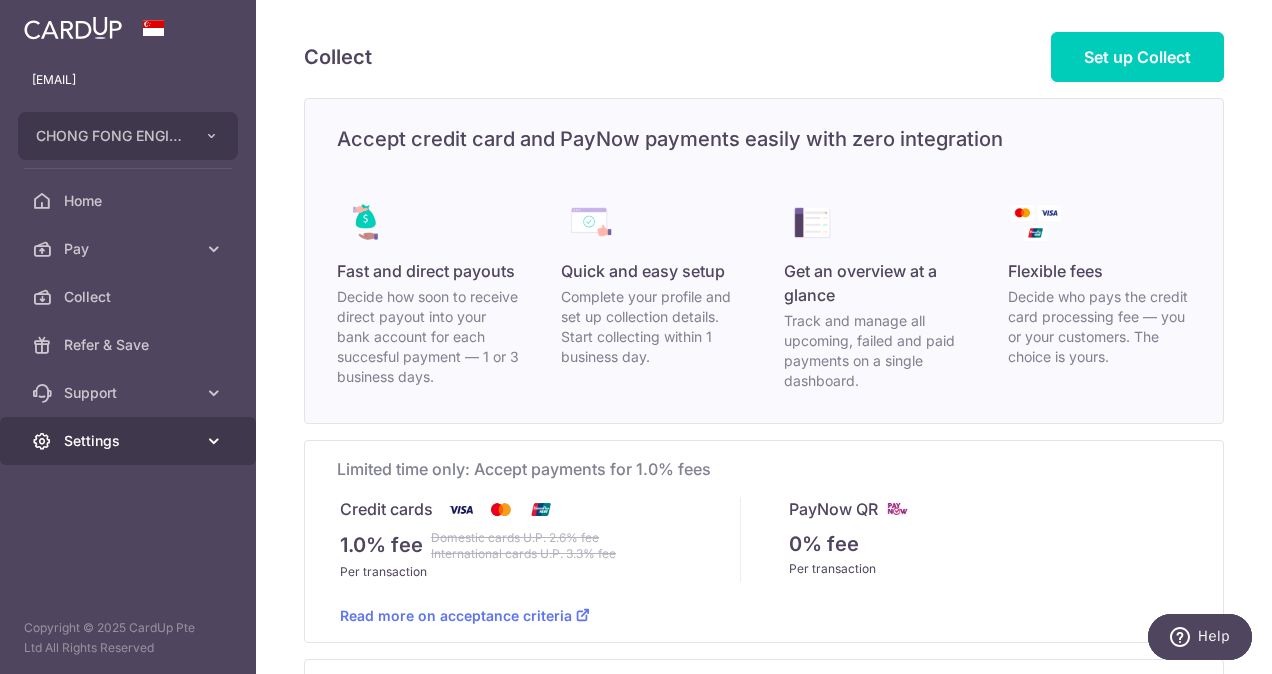 click on "Settings" at bounding box center (130, 441) 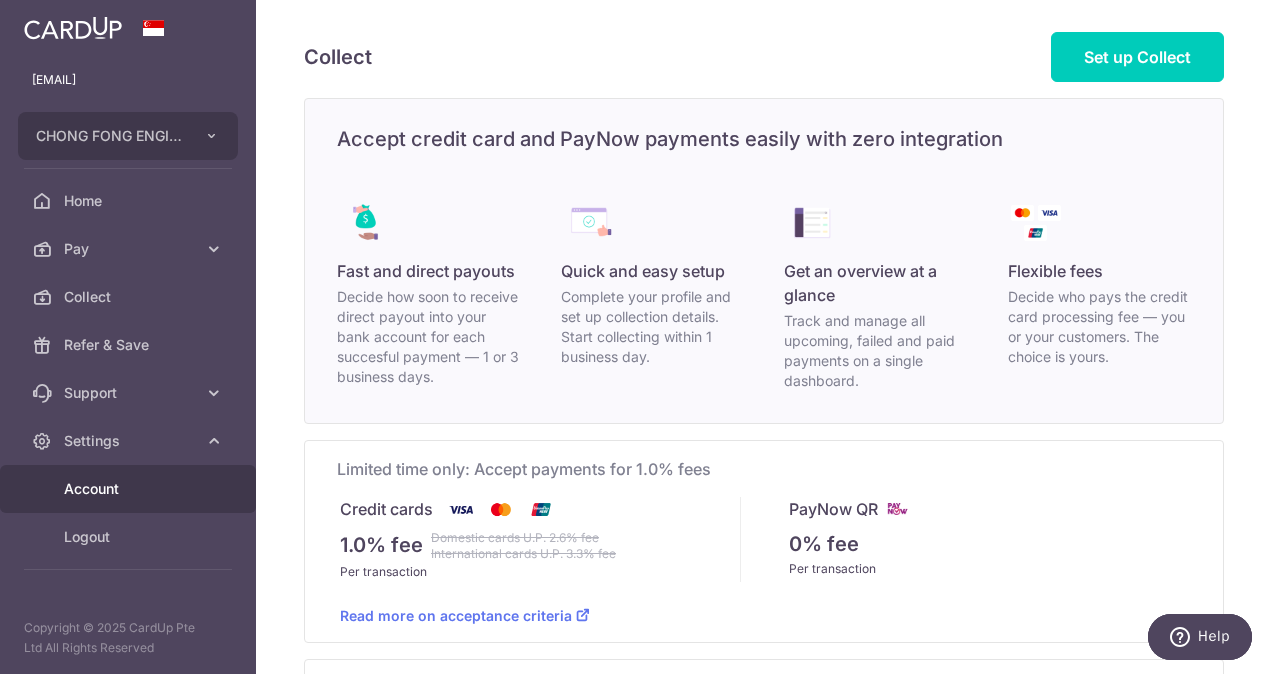 click on "Account" at bounding box center [128, 489] 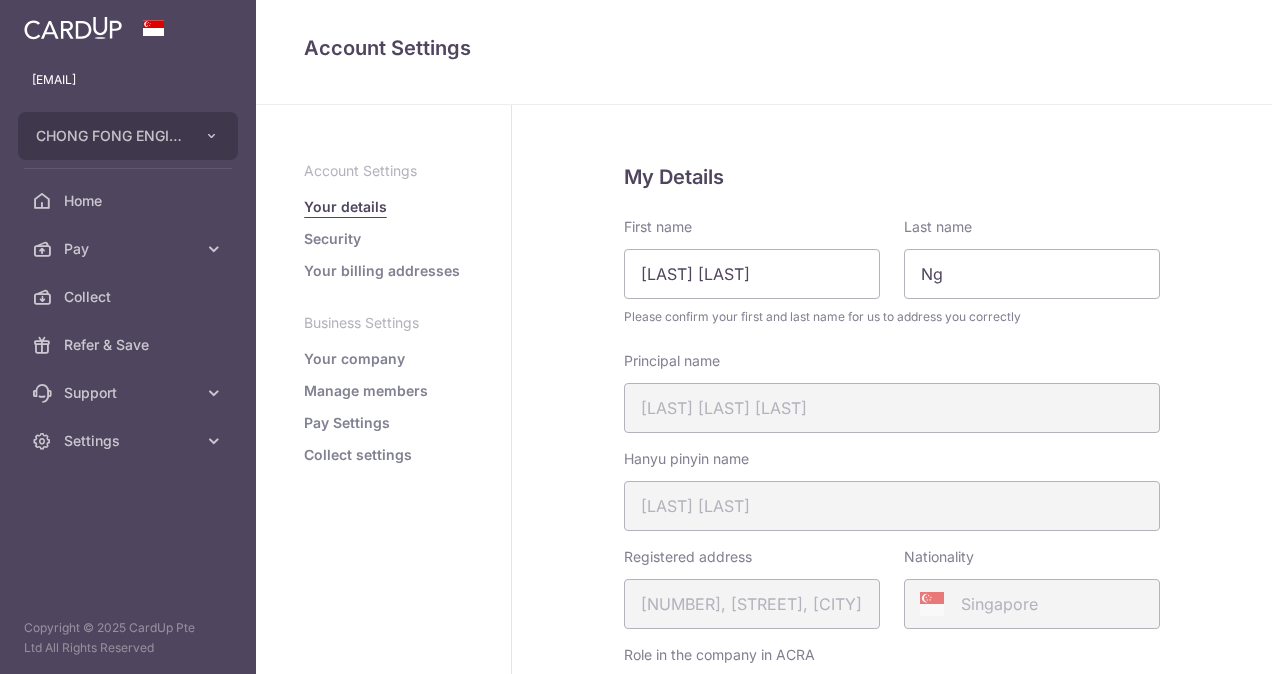 scroll, scrollTop: 0, scrollLeft: 0, axis: both 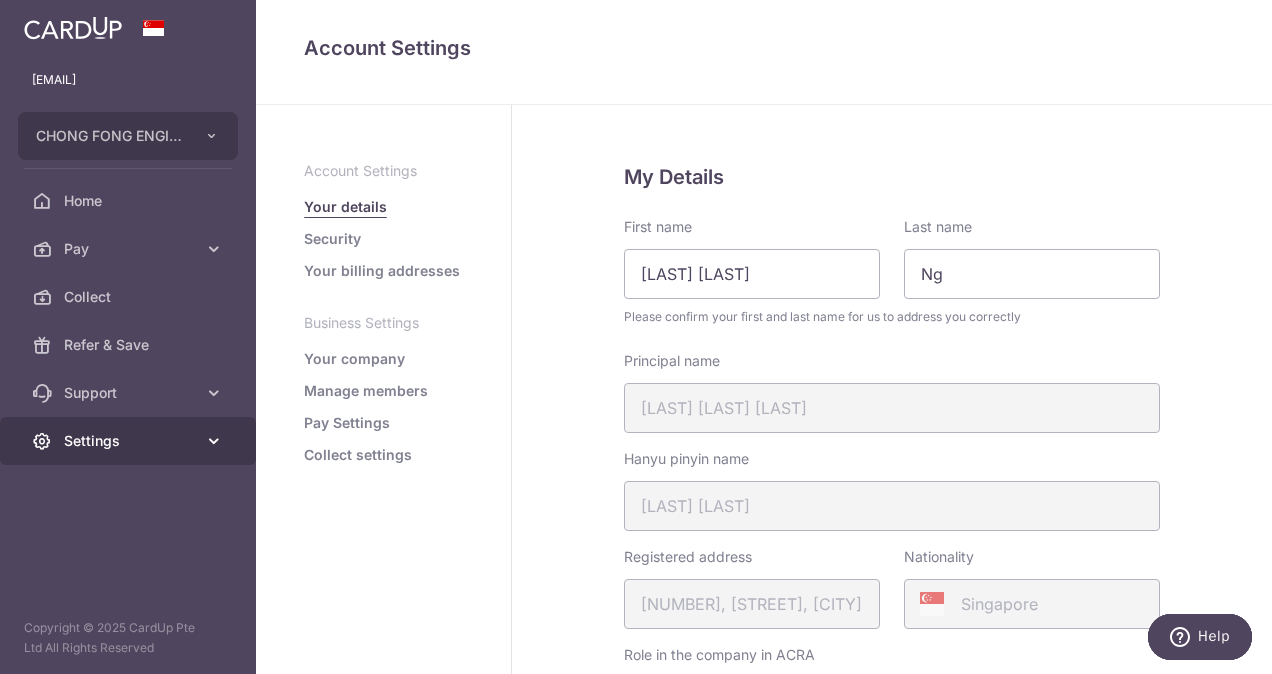 click on "Settings" at bounding box center [130, 441] 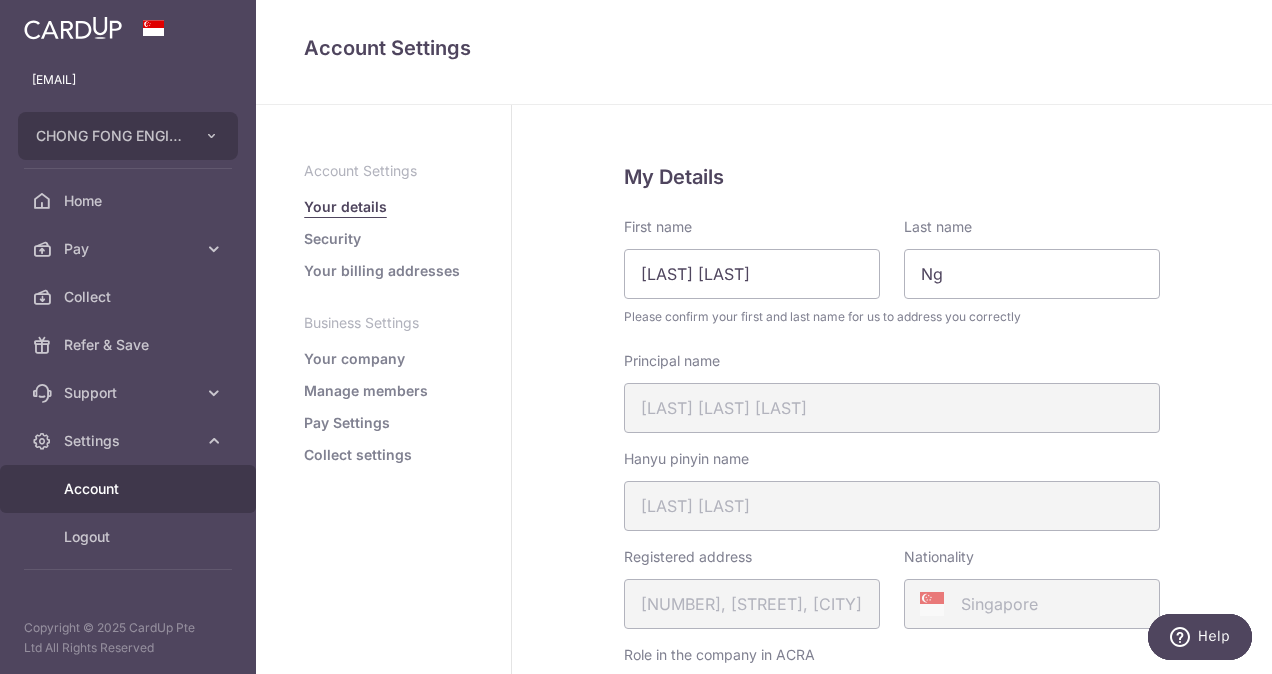 click on "Account" at bounding box center [128, 489] 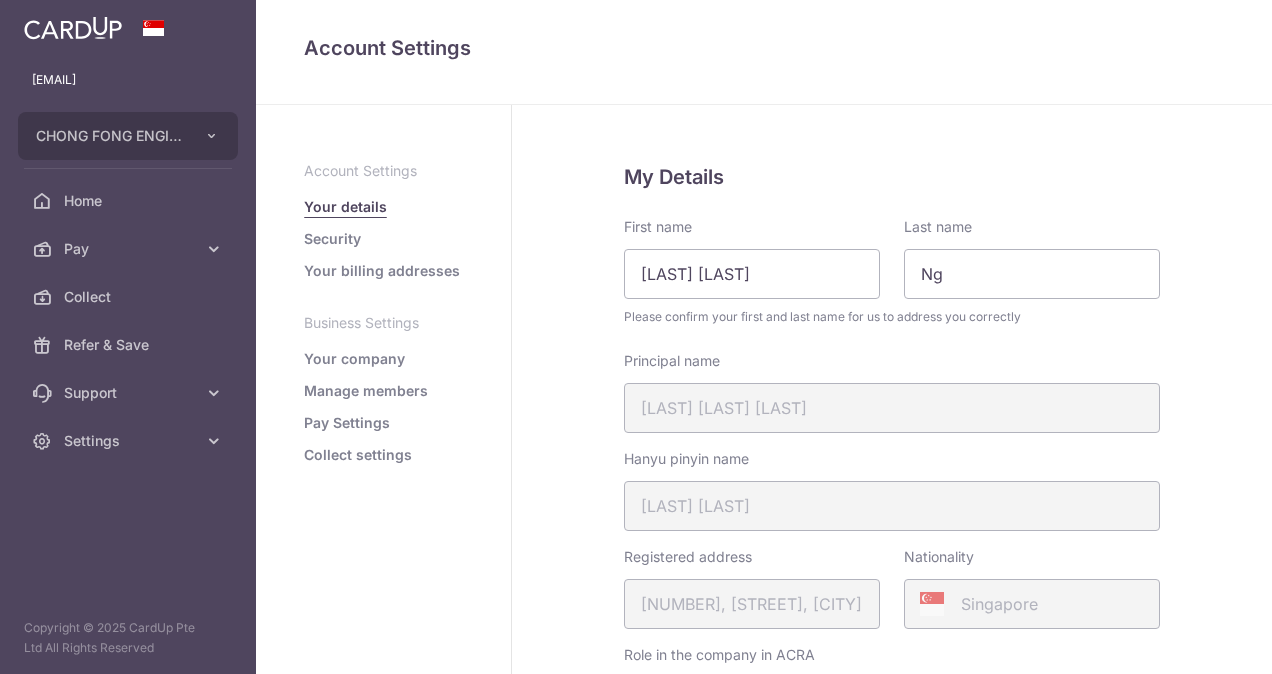 scroll, scrollTop: 0, scrollLeft: 0, axis: both 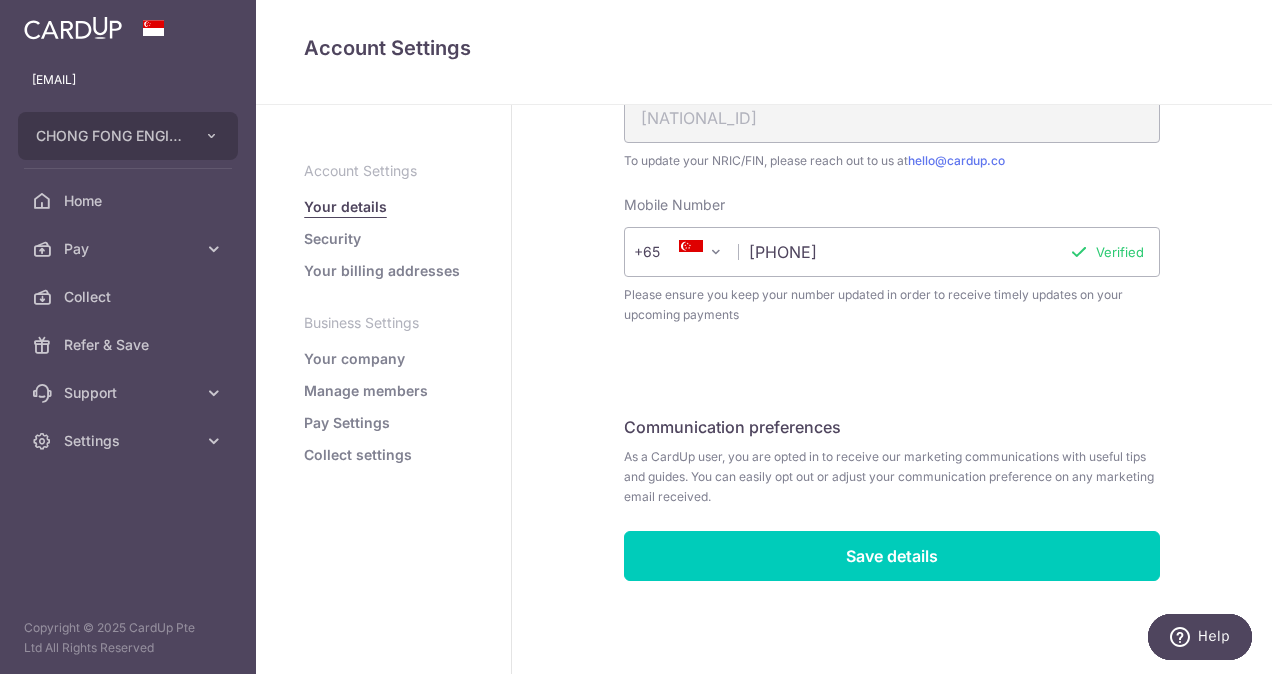 click on "Your company" at bounding box center (354, 359) 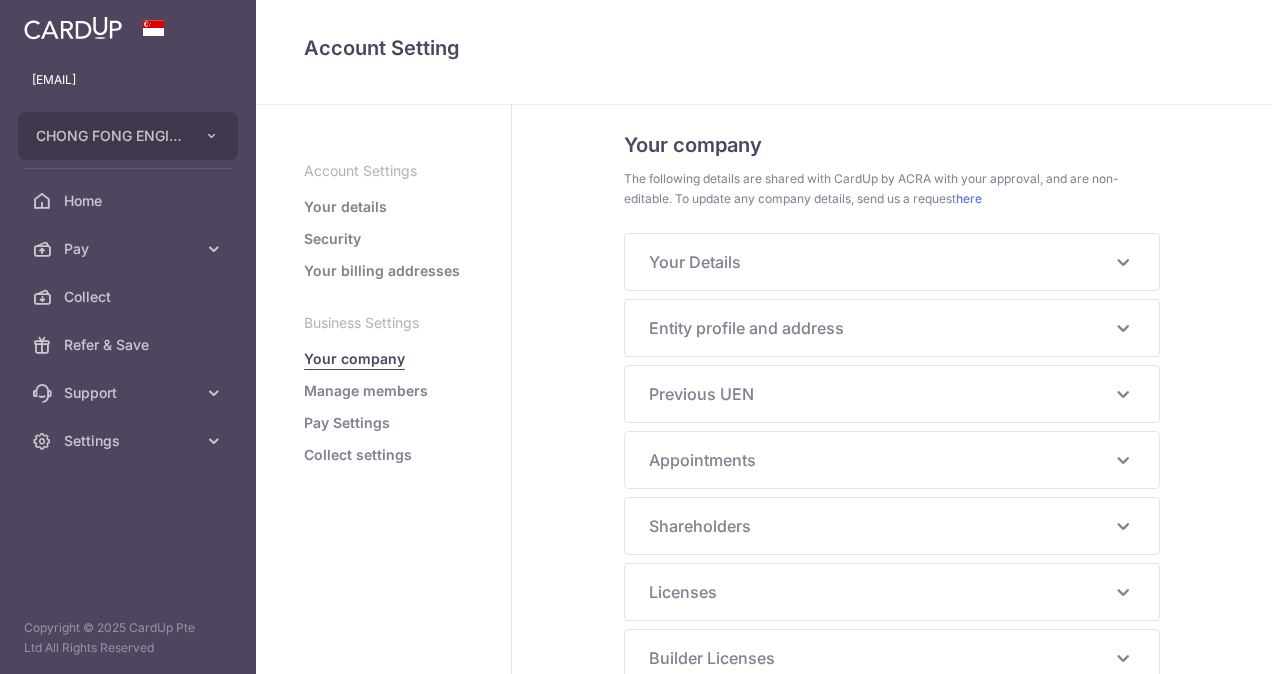 scroll, scrollTop: 0, scrollLeft: 0, axis: both 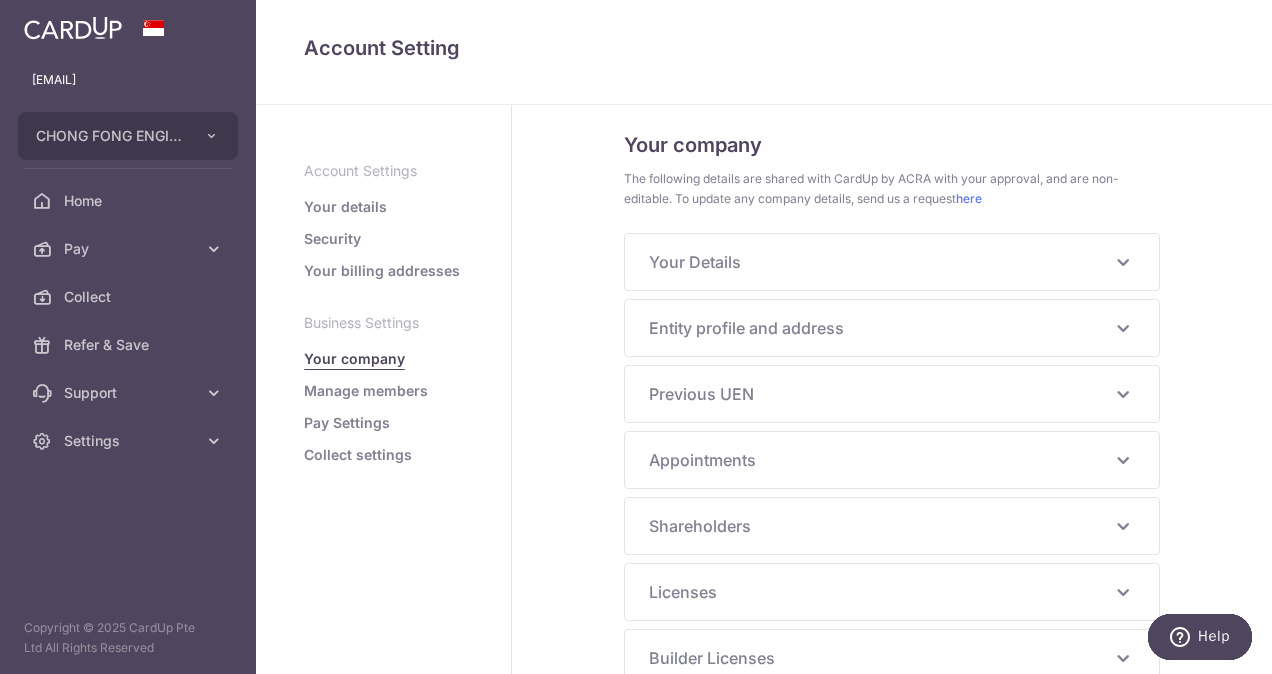 click on "Collect settings" at bounding box center (358, 455) 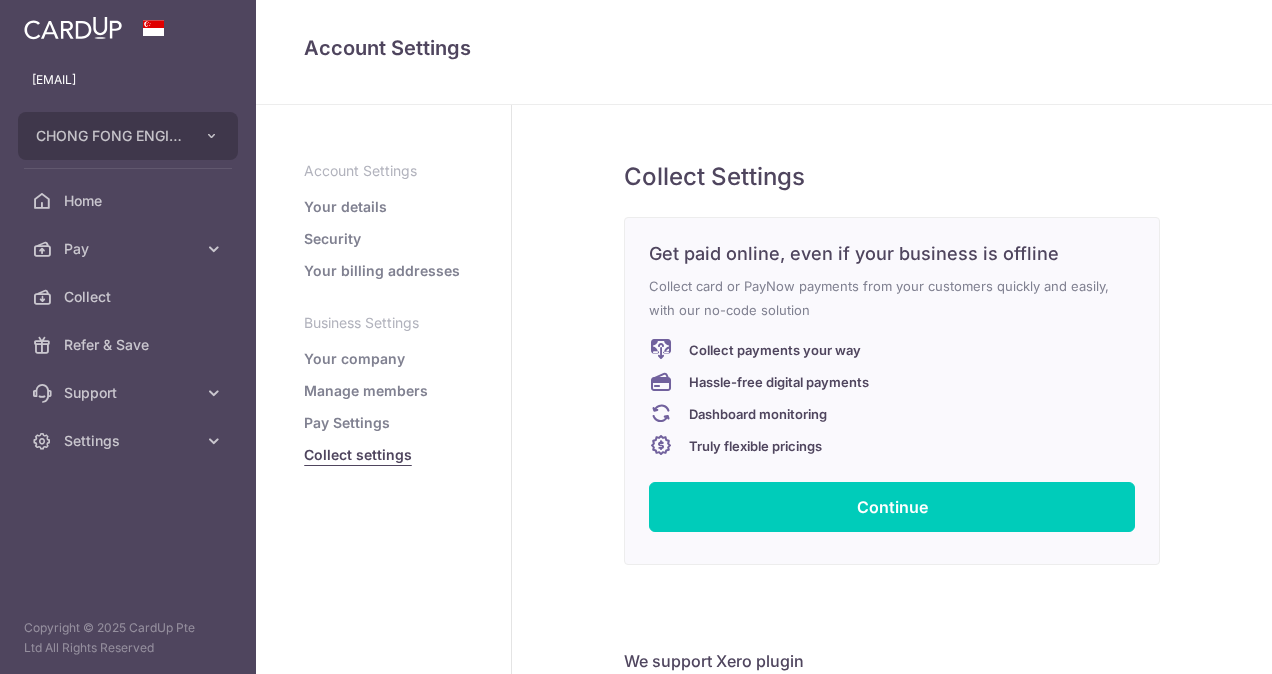 scroll, scrollTop: 0, scrollLeft: 0, axis: both 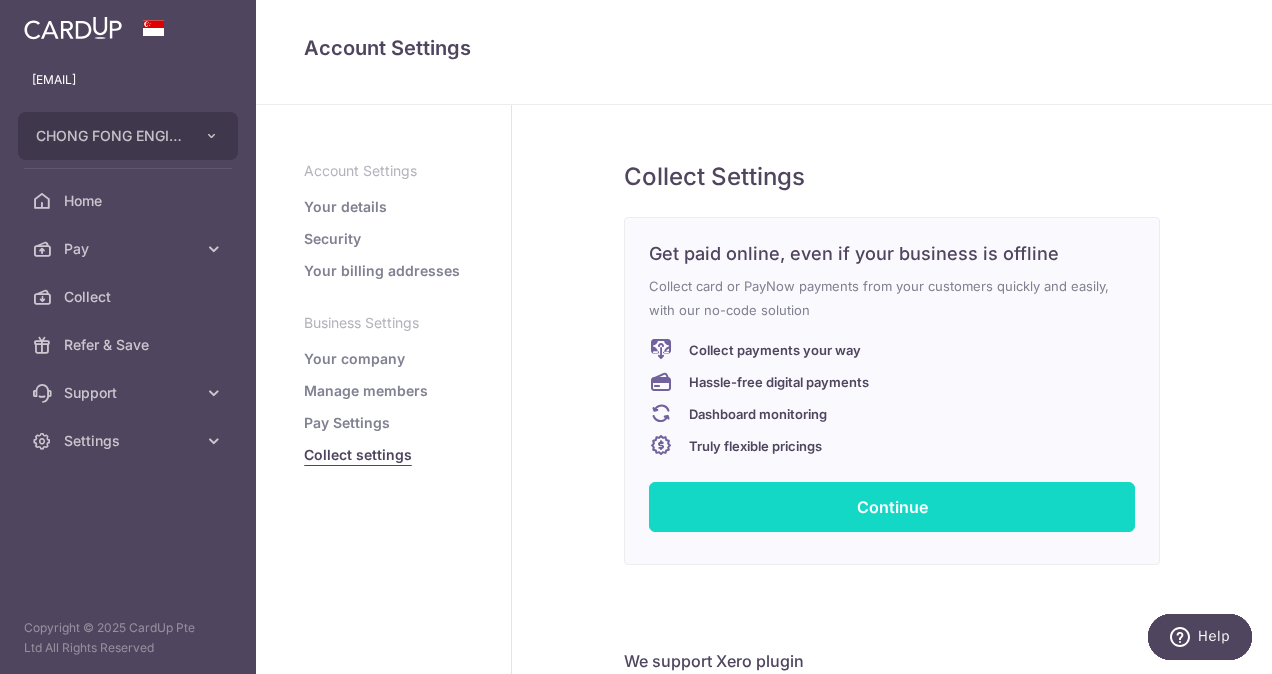 click on "Continue" at bounding box center [892, 507] 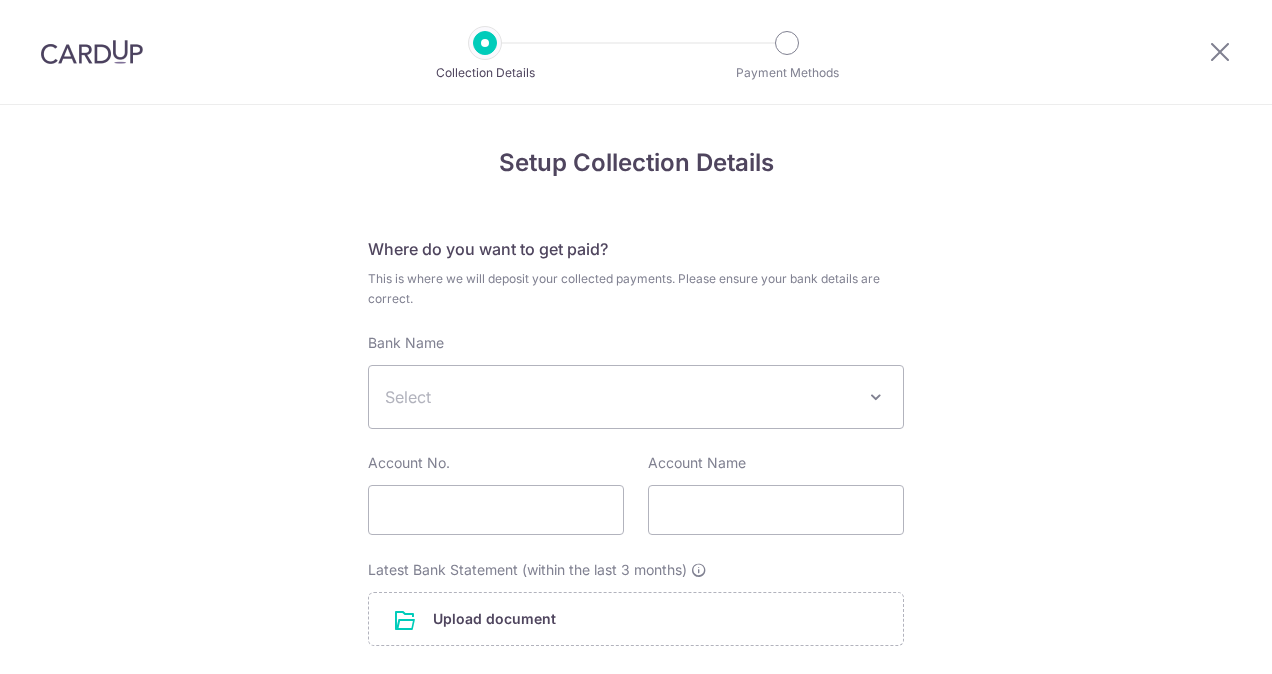 scroll, scrollTop: 0, scrollLeft: 0, axis: both 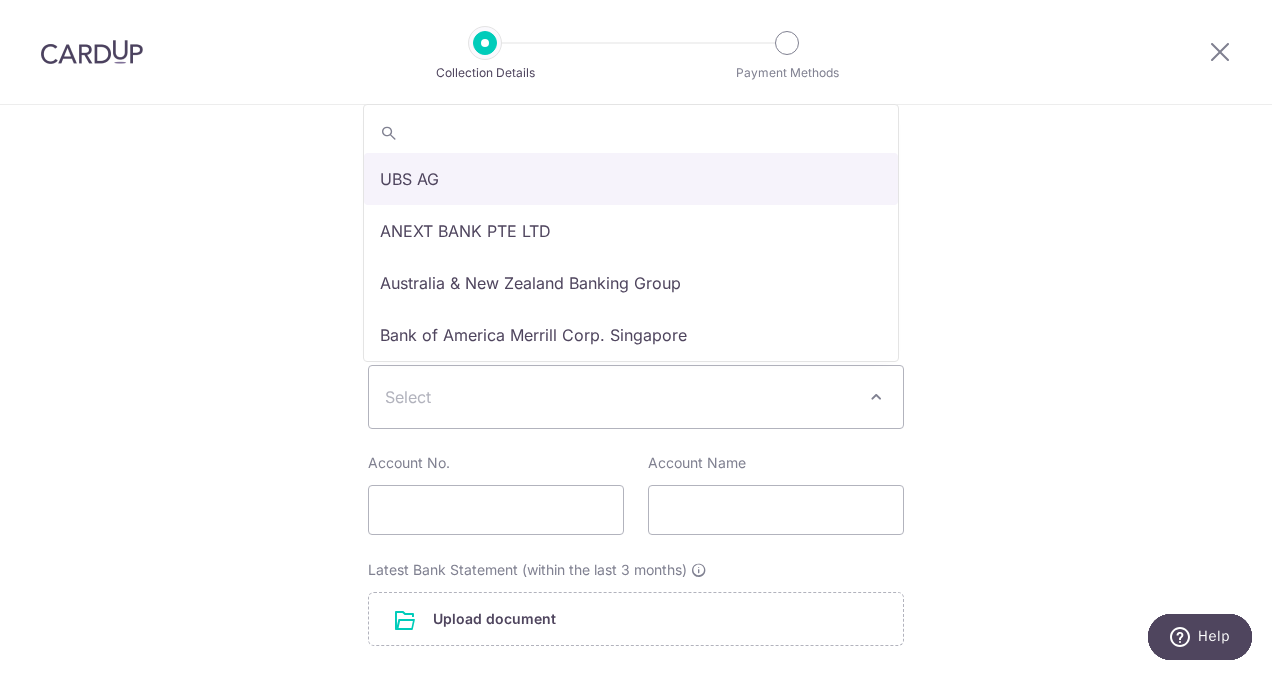 click on "Select" at bounding box center [636, 397] 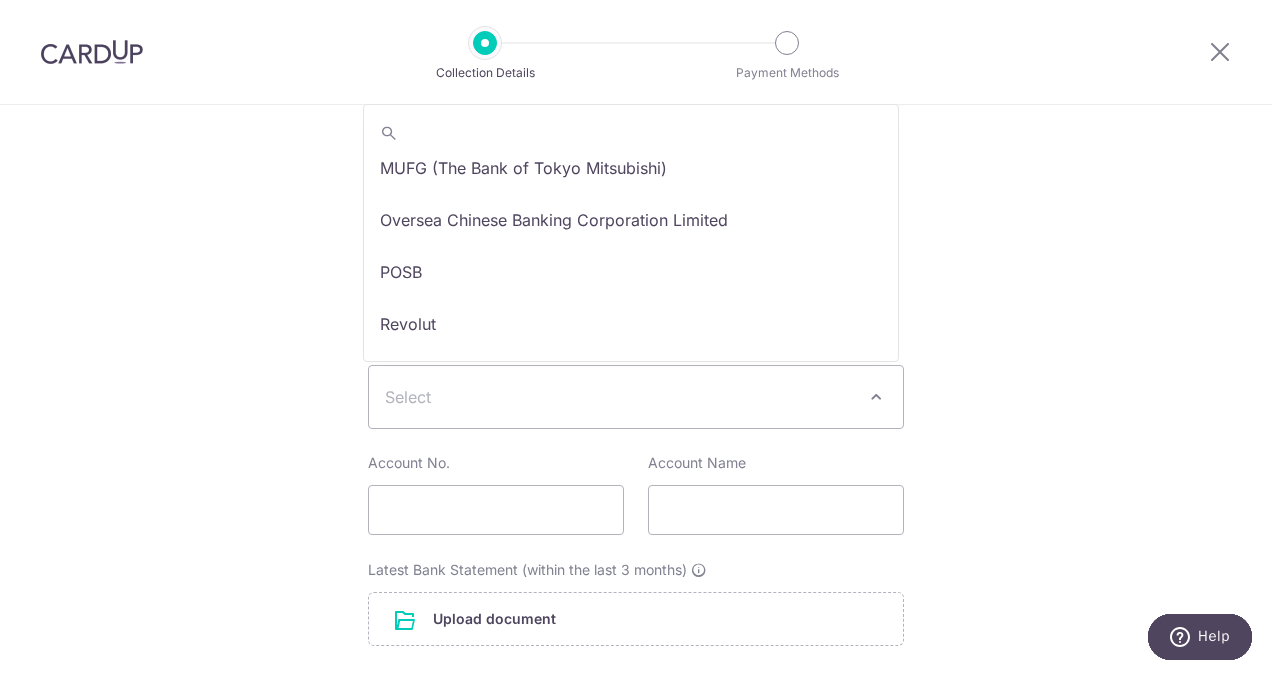 scroll, scrollTop: 1986, scrollLeft: 0, axis: vertical 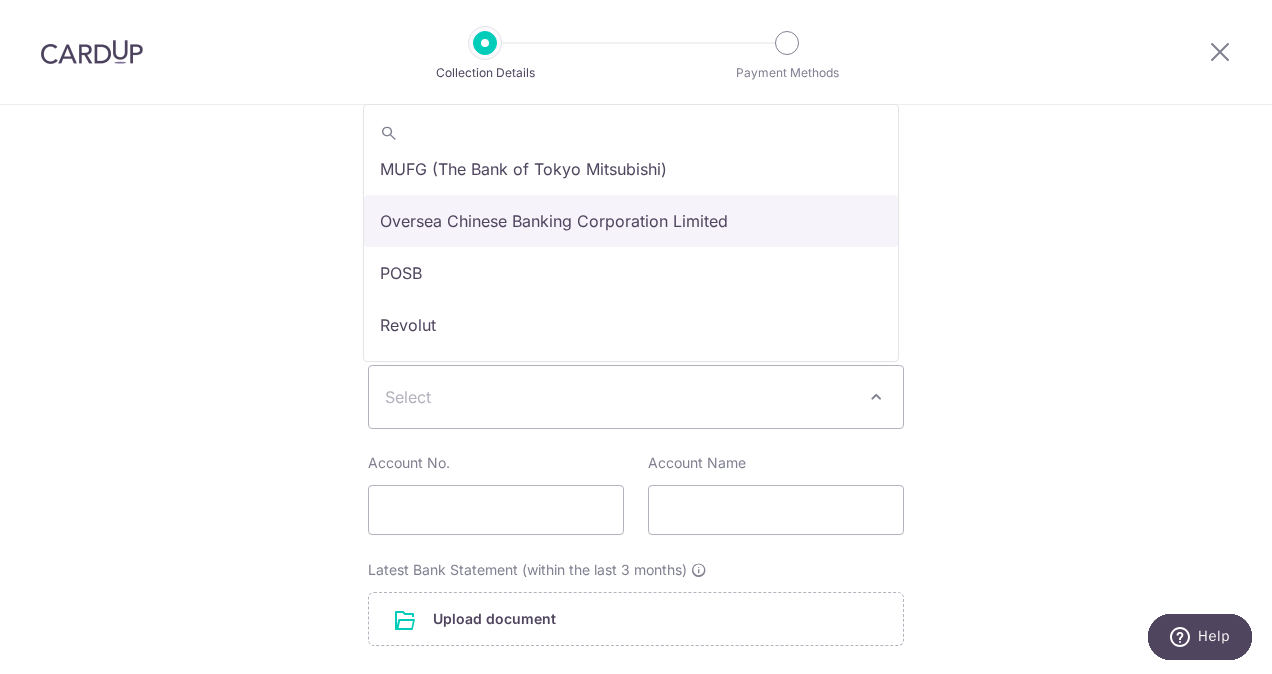 select on "12" 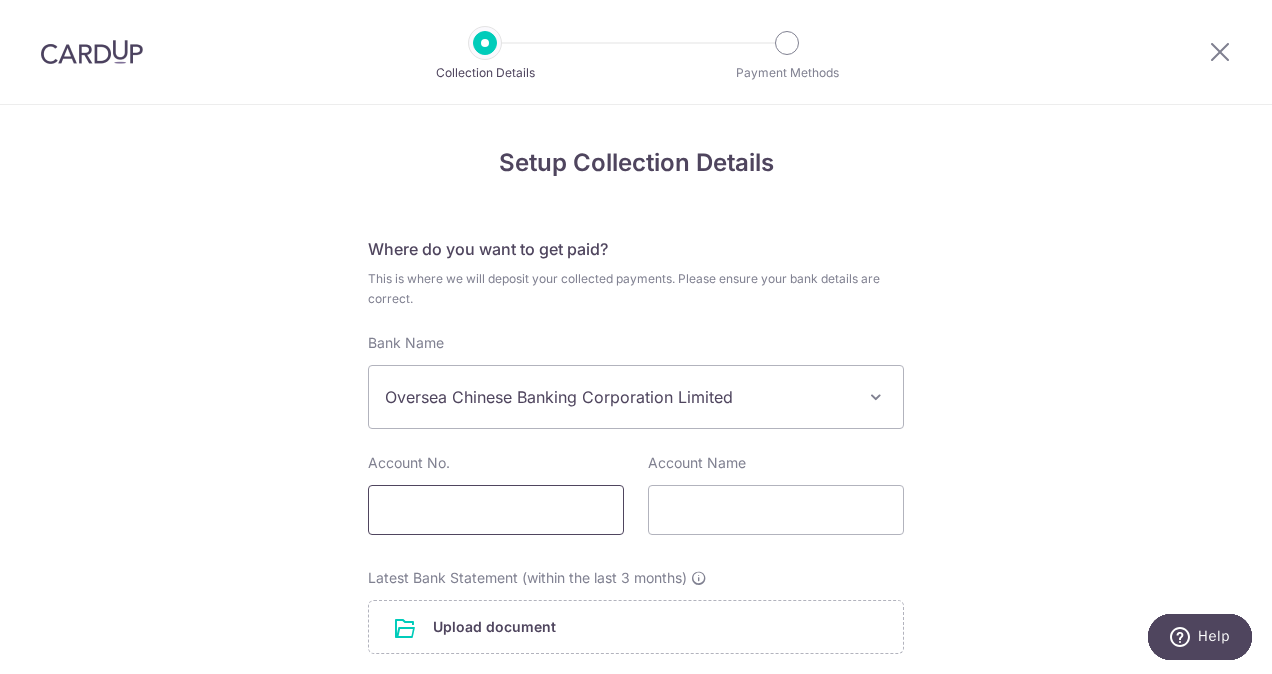 click at bounding box center [496, 510] 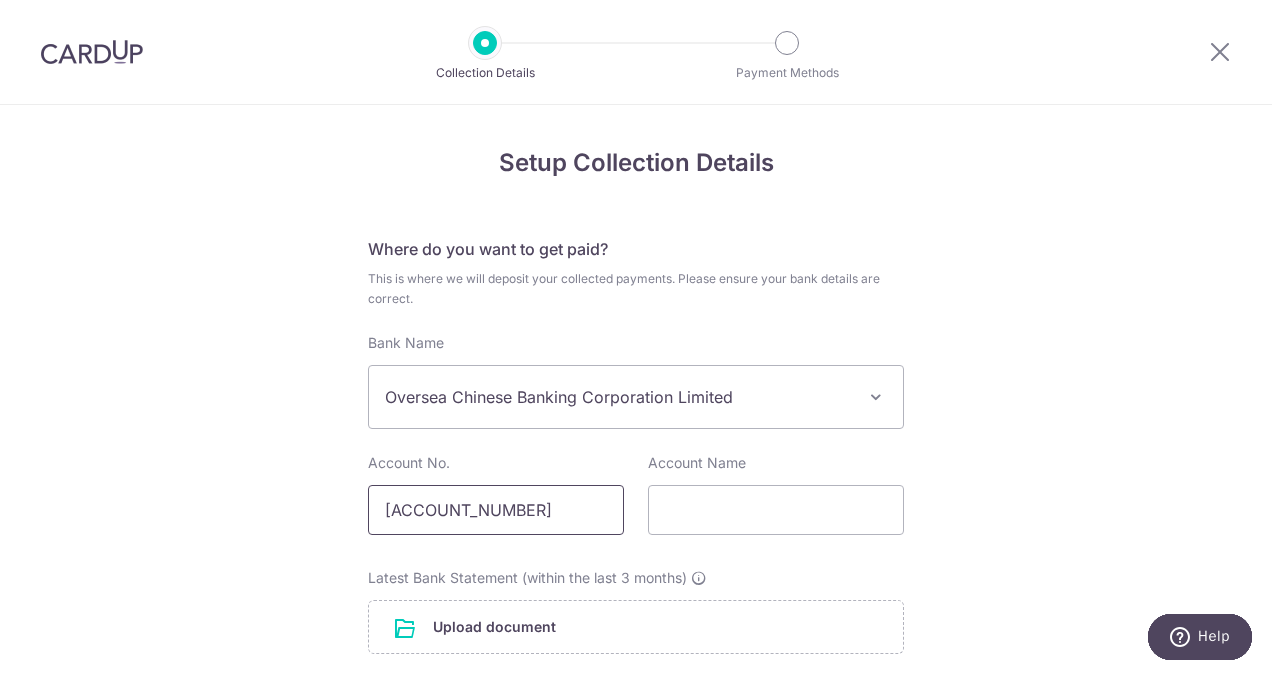 click on "521-048876-001" at bounding box center (496, 510) 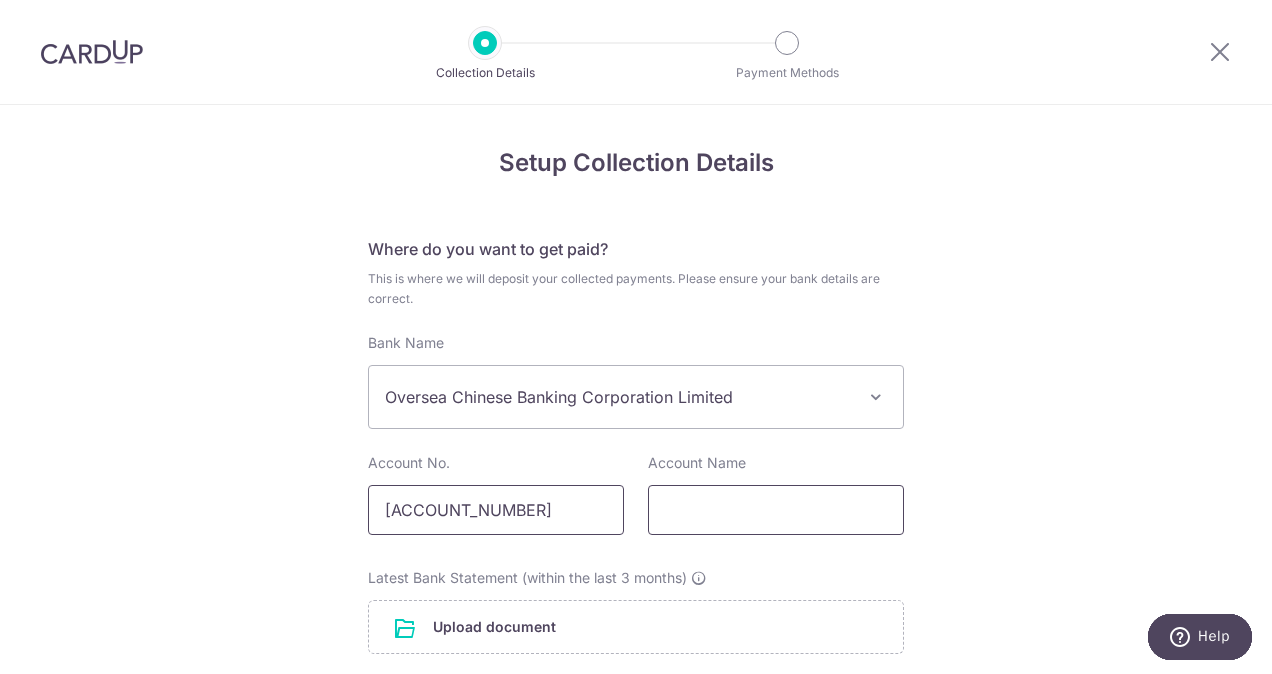 type on "521-048876-001" 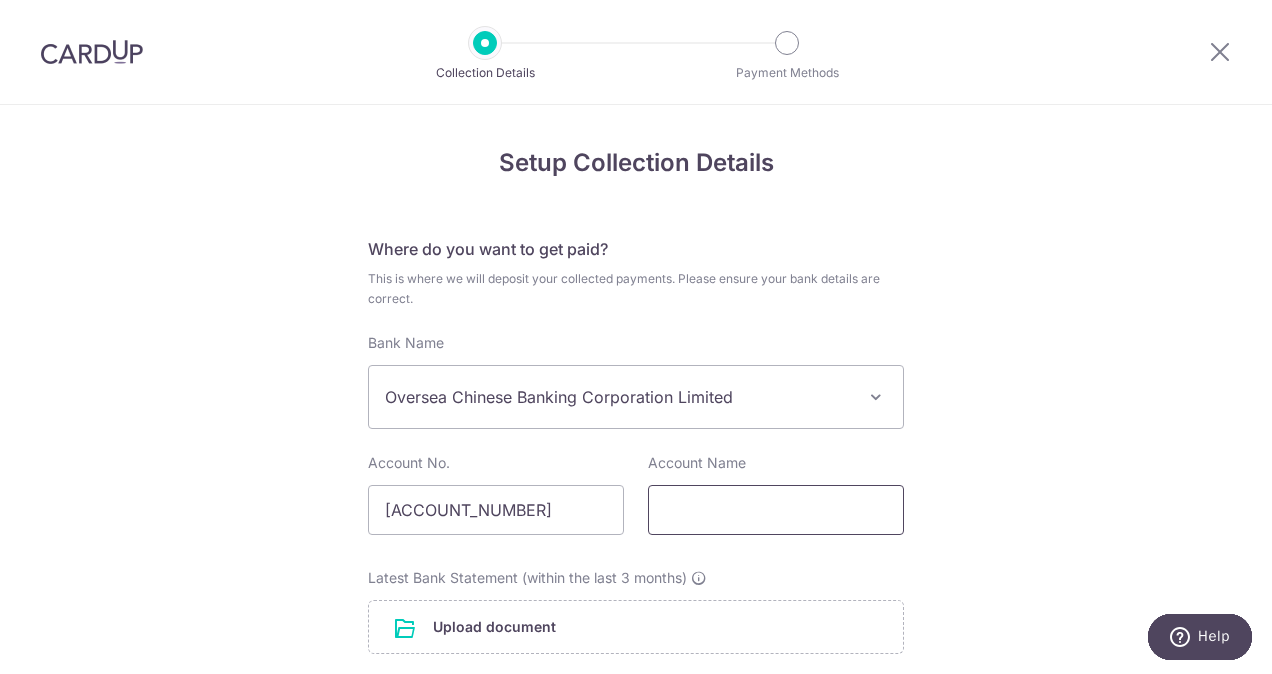 click at bounding box center (776, 510) 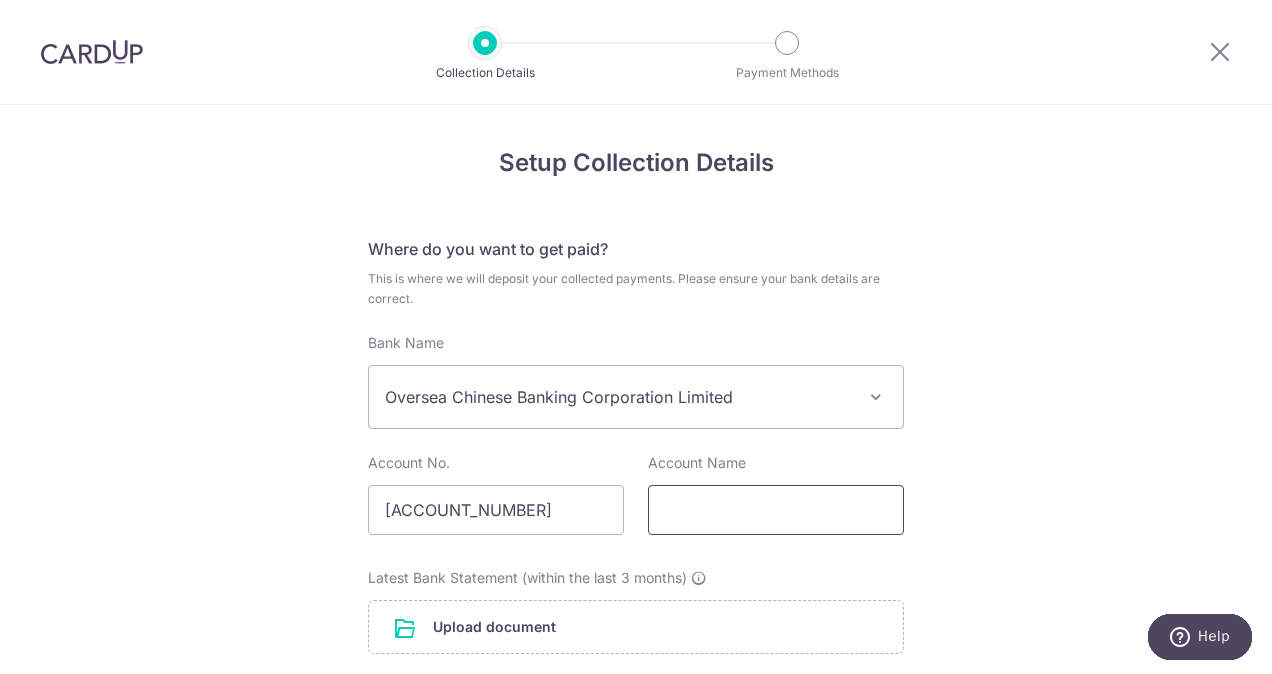 click at bounding box center (776, 510) 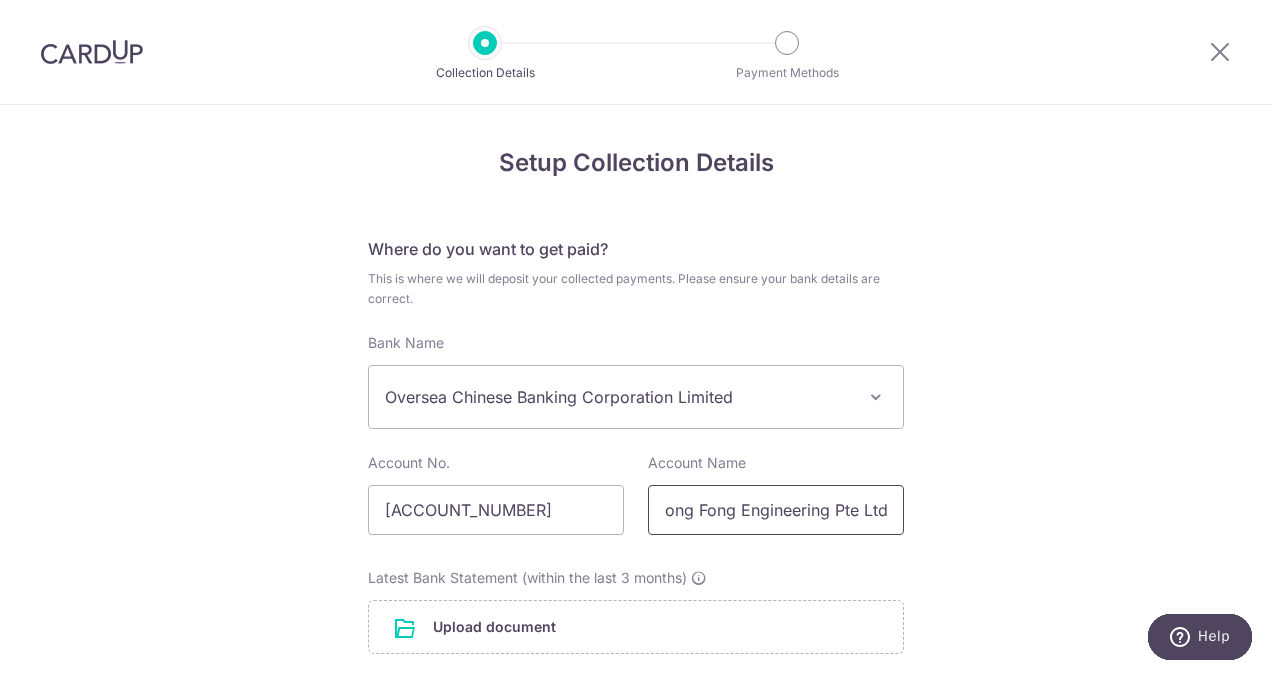 scroll, scrollTop: 0, scrollLeft: 0, axis: both 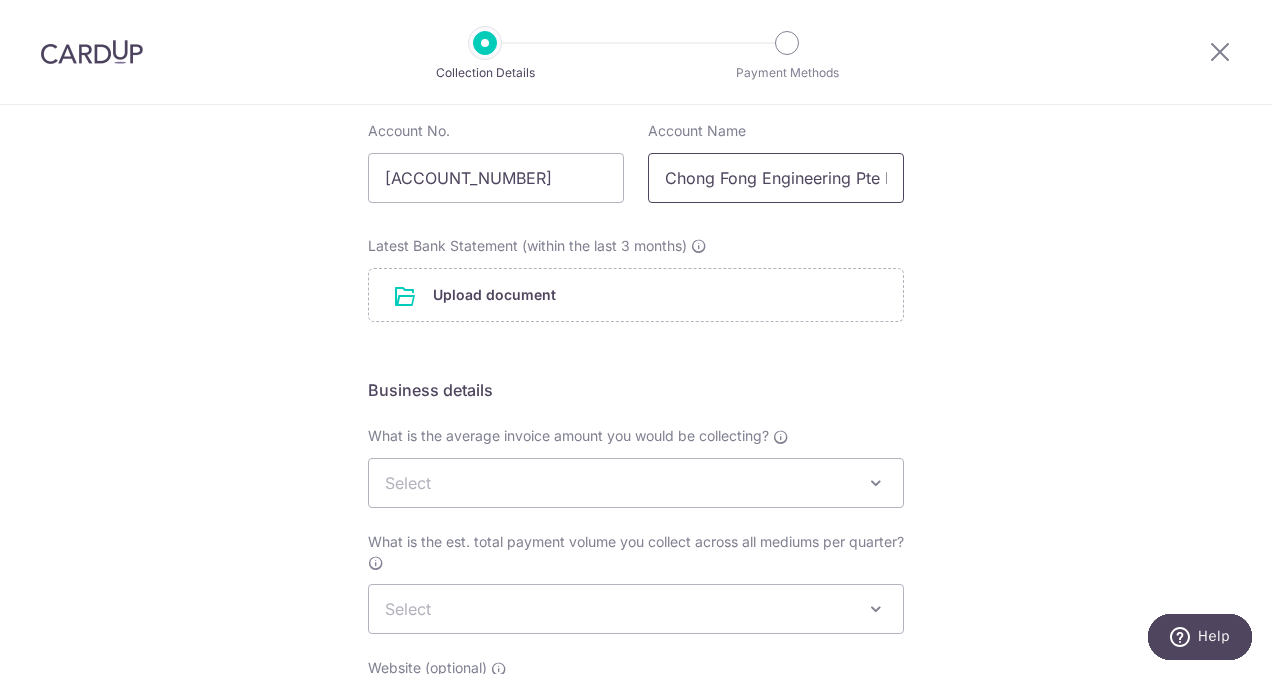 type on "Chong Fong Engineering Pte Ltd" 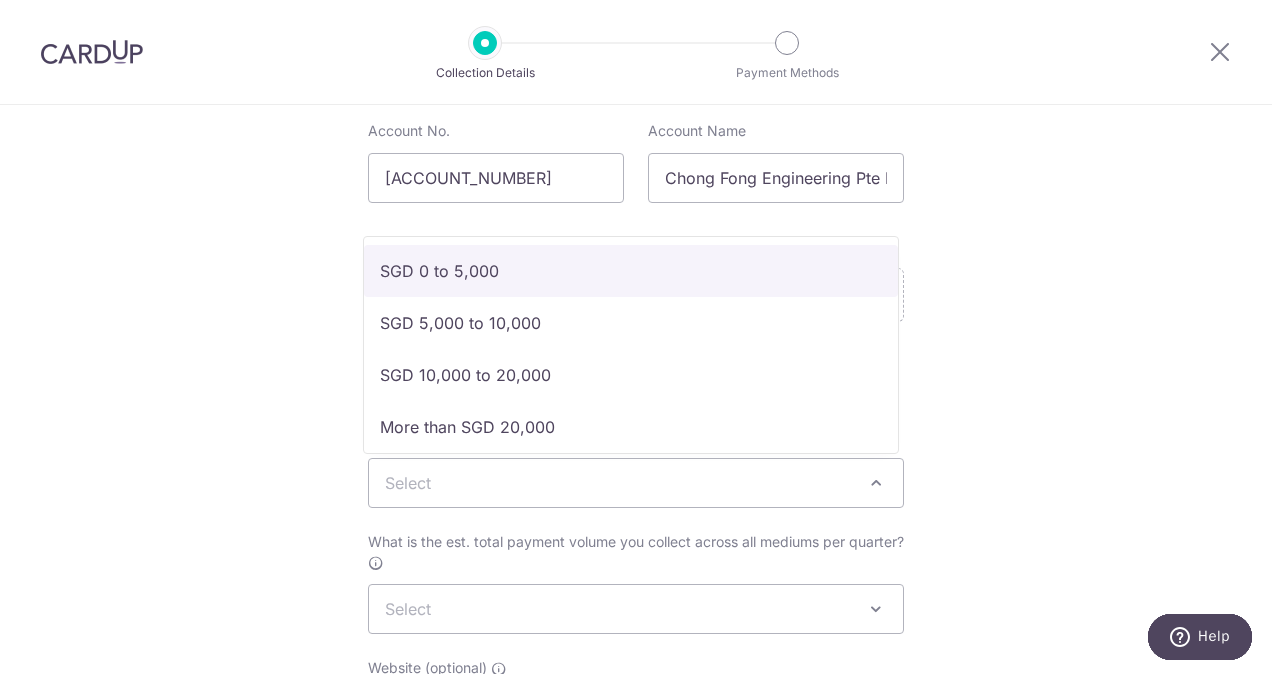 click on "Select" at bounding box center (636, 483) 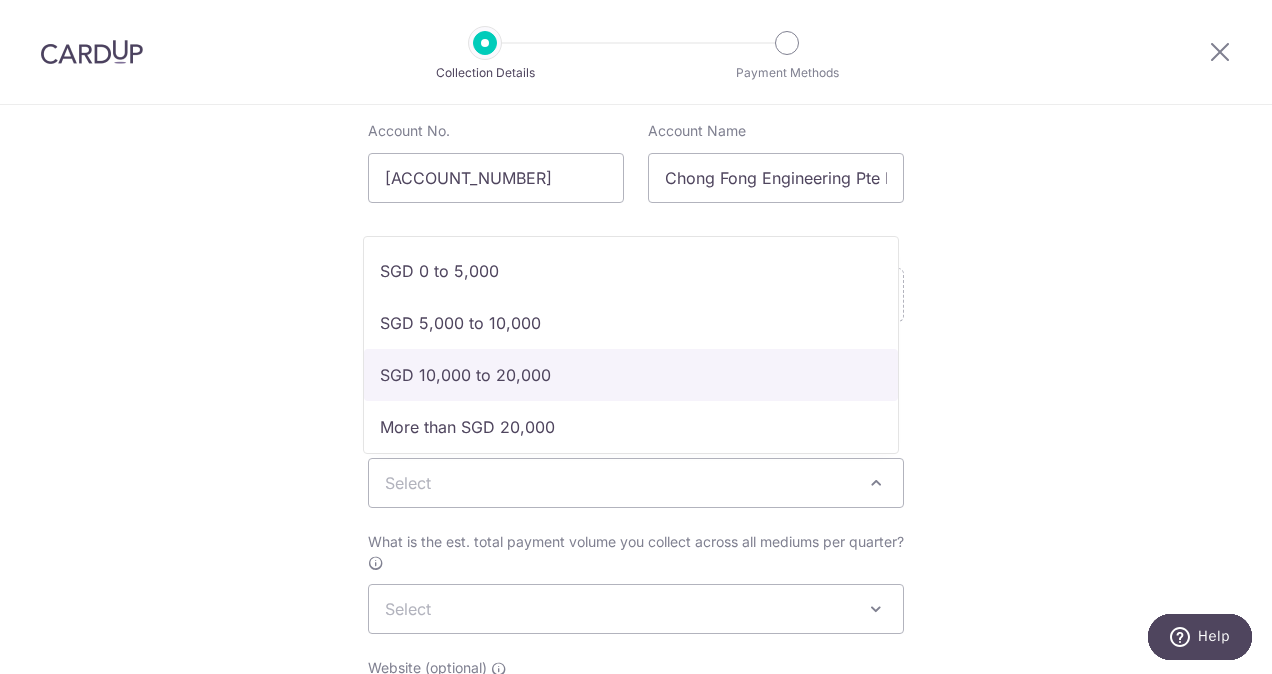 scroll, scrollTop: 8, scrollLeft: 0, axis: vertical 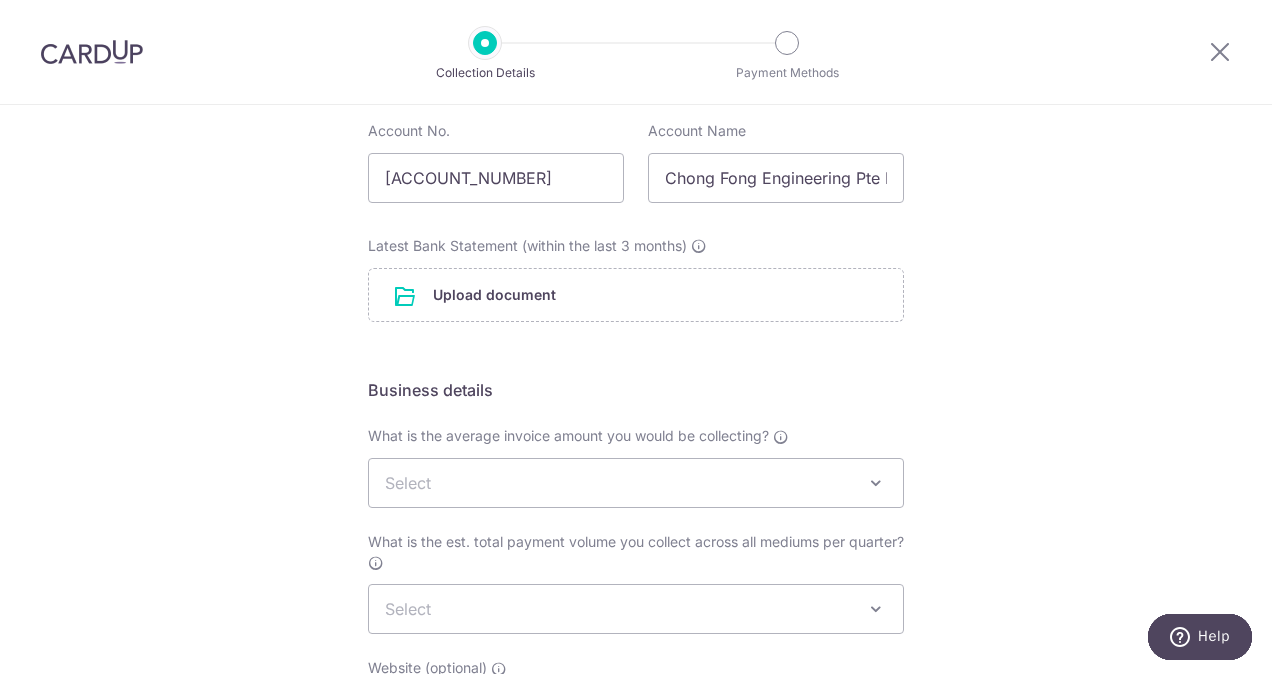 click on "Setup Collection Details
Where do you want to get paid?
This is where we will deposit your collected payments. Please ensure your bank details are correct.
Bank Name
Select  UBS AG
ANEXT BANK PTE LTD
Australia & New Zealand Banking Group
Bank of America Merrill Corp. Singapore
Bank of China
BANK OF COMMUNICATIONS CO.,LTD.
Barclays Bank
BNP Paribas
Cambridge Trust Company
CHINA CONSTRUCTION BANK CORPORATION
CIMB
Citibank Jakarta
Citibank Singapore Limited
Citibank, N.A.
Citibank, N.A.
Citibank, N.A.
Citibank,N.A.
CommerzBank
Commonwealth Bank of Australia
Credit Agricole Corporate and Investment Bank
DBS Bank
Deutsche Bank
Far Eastern Bank
GXS Bank Pte Ltd
HDFC Bank
HL Bank
HSBC Bank (Singapore) Limited.
HSBC Corporate (Hongkong and Shanghai Banking Corporation)
HSBC Personal (Hongkong and Shanghai Banking Corporation)" at bounding box center [636, 368] 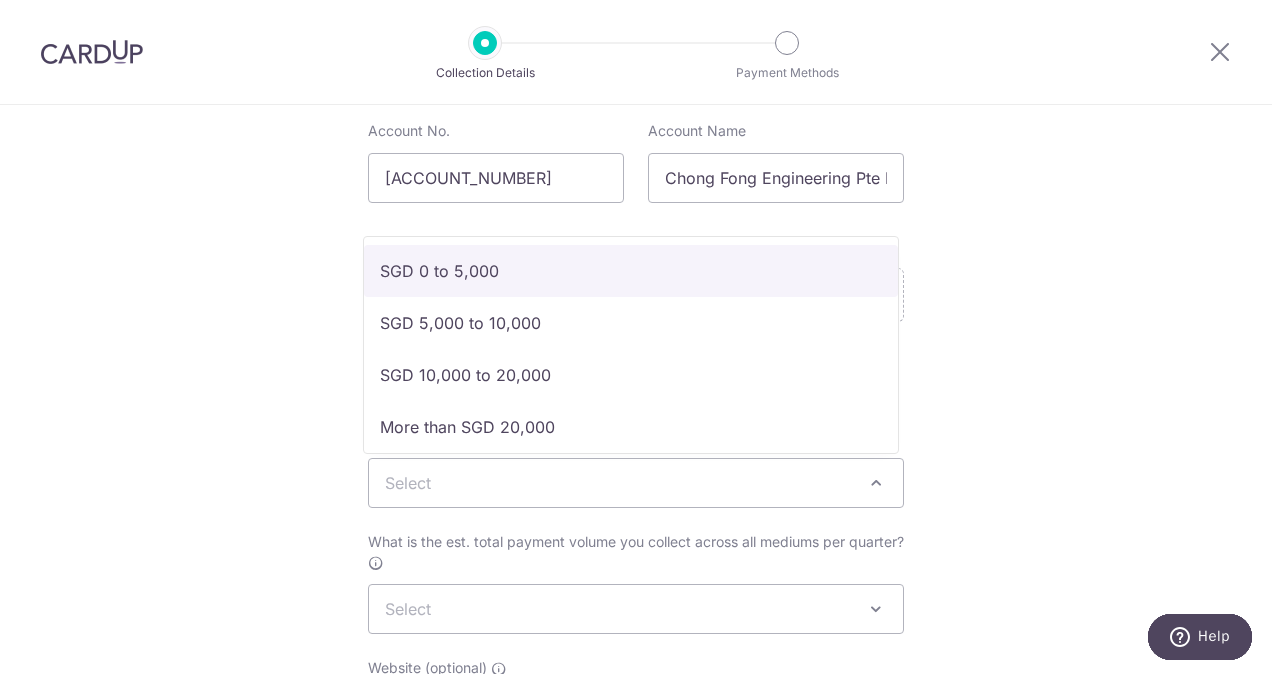 click on "Select" at bounding box center [636, 483] 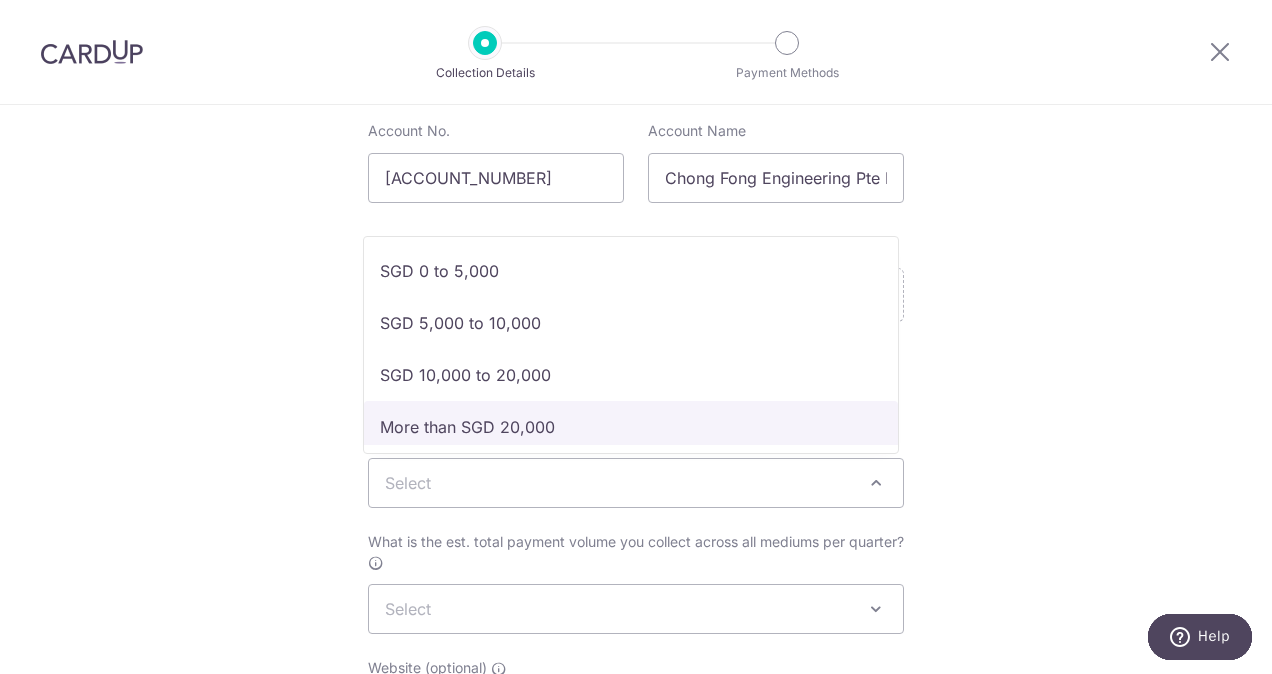 scroll, scrollTop: 8, scrollLeft: 0, axis: vertical 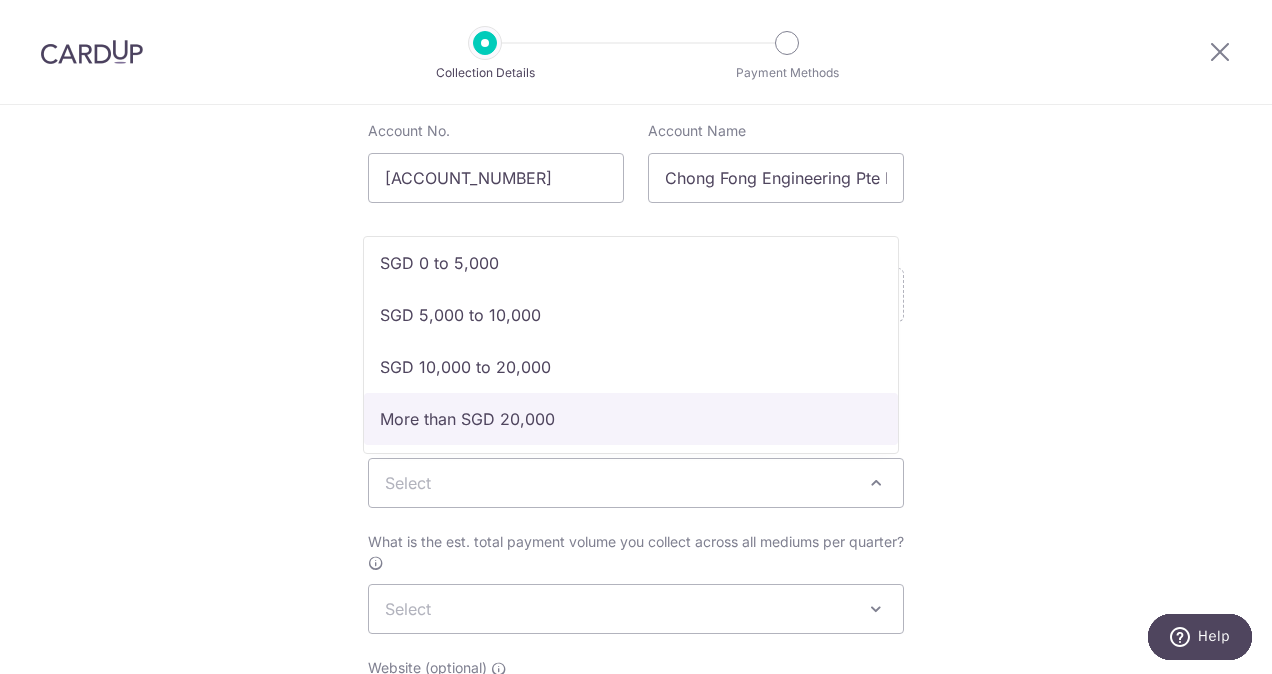 select on "More than SGD 20,000" 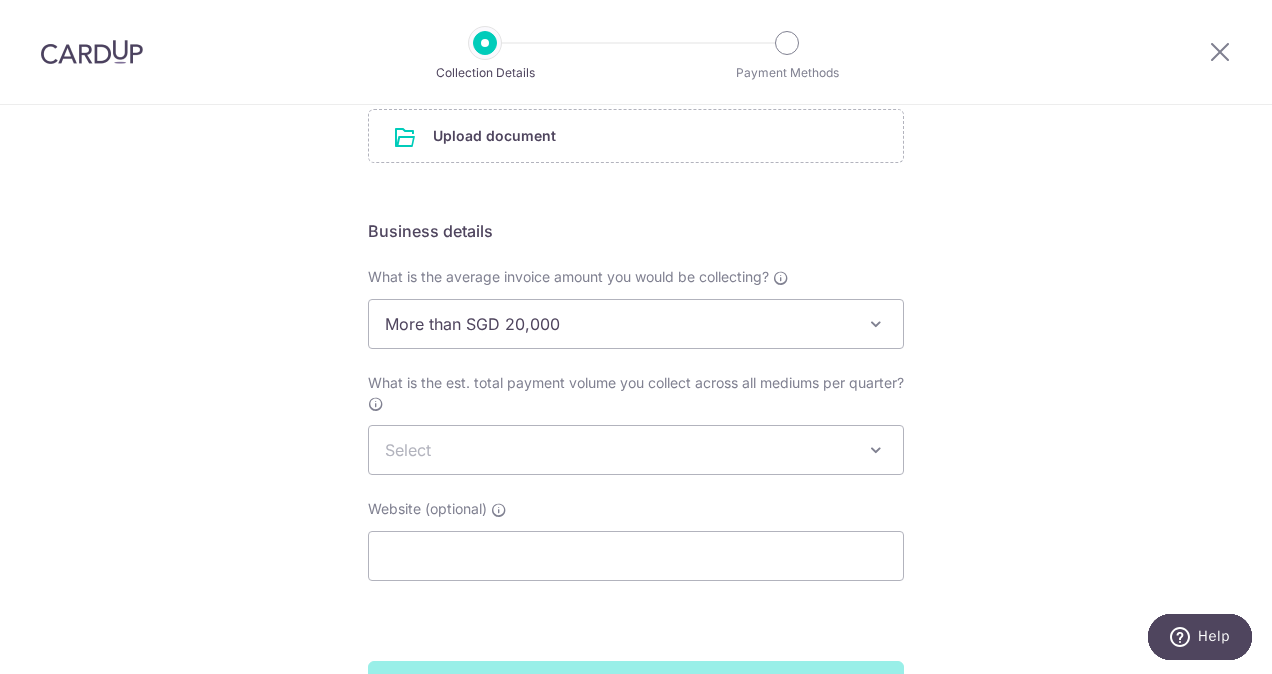 scroll, scrollTop: 492, scrollLeft: 0, axis: vertical 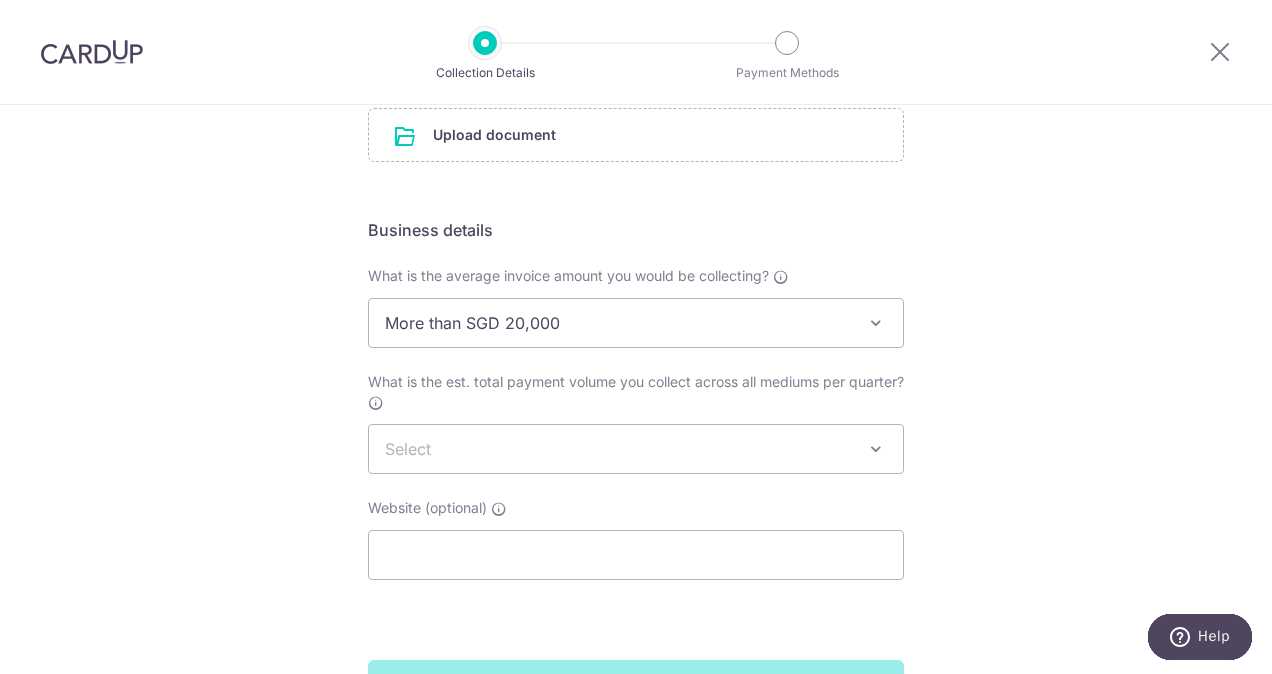 click on "Select" at bounding box center (636, 449) 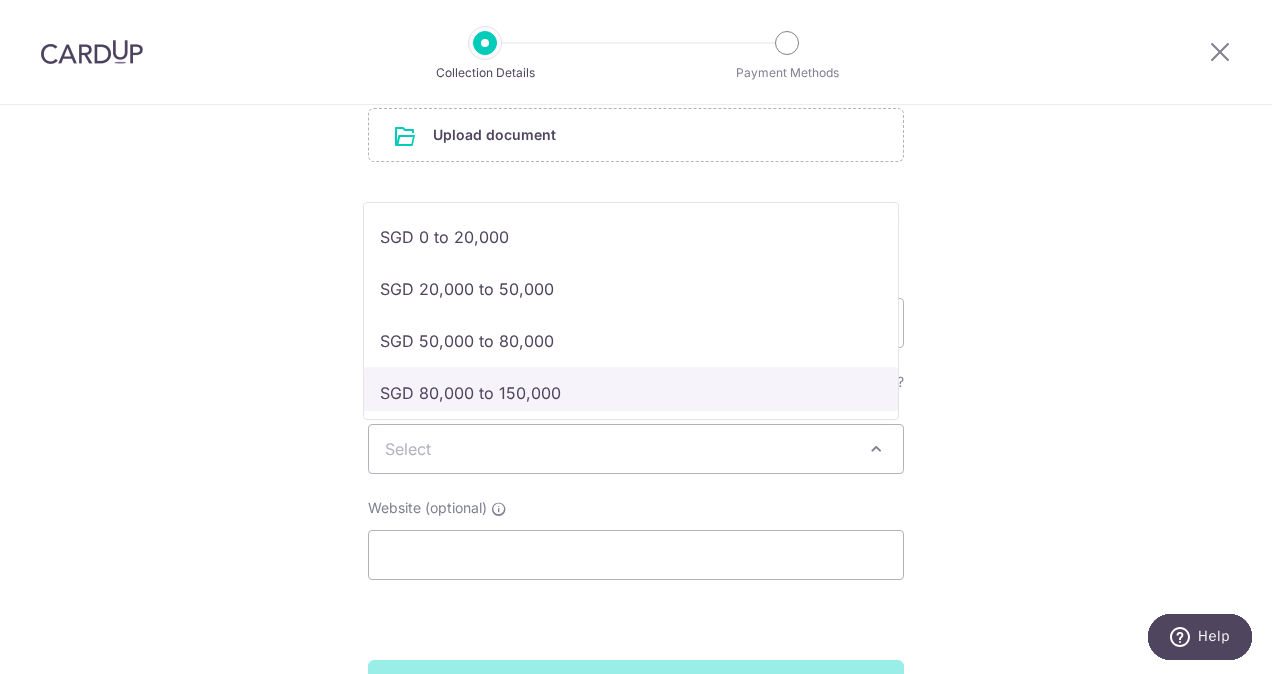 scroll, scrollTop: 112, scrollLeft: 0, axis: vertical 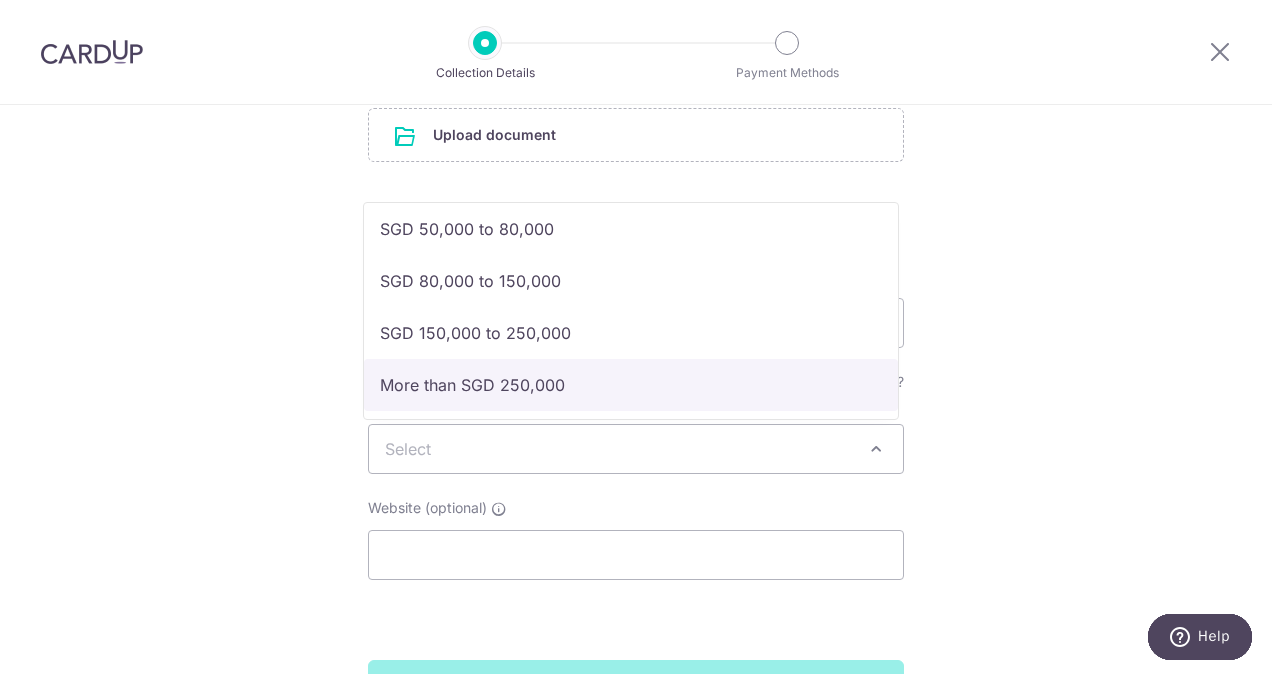 select on "More than SGD 250,000" 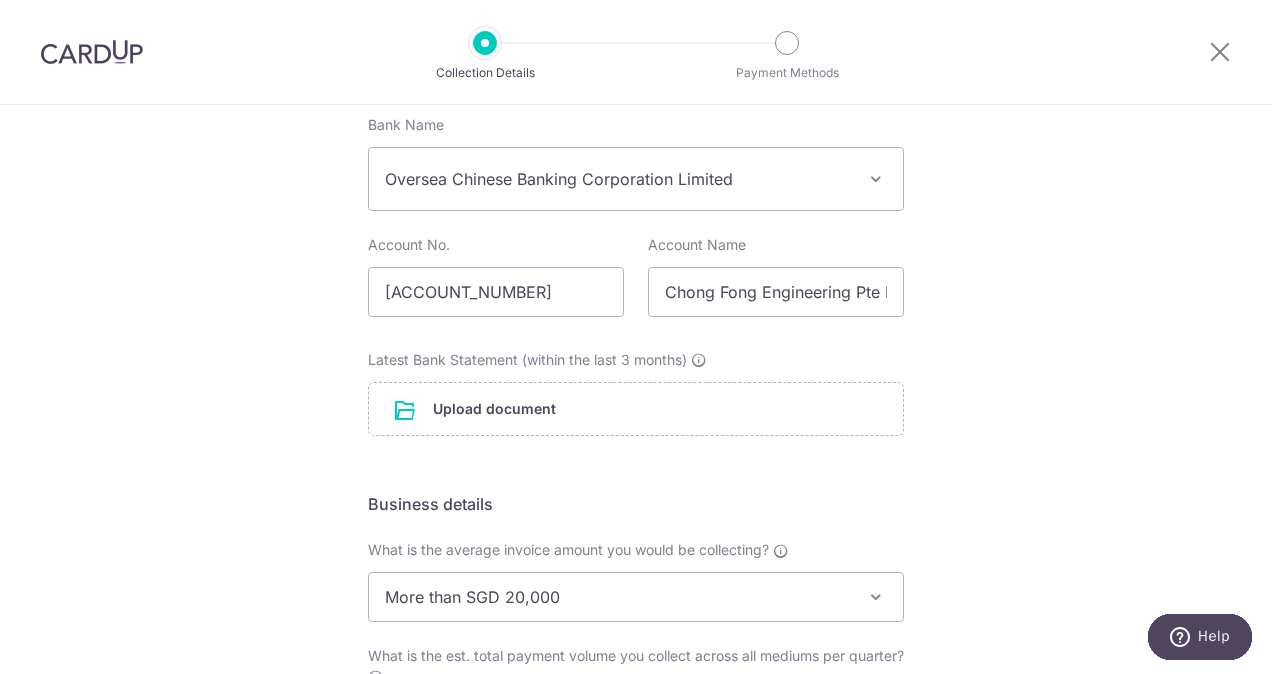 scroll, scrollTop: 216, scrollLeft: 0, axis: vertical 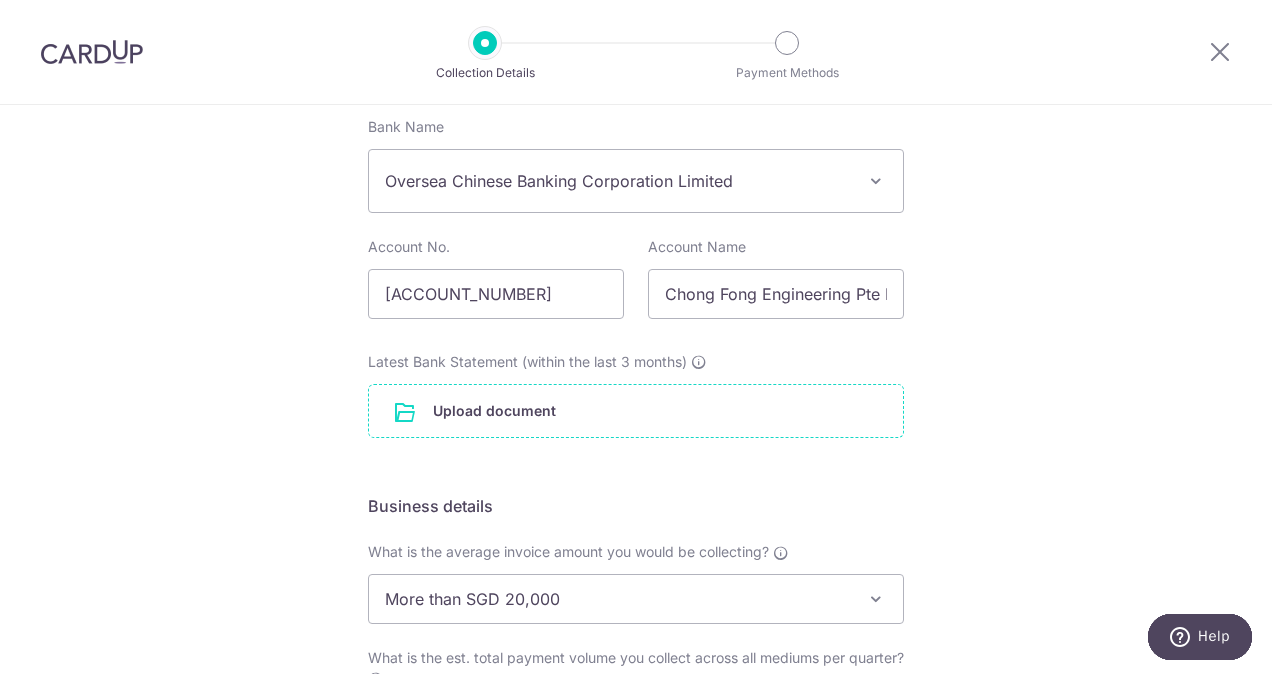 click at bounding box center (636, 411) 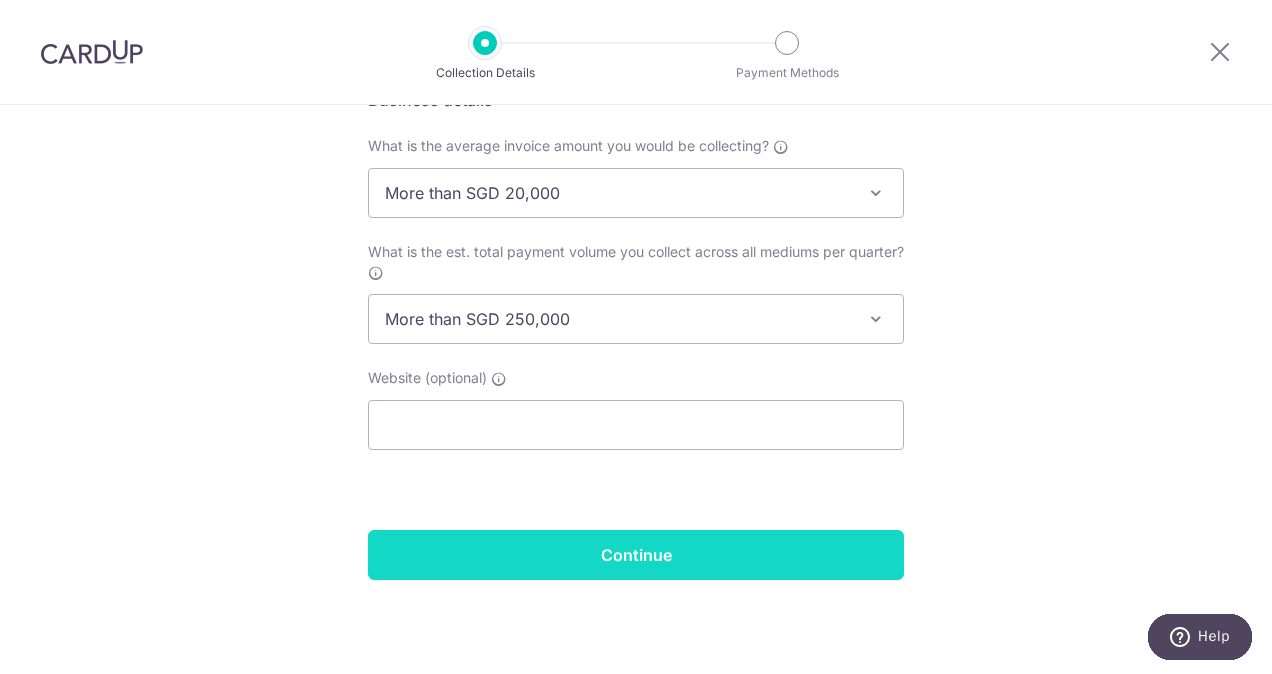 scroll, scrollTop: 850, scrollLeft: 0, axis: vertical 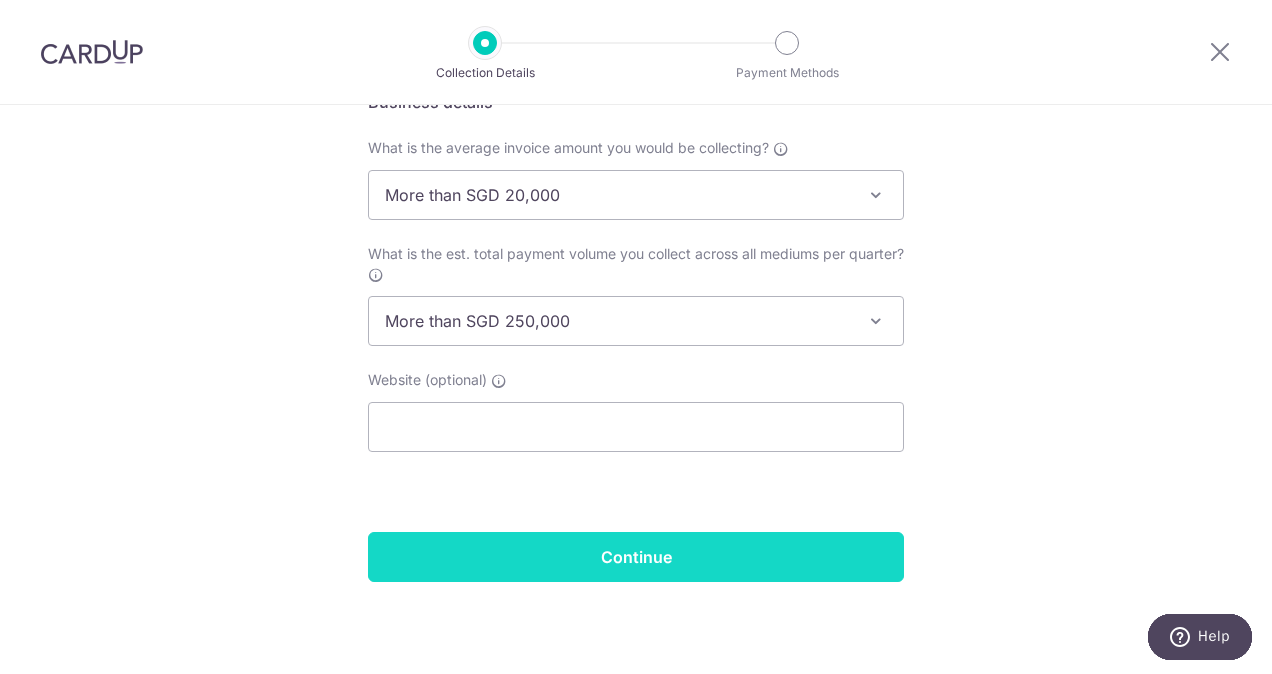 click on "Continue" at bounding box center (636, 557) 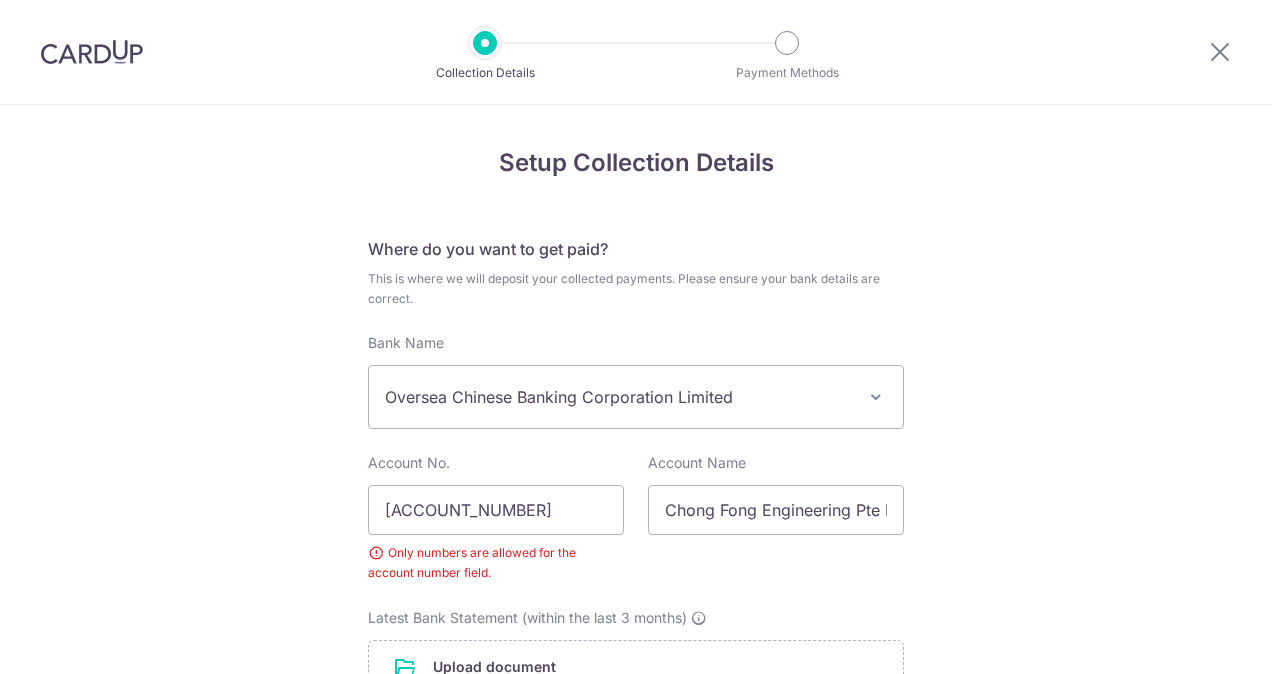scroll, scrollTop: 0, scrollLeft: 0, axis: both 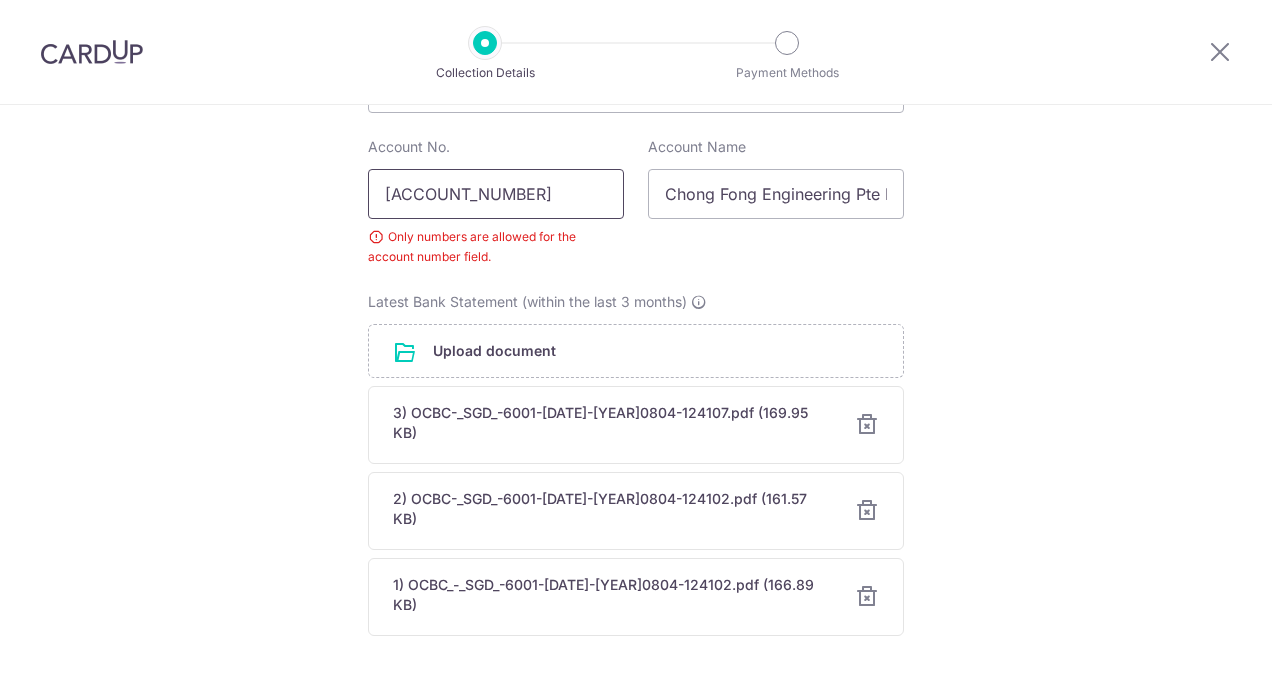 click on "[ACCOUNT_NUMBER]" at bounding box center (496, 194) 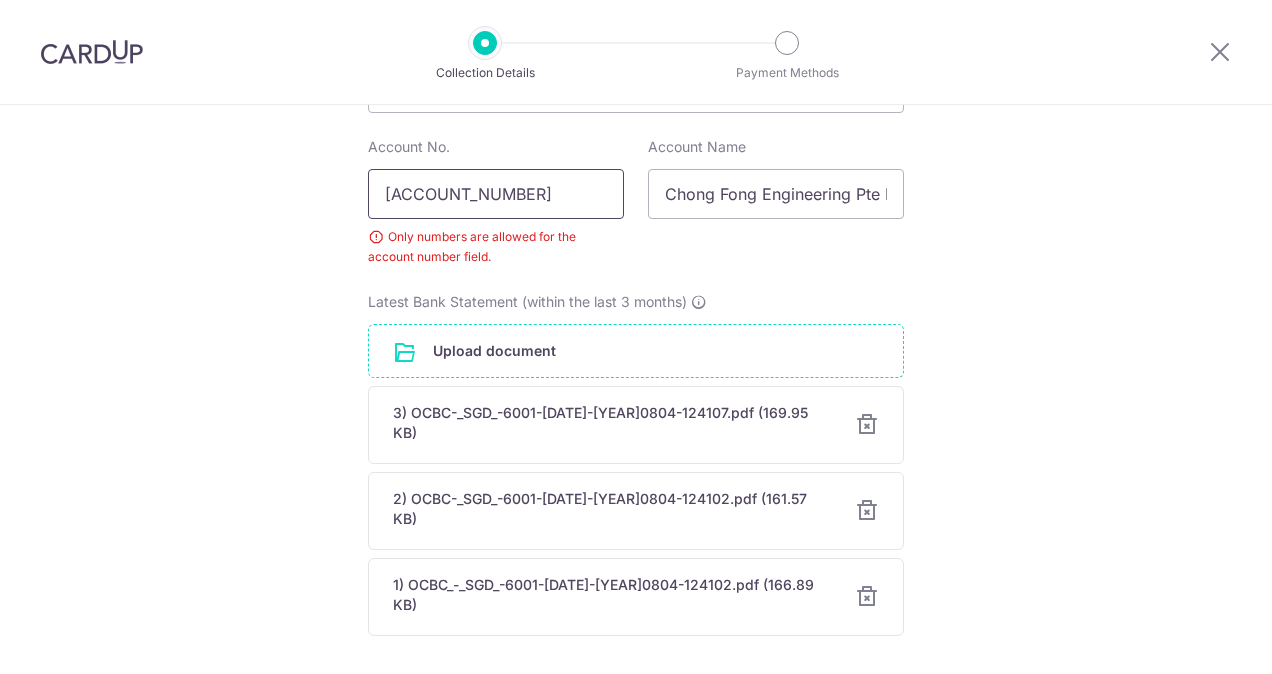 scroll, scrollTop: 924, scrollLeft: 0, axis: vertical 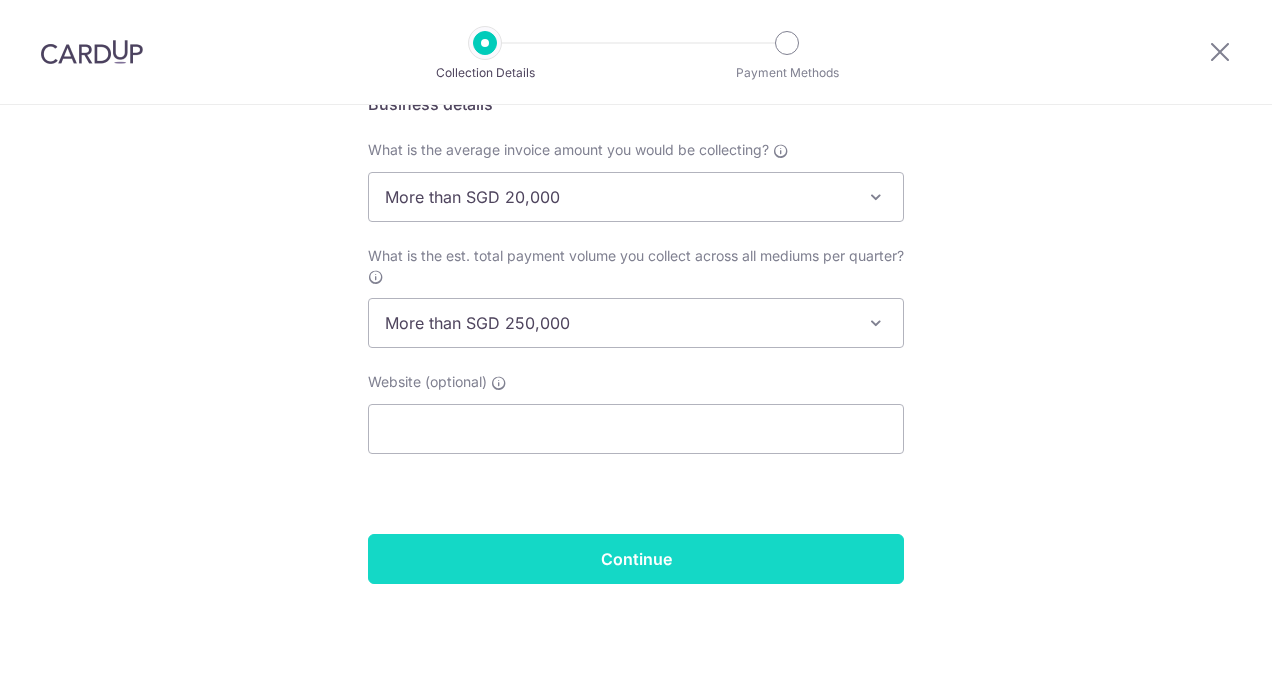type on "[ACCOUNT_NUMBER]" 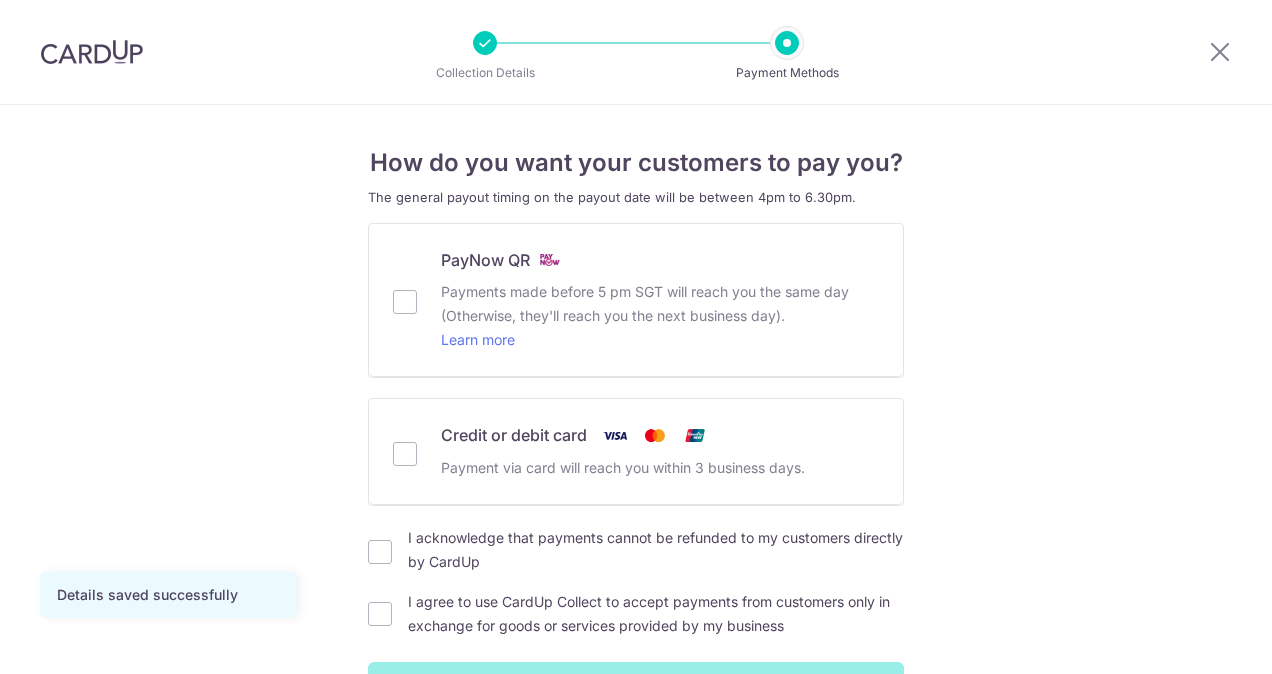 scroll, scrollTop: 0, scrollLeft: 0, axis: both 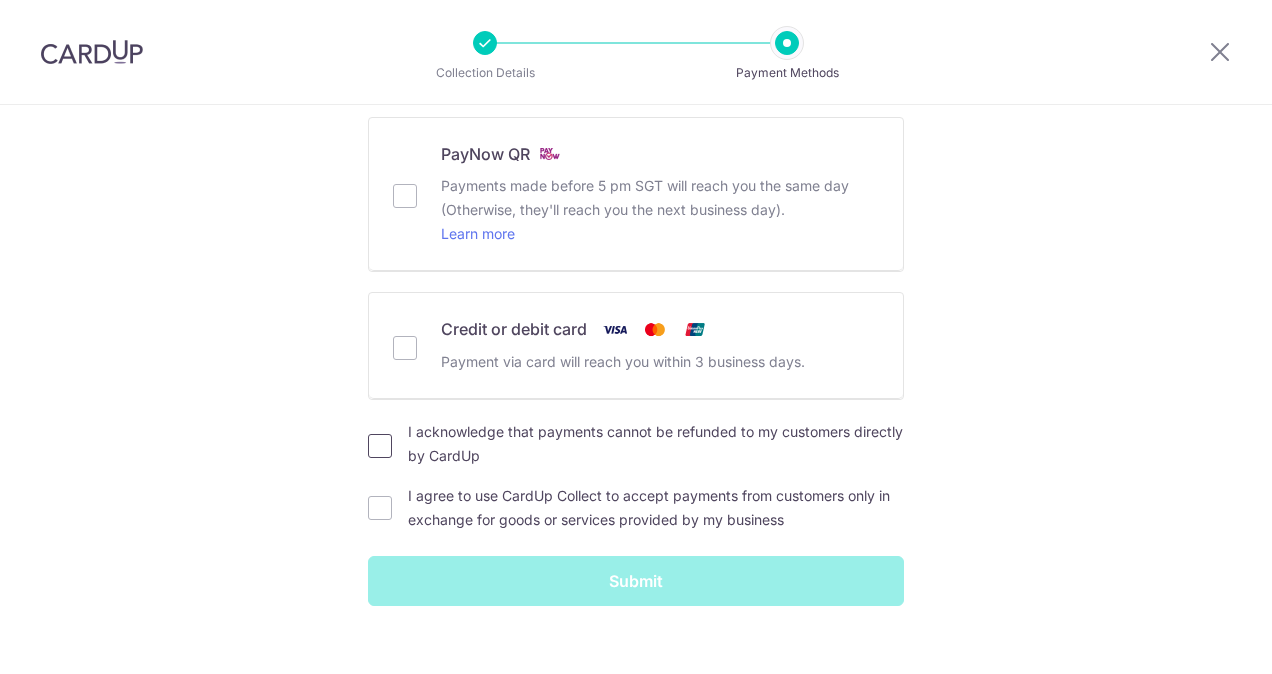 click on "I acknowledge that payments cannot be refunded to my customers directly by CardUp" at bounding box center (380, 446) 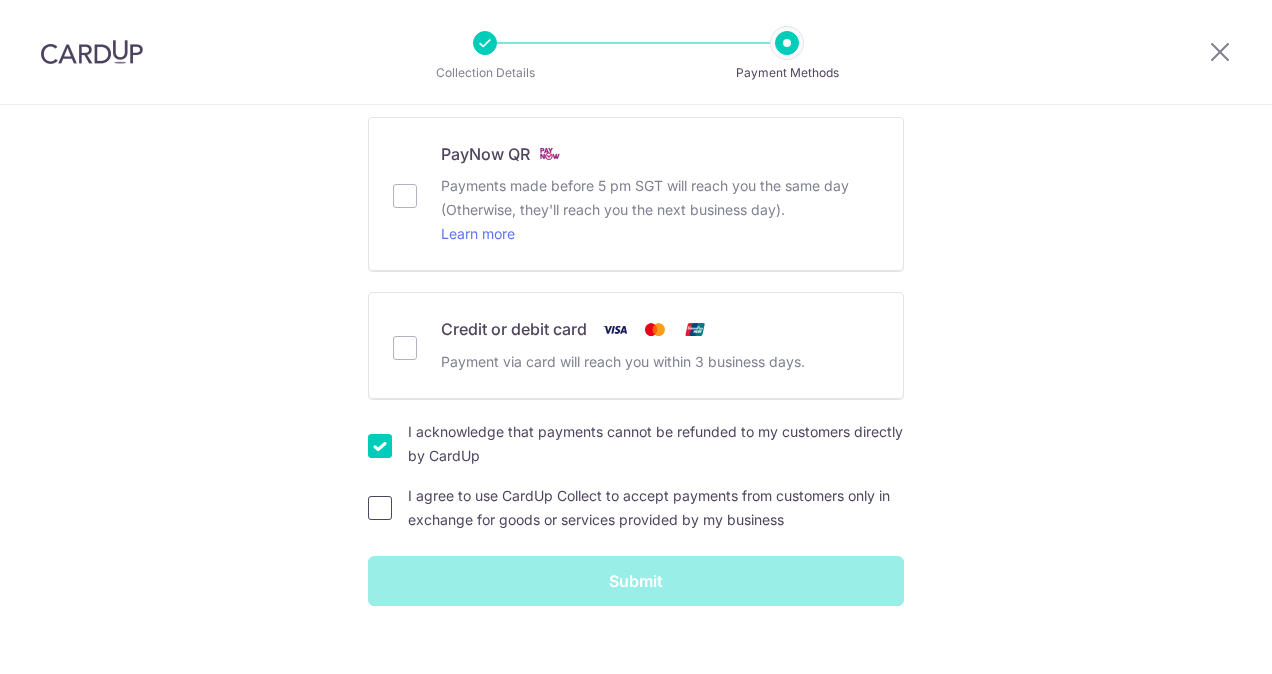click on "I agree to use CardUp Collect to accept payments from customers only in exchange for goods or services provided by my business" at bounding box center (380, 508) 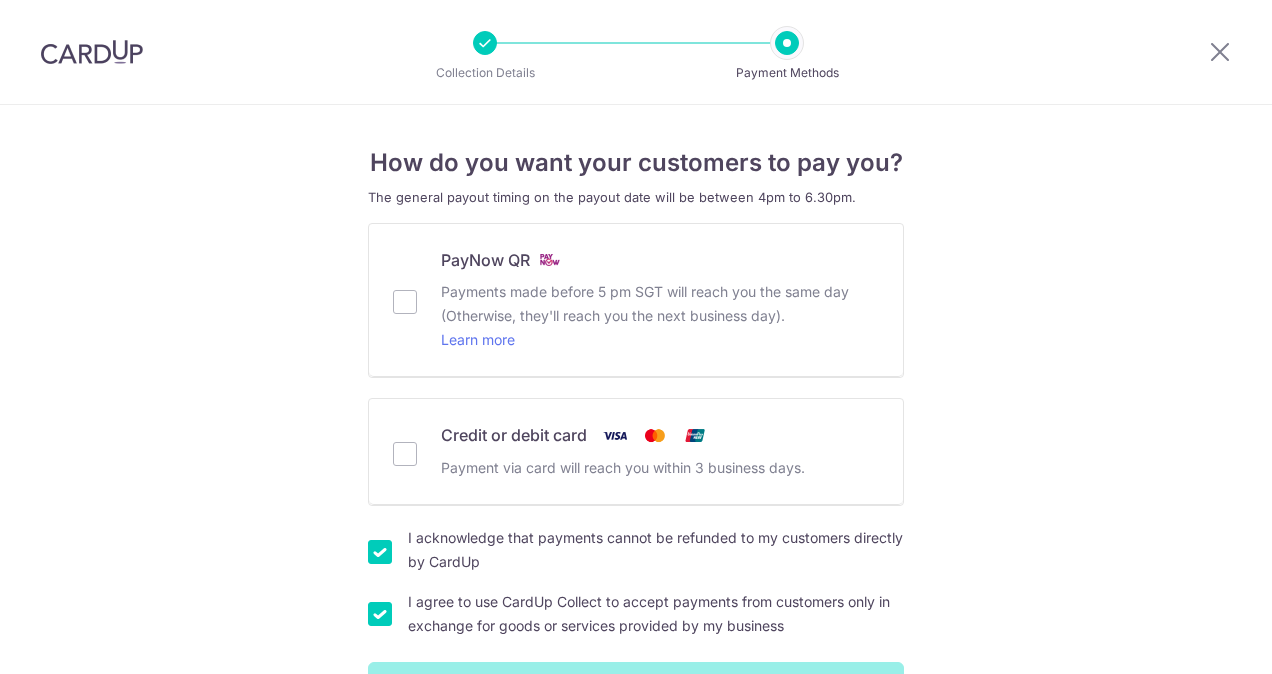 scroll, scrollTop: 0, scrollLeft: 0, axis: both 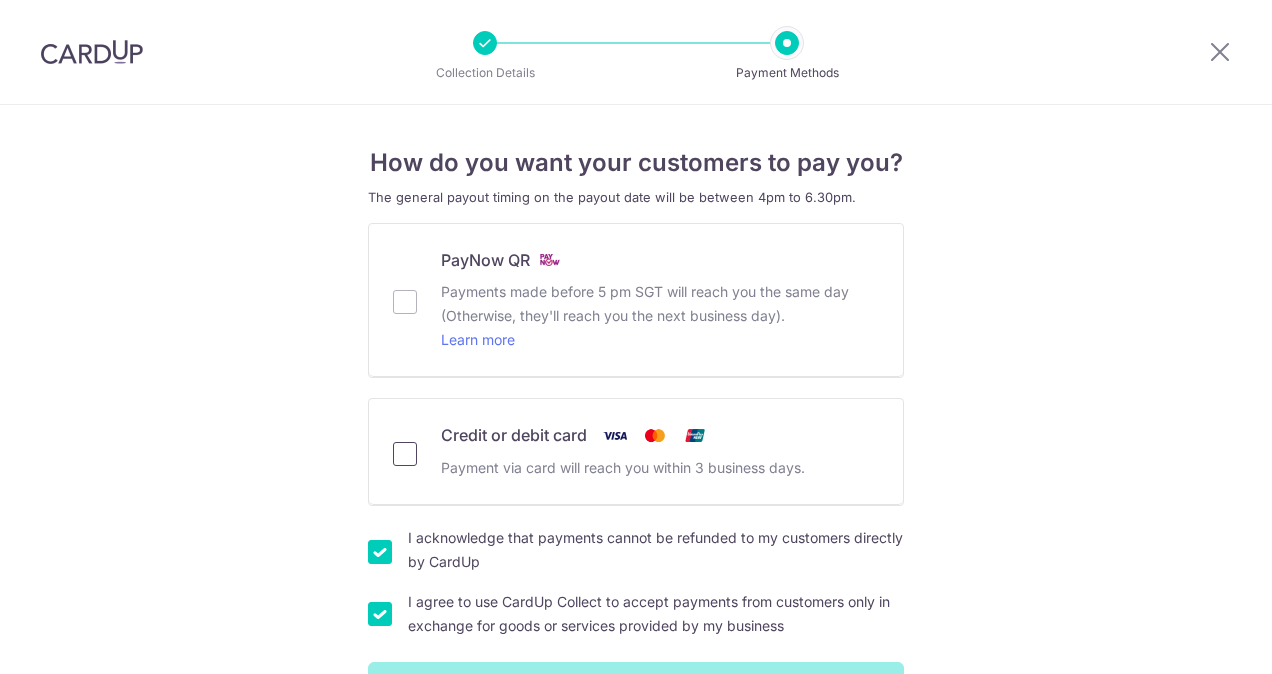 click on "Credit or debit card
Payment via card will reach you within 3 business days." at bounding box center [405, 454] 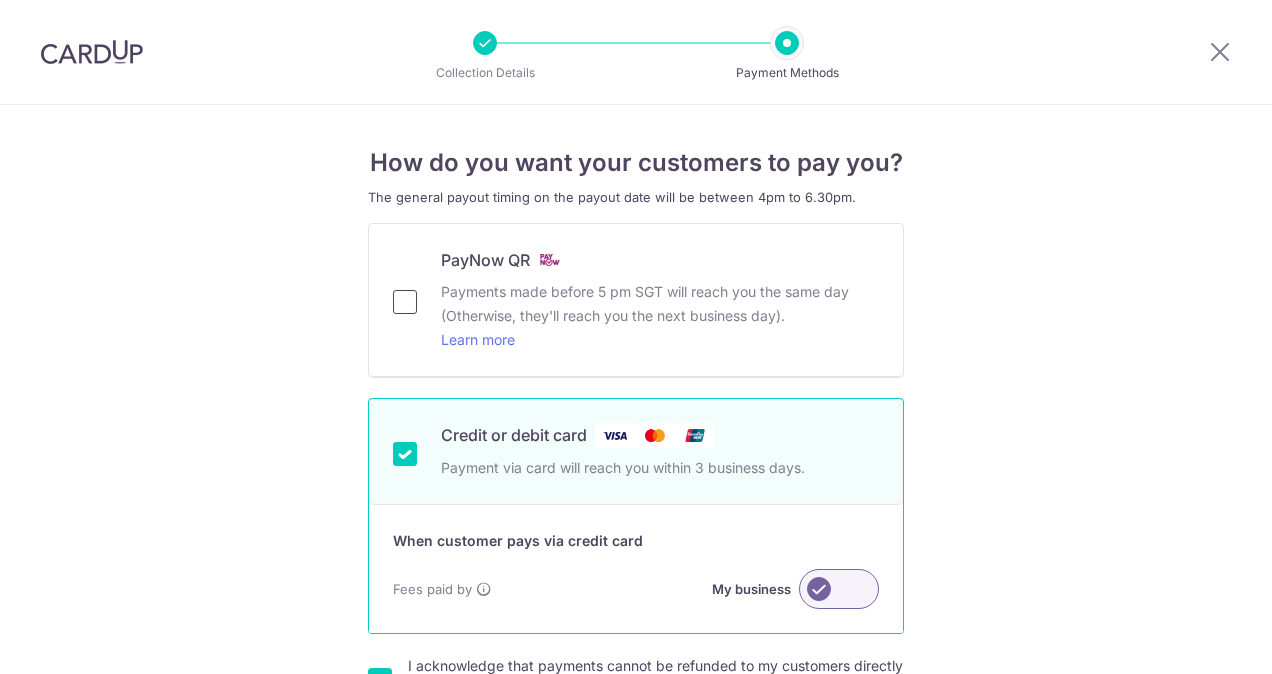 click on "PayNow QR
Payments made before 5 pm SGT will reach you the same day (Otherwise, they'll reach you the next business day).
Learn more" at bounding box center (405, 302) 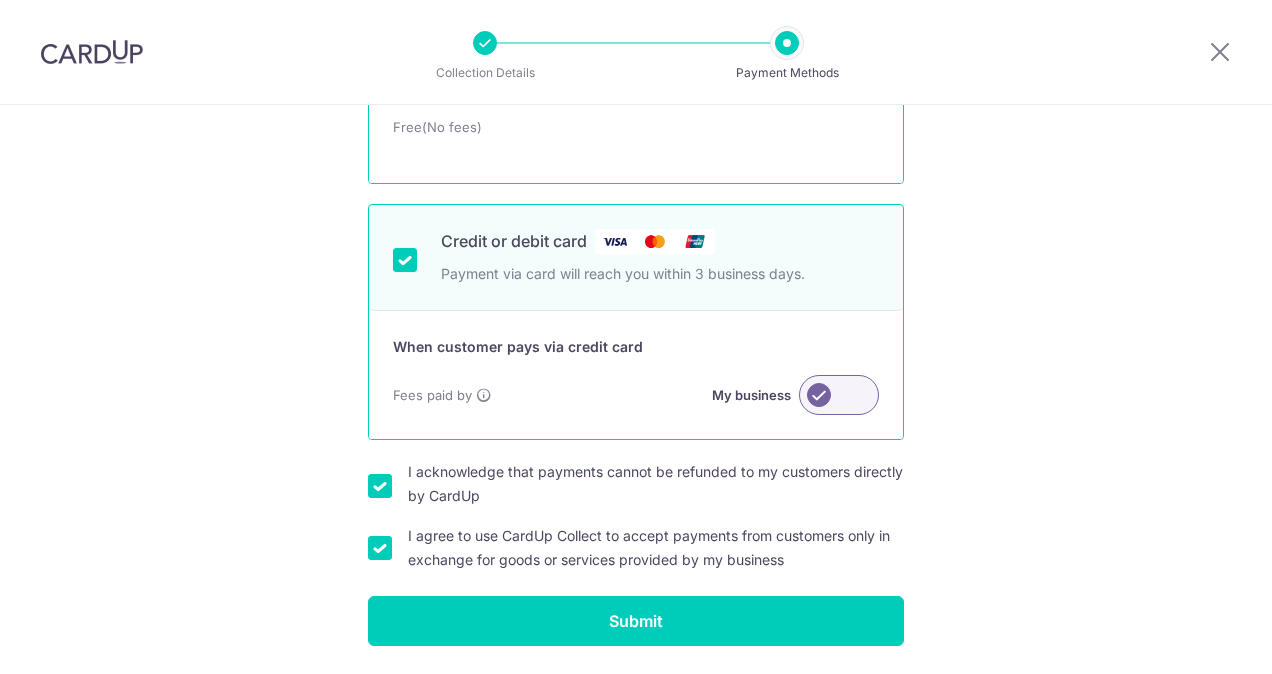 scroll, scrollTop: 327, scrollLeft: 0, axis: vertical 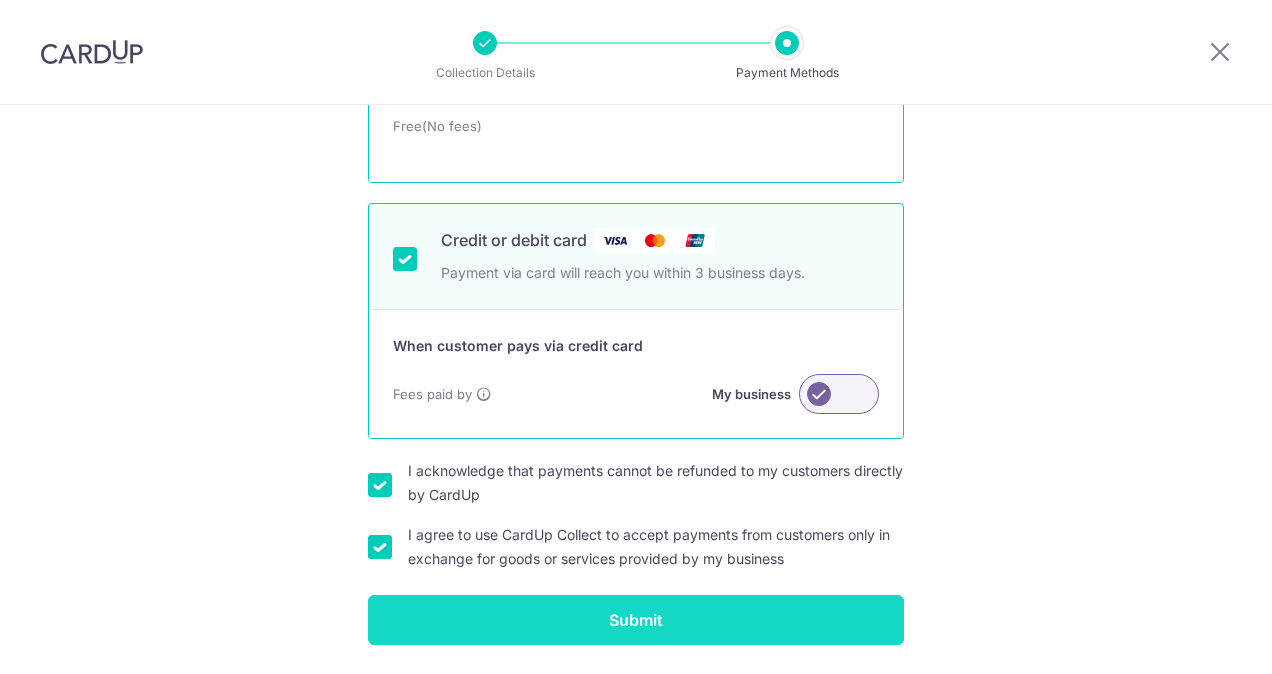 click on "Submit" at bounding box center [636, 620] 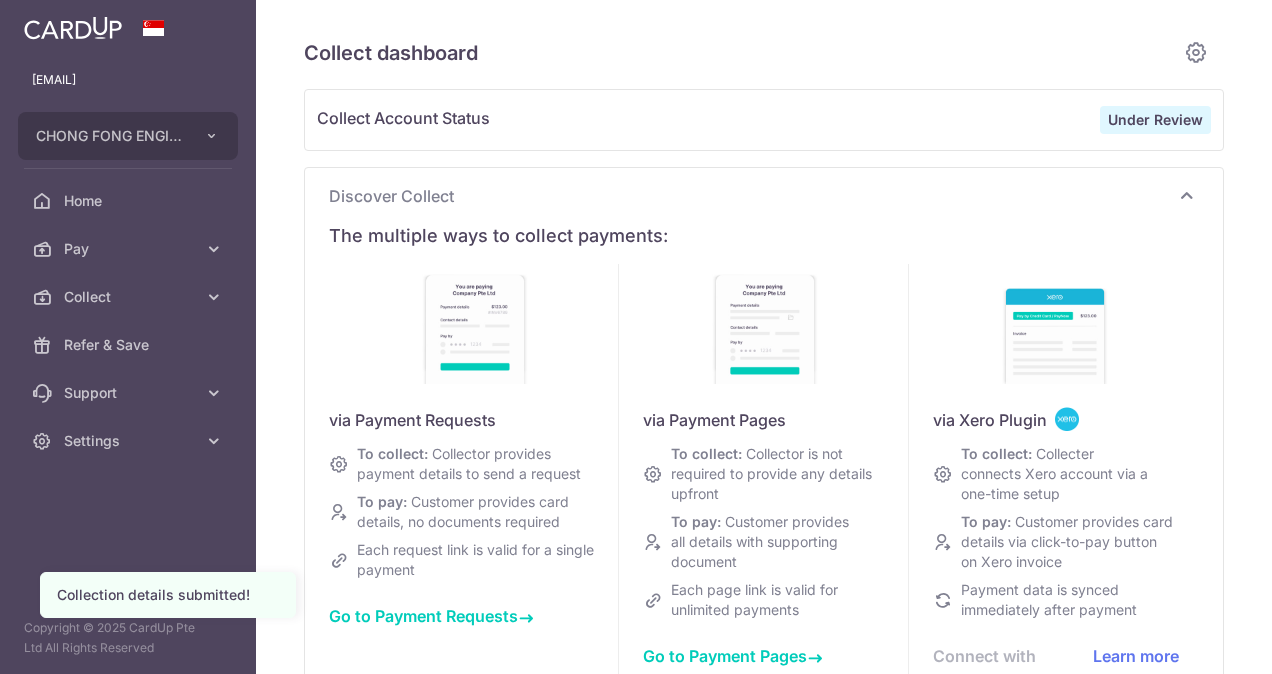 scroll, scrollTop: 0, scrollLeft: 0, axis: both 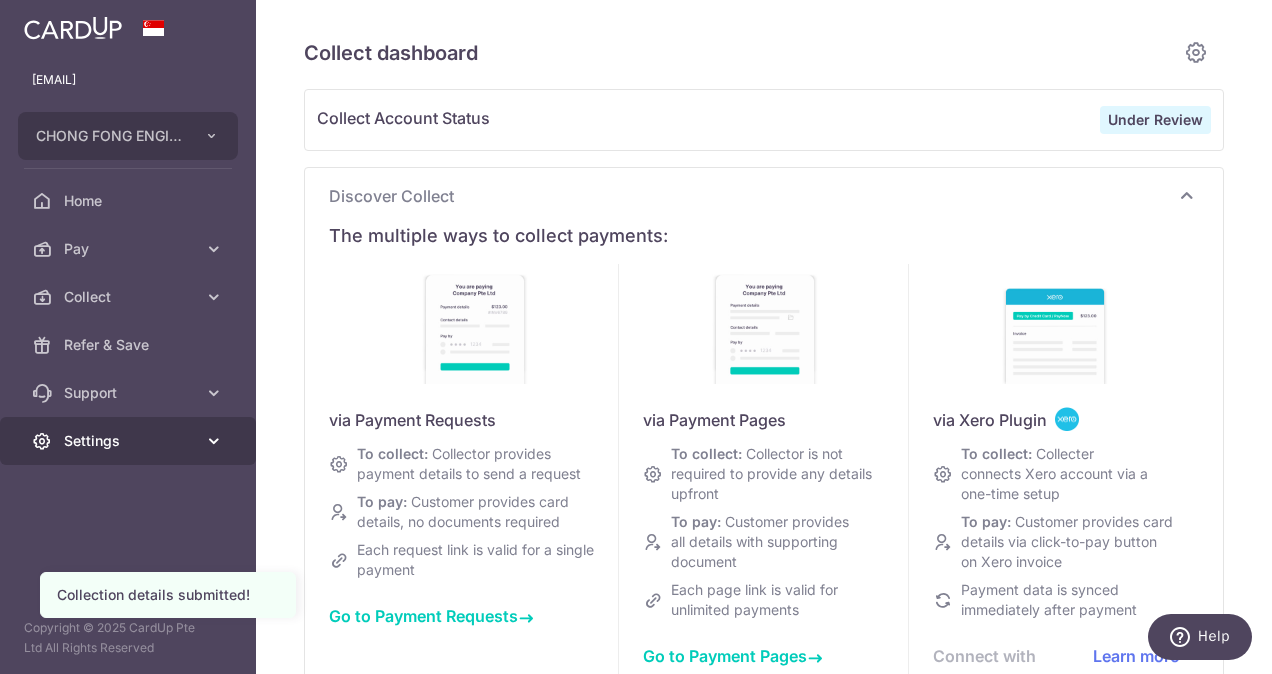 click on "Settings" at bounding box center [130, 441] 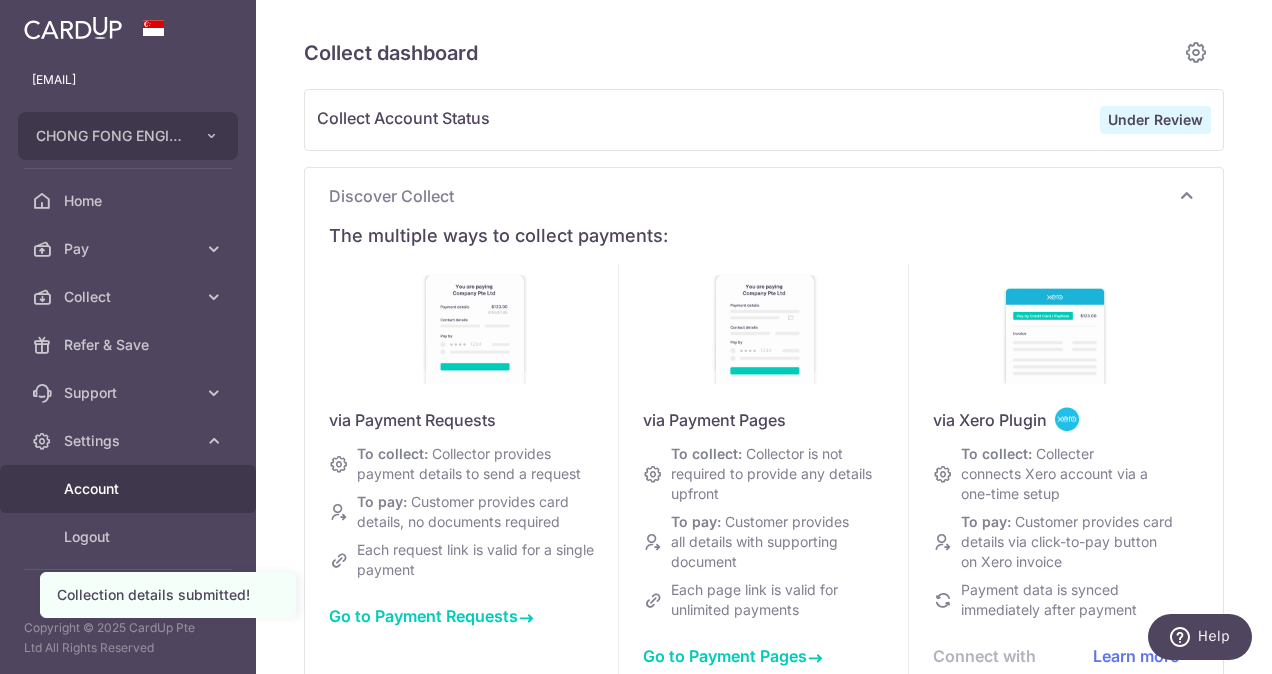 click on "Account" at bounding box center (130, 489) 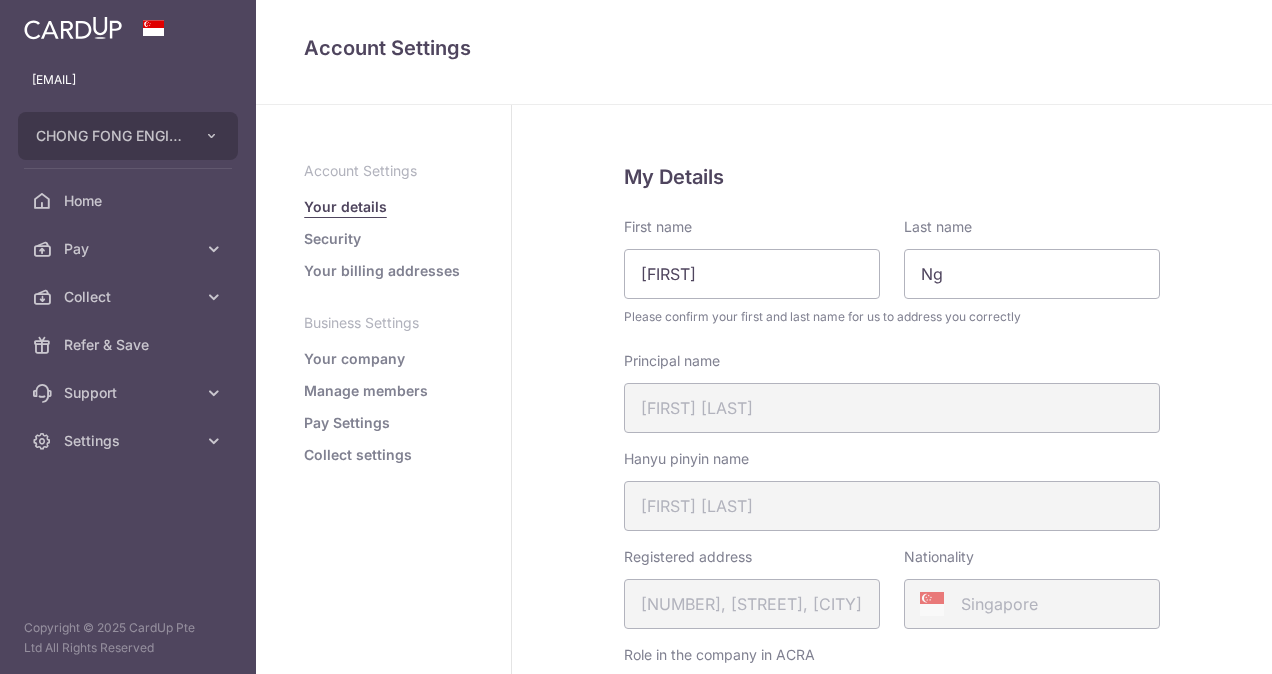 scroll, scrollTop: 0, scrollLeft: 0, axis: both 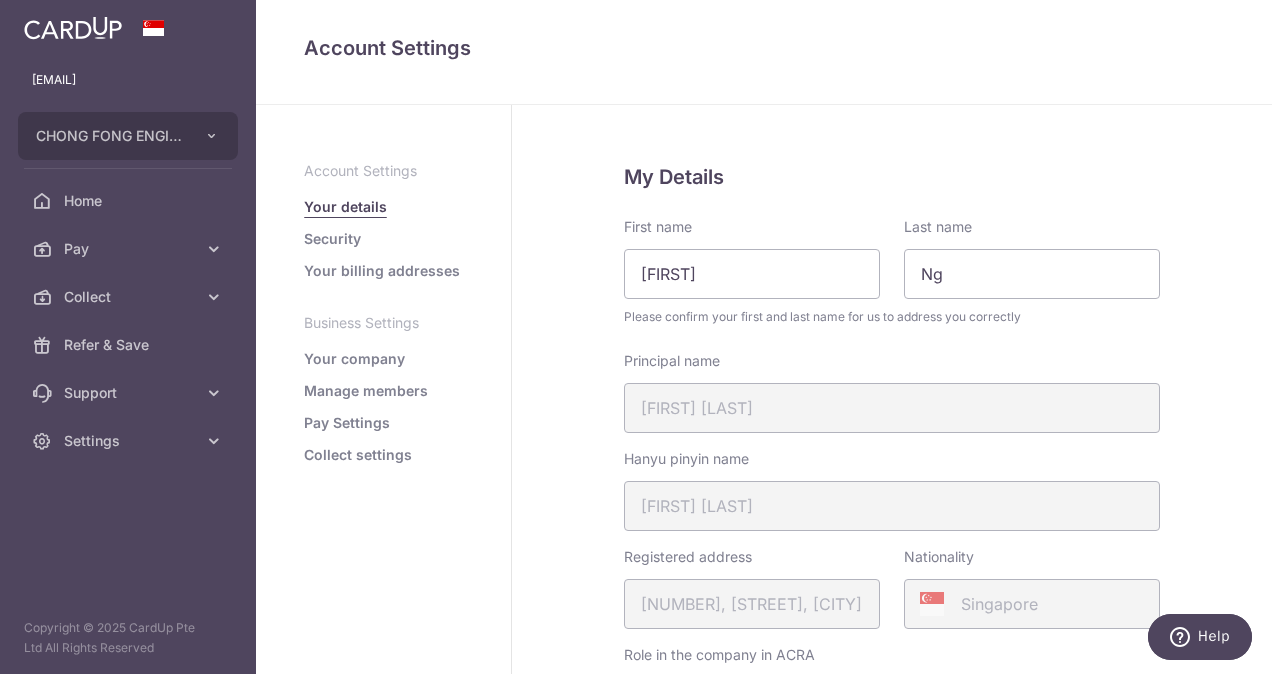 click on "Pay Settings" at bounding box center (347, 423) 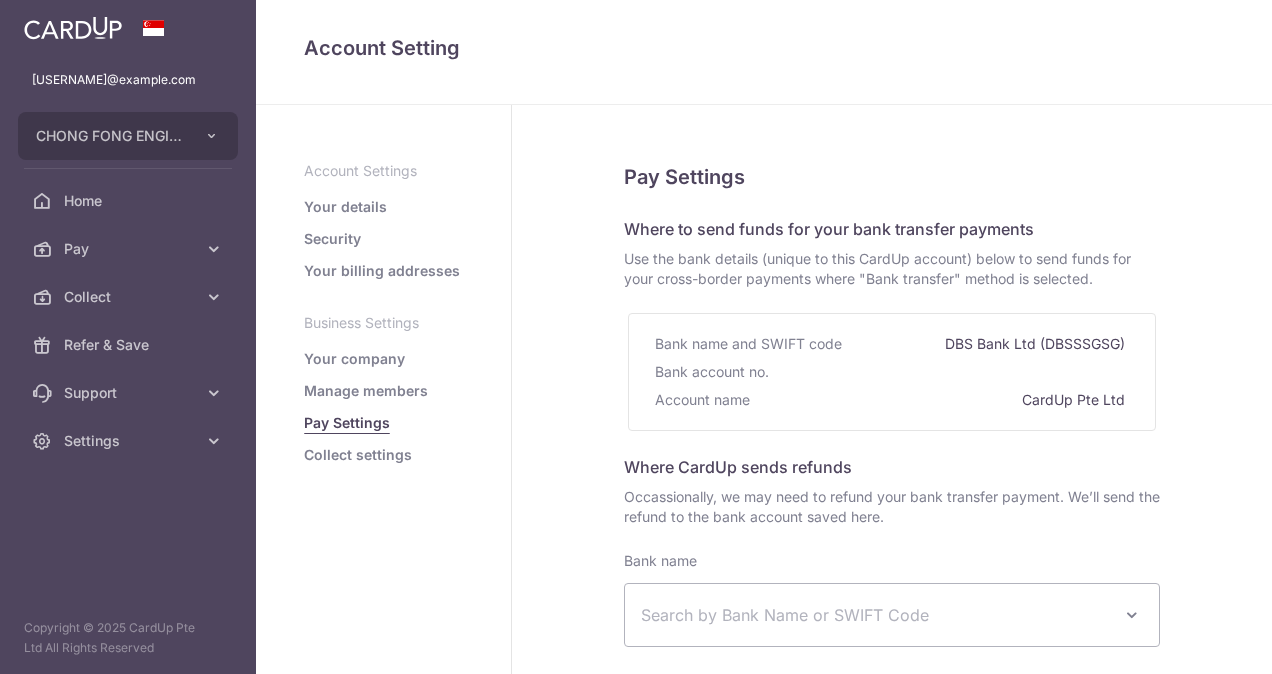 select 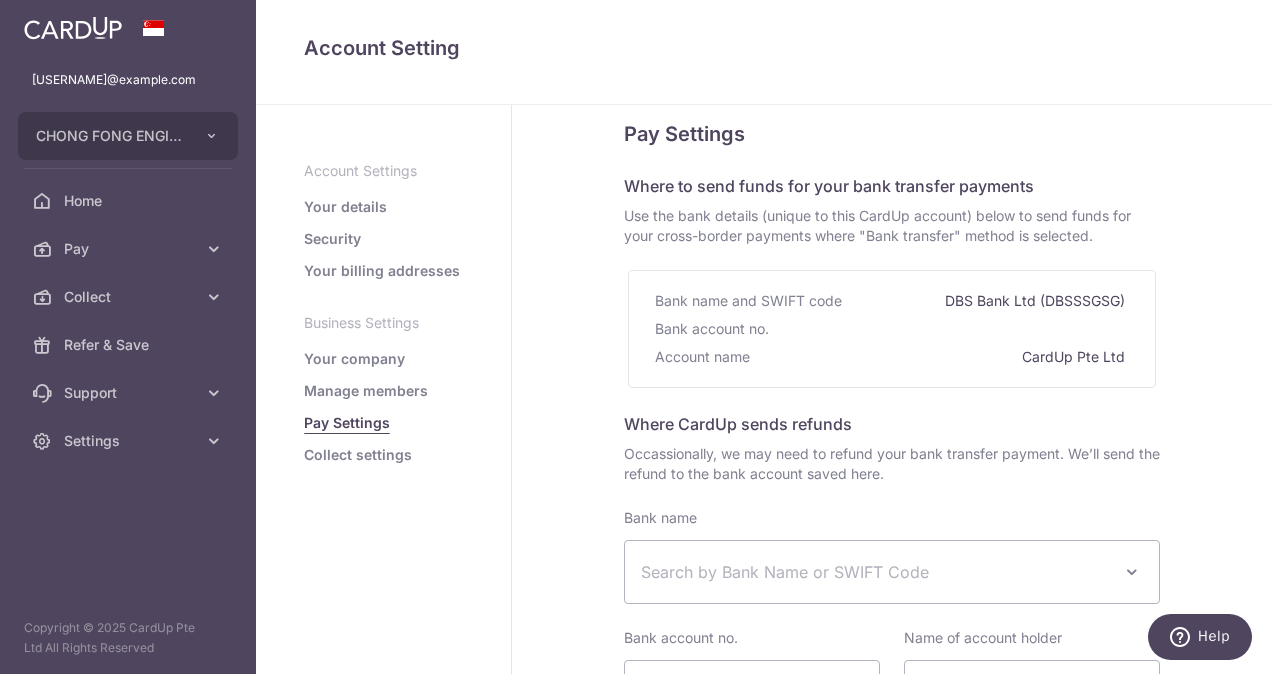 scroll, scrollTop: 0, scrollLeft: 0, axis: both 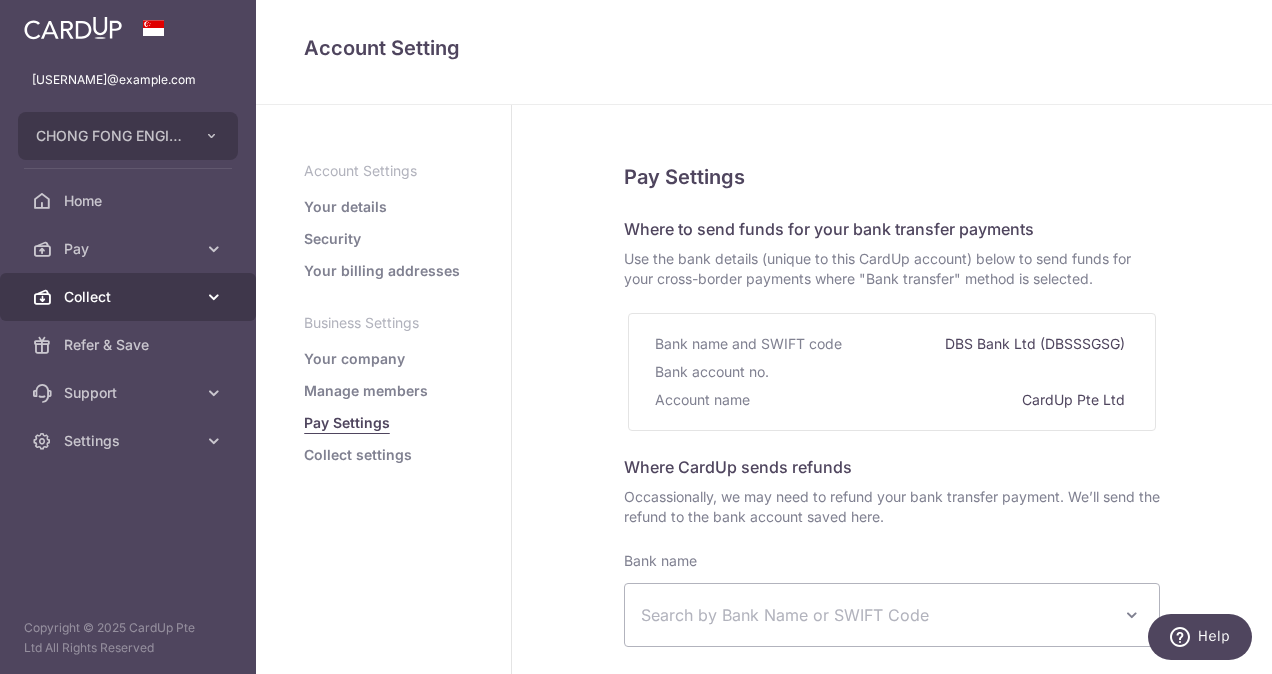 click on "Collect" at bounding box center [128, 297] 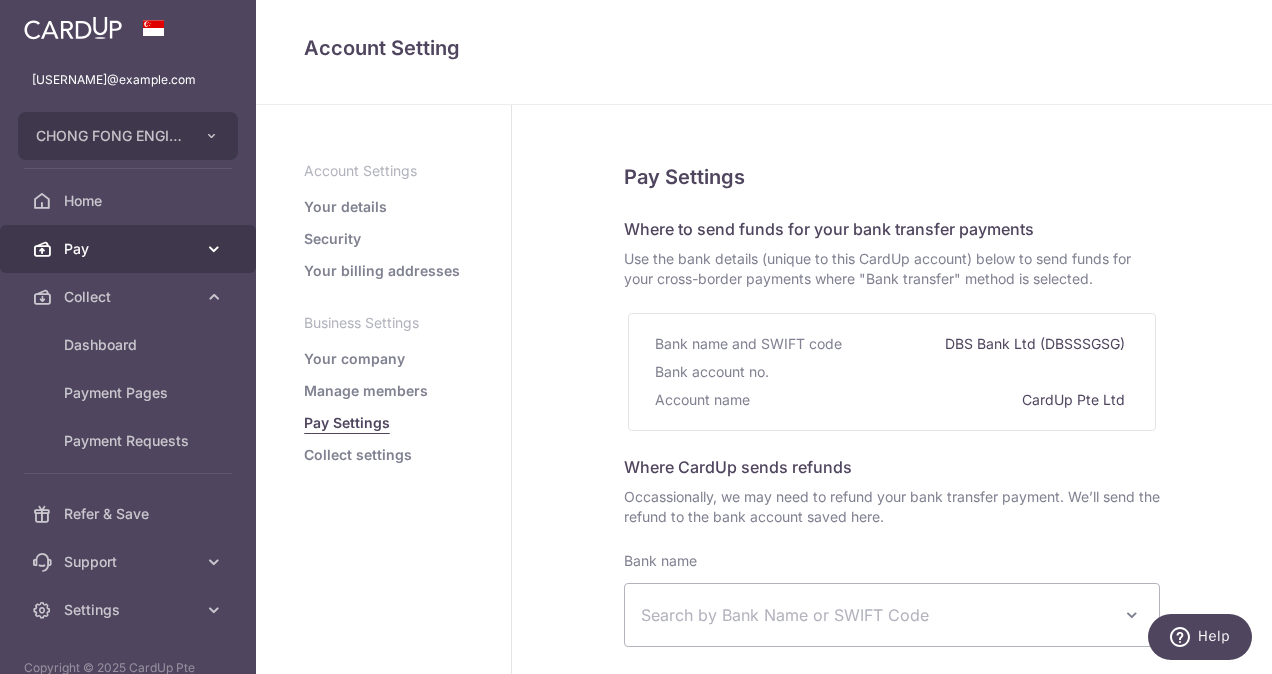 click at bounding box center (214, 249) 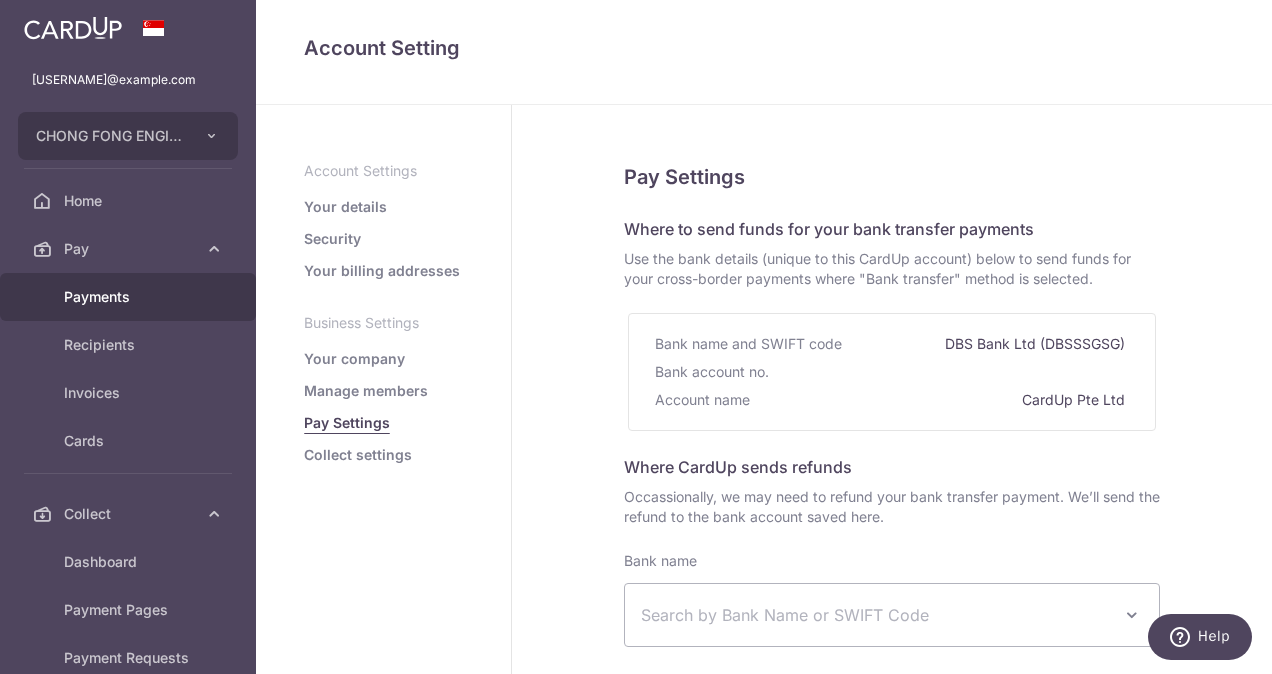 click on "Payments" at bounding box center (130, 297) 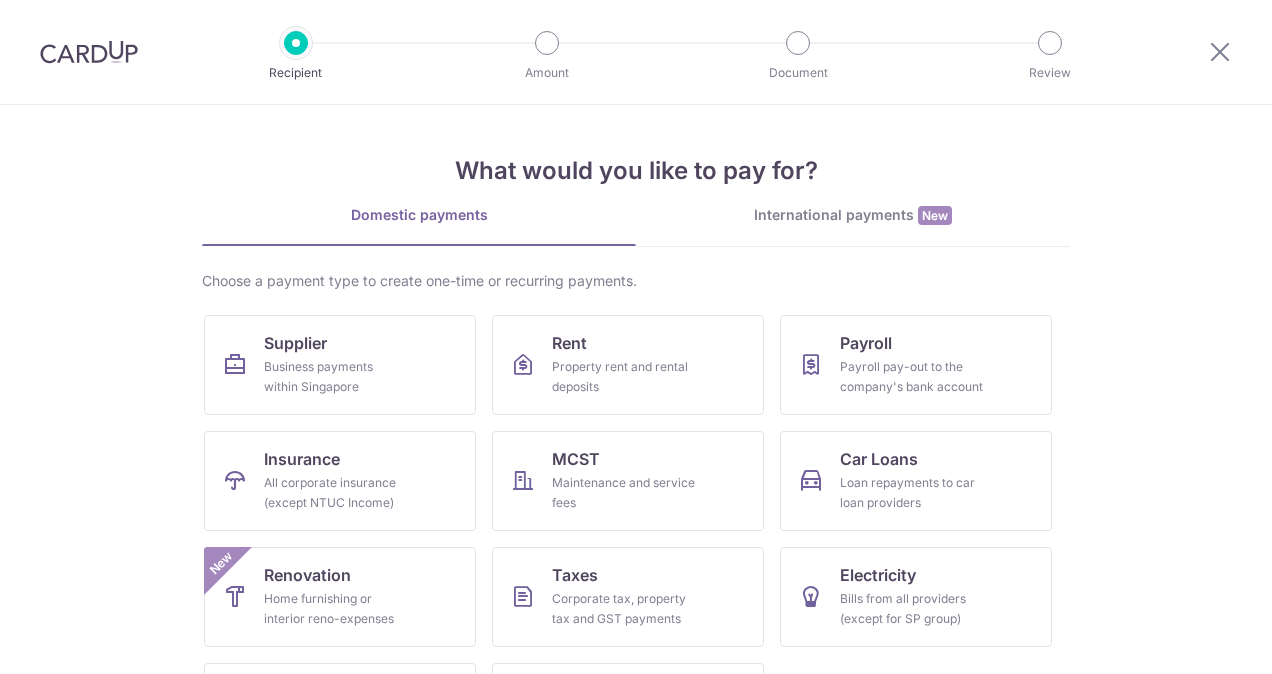 scroll, scrollTop: 0, scrollLeft: 0, axis: both 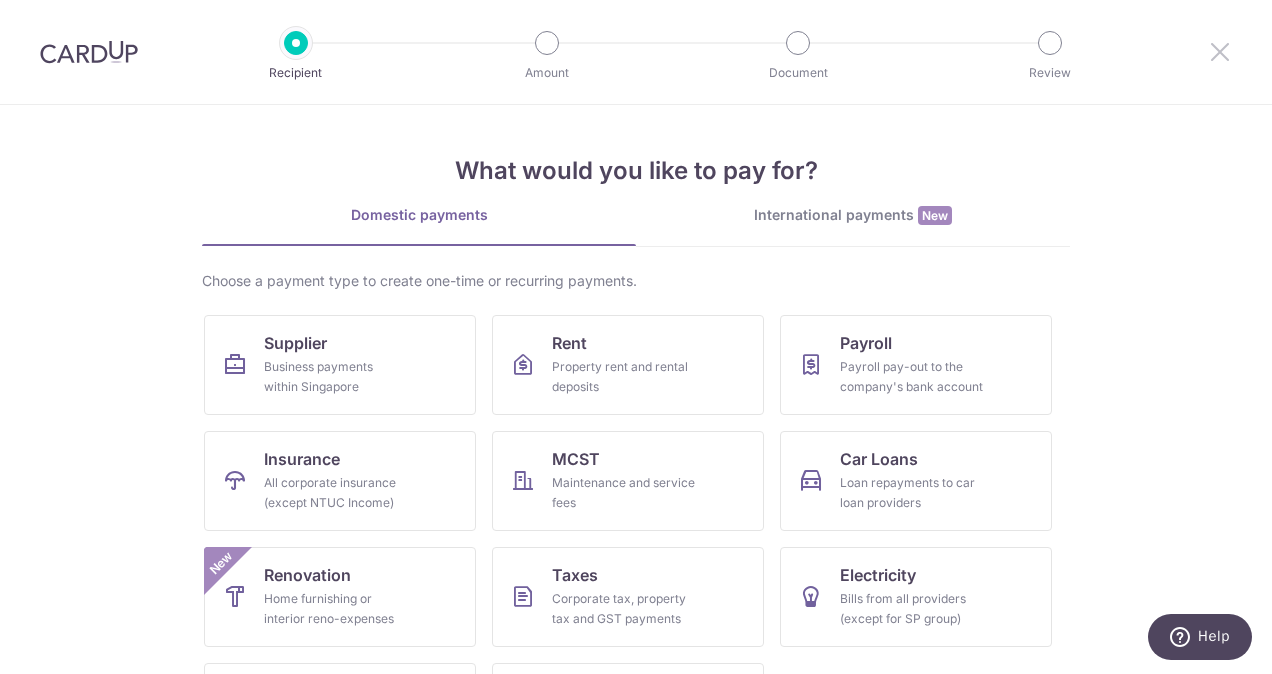 click at bounding box center [1220, 51] 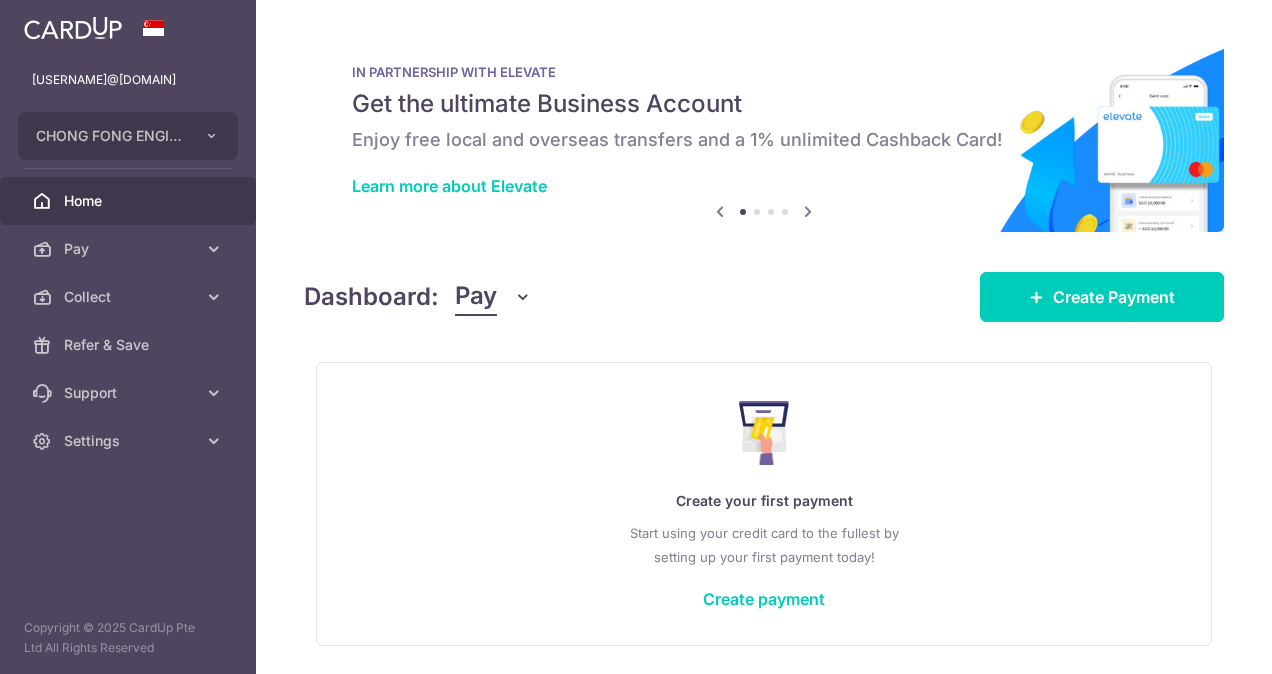 scroll, scrollTop: 0, scrollLeft: 0, axis: both 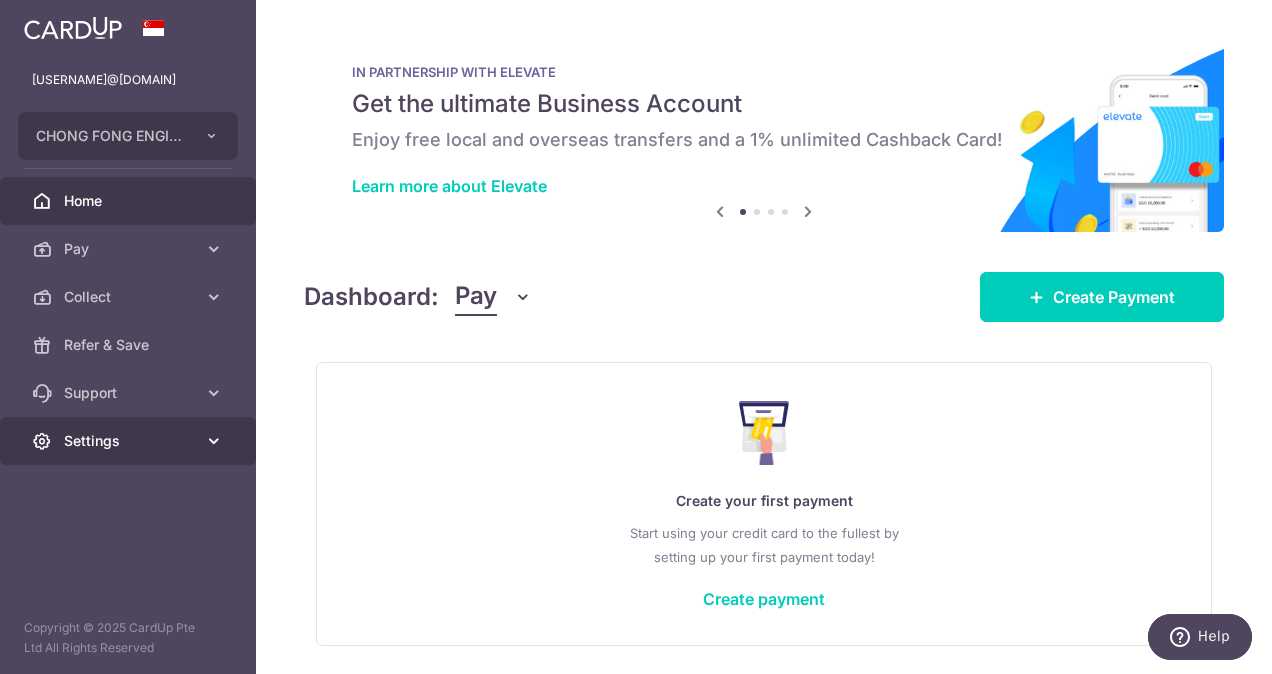 click on "Settings" at bounding box center (130, 441) 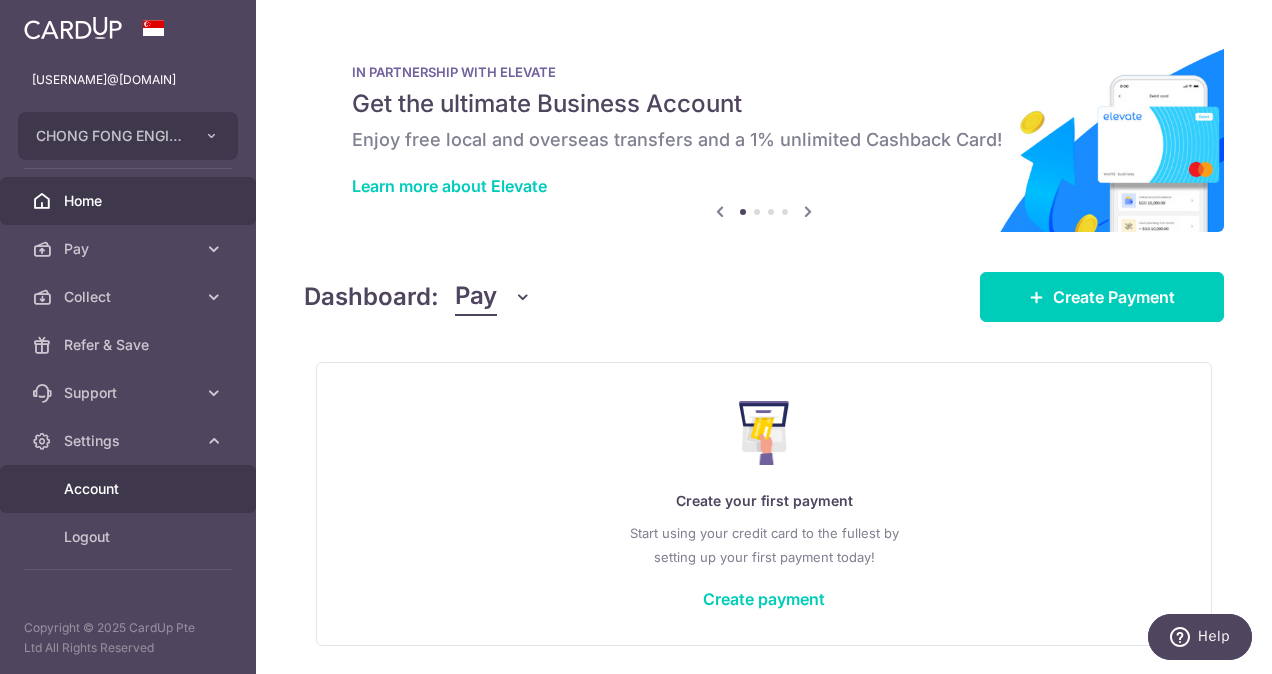 click on "Account" at bounding box center [130, 489] 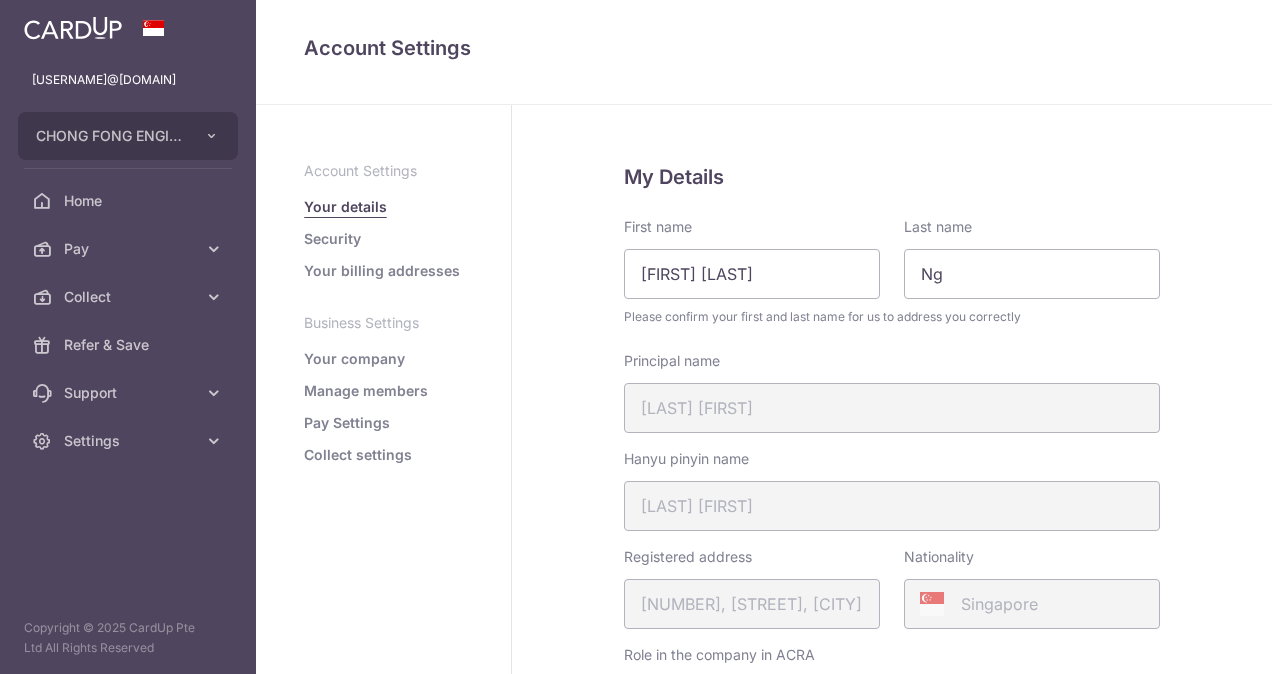 scroll, scrollTop: 0, scrollLeft: 0, axis: both 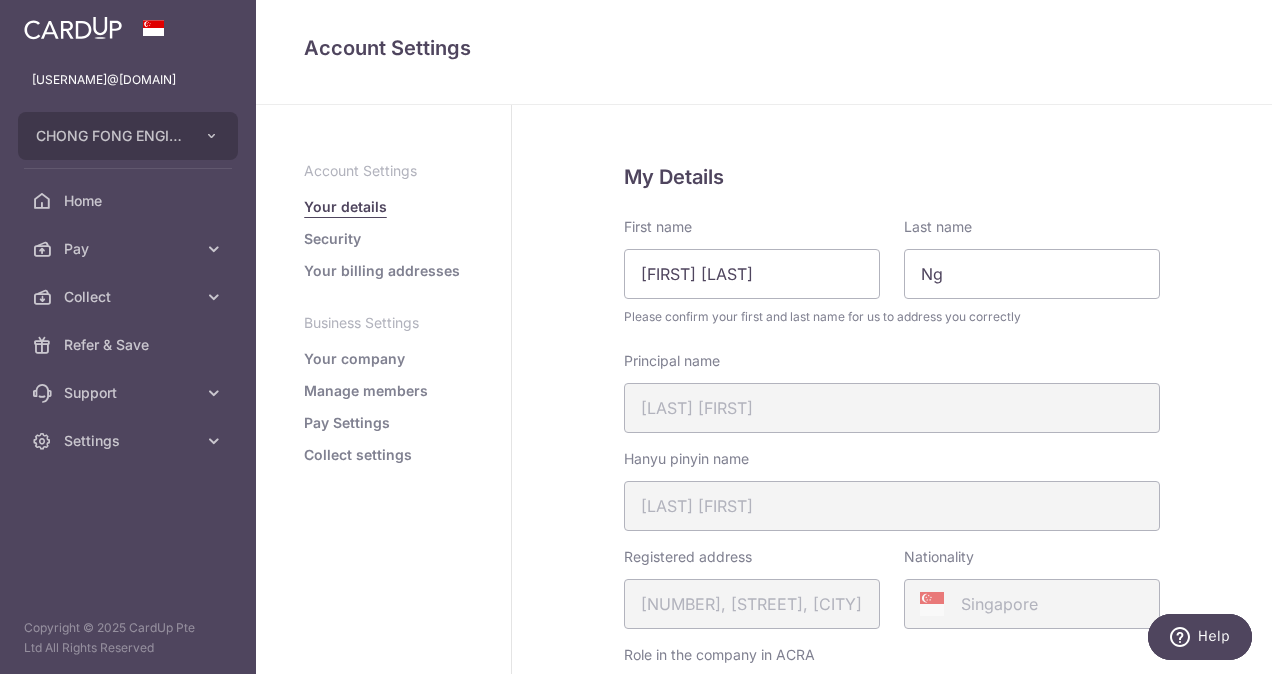 click on "Manage members" at bounding box center (366, 391) 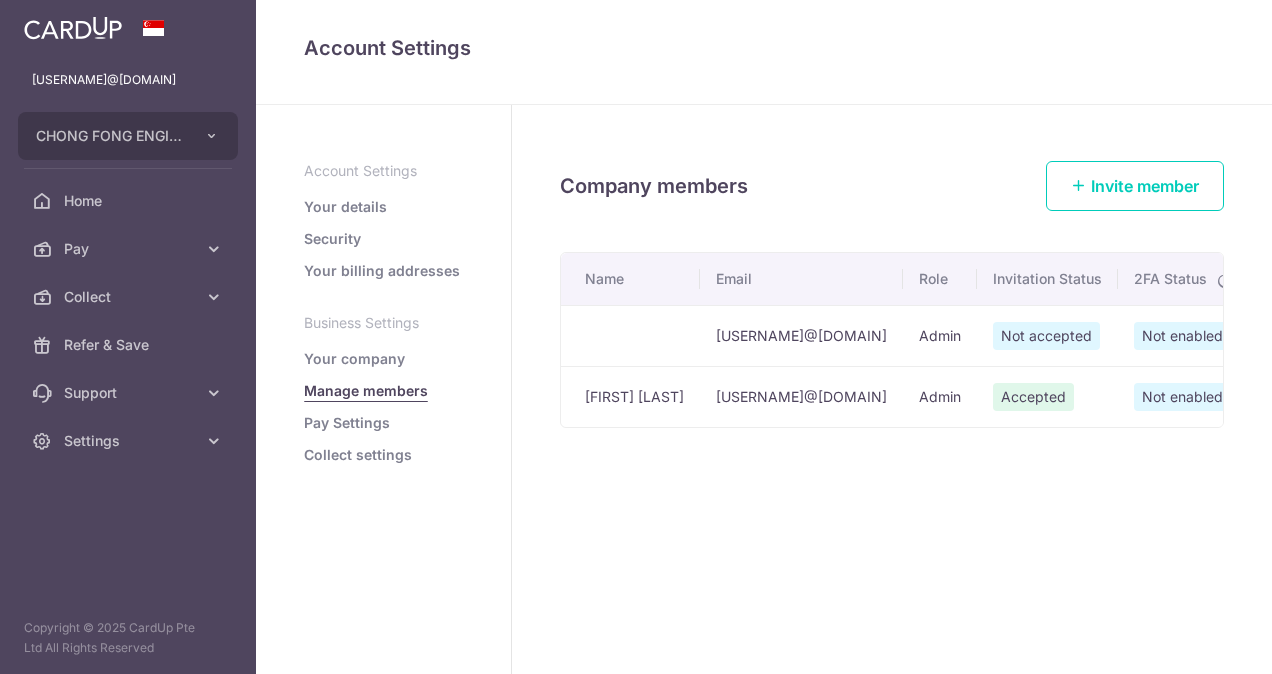 scroll, scrollTop: 0, scrollLeft: 0, axis: both 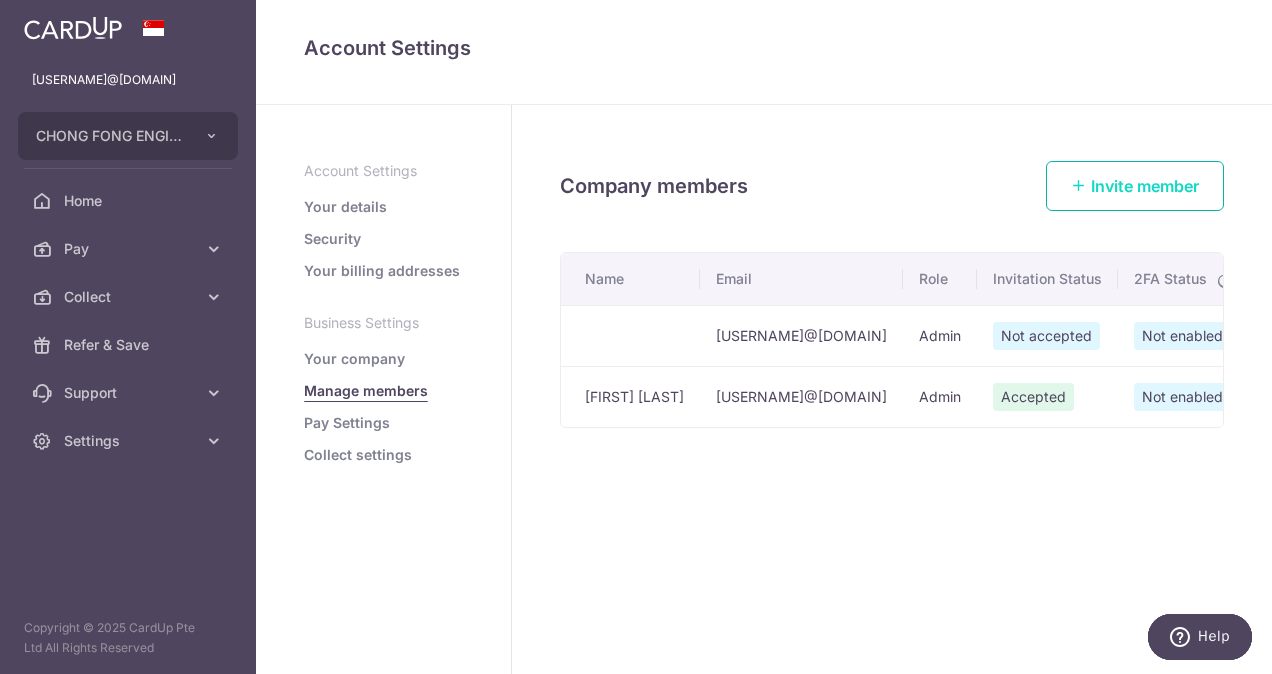 click on "Invite member" at bounding box center [1145, 186] 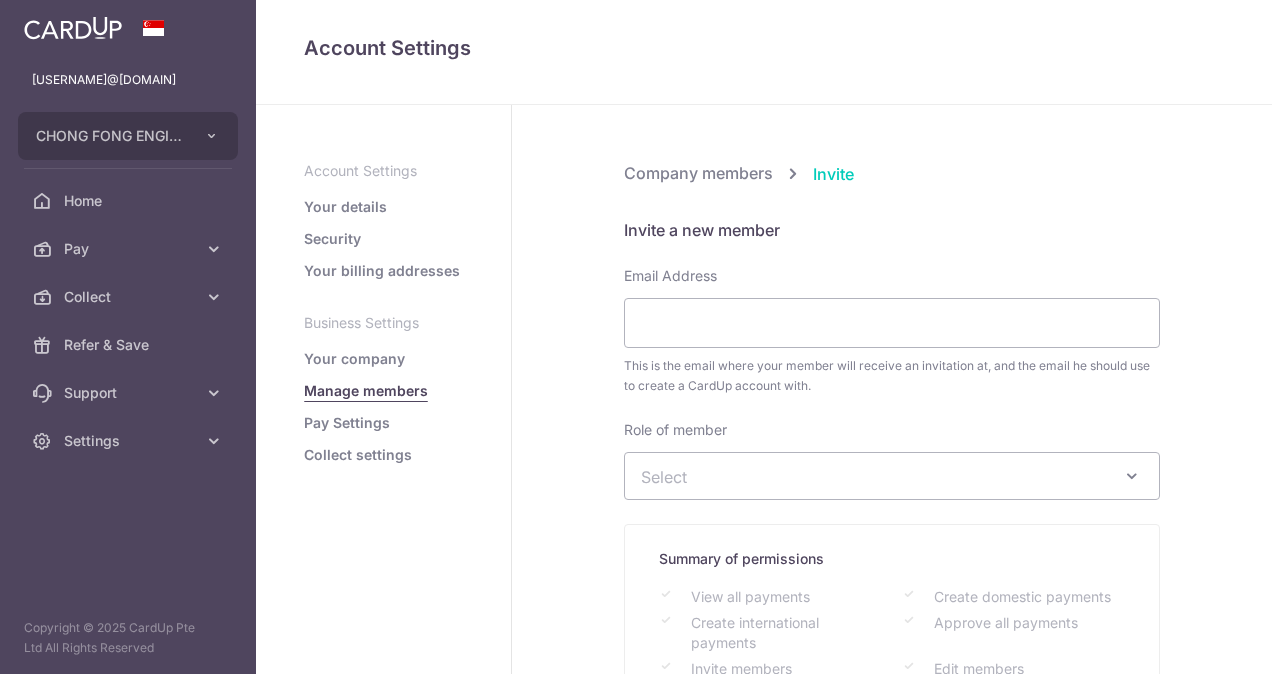 scroll, scrollTop: 0, scrollLeft: 0, axis: both 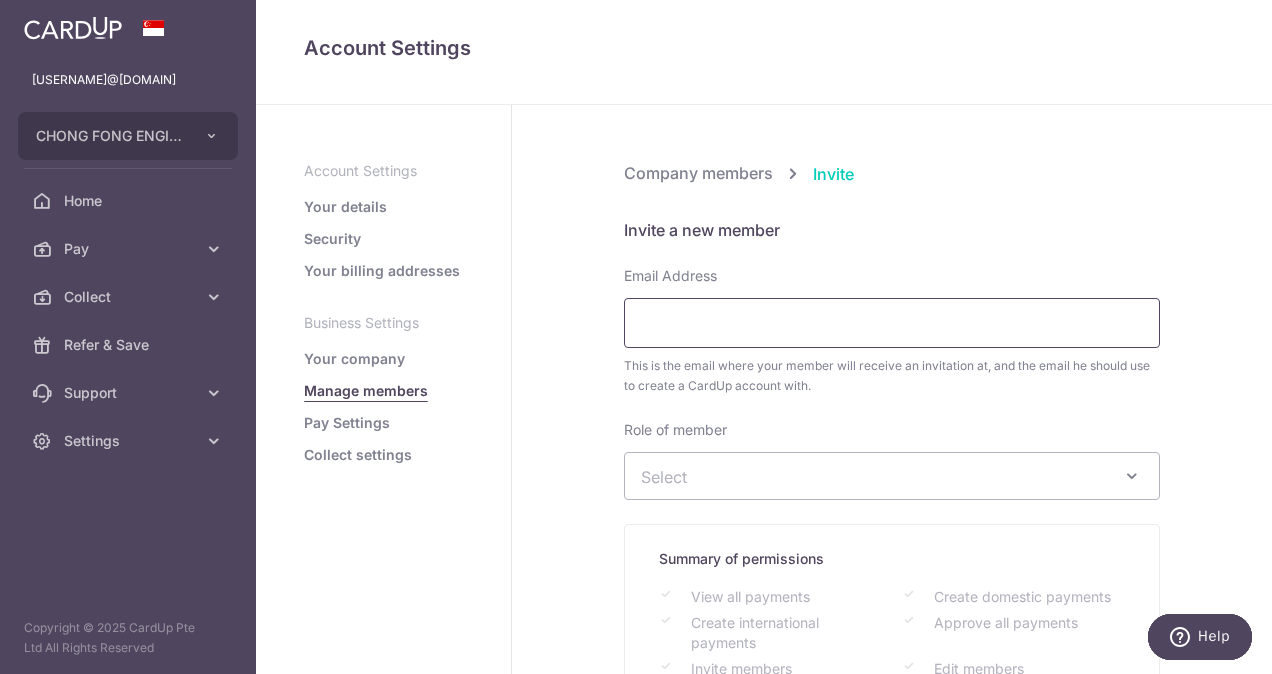 click on "Email Address" at bounding box center (892, 323) 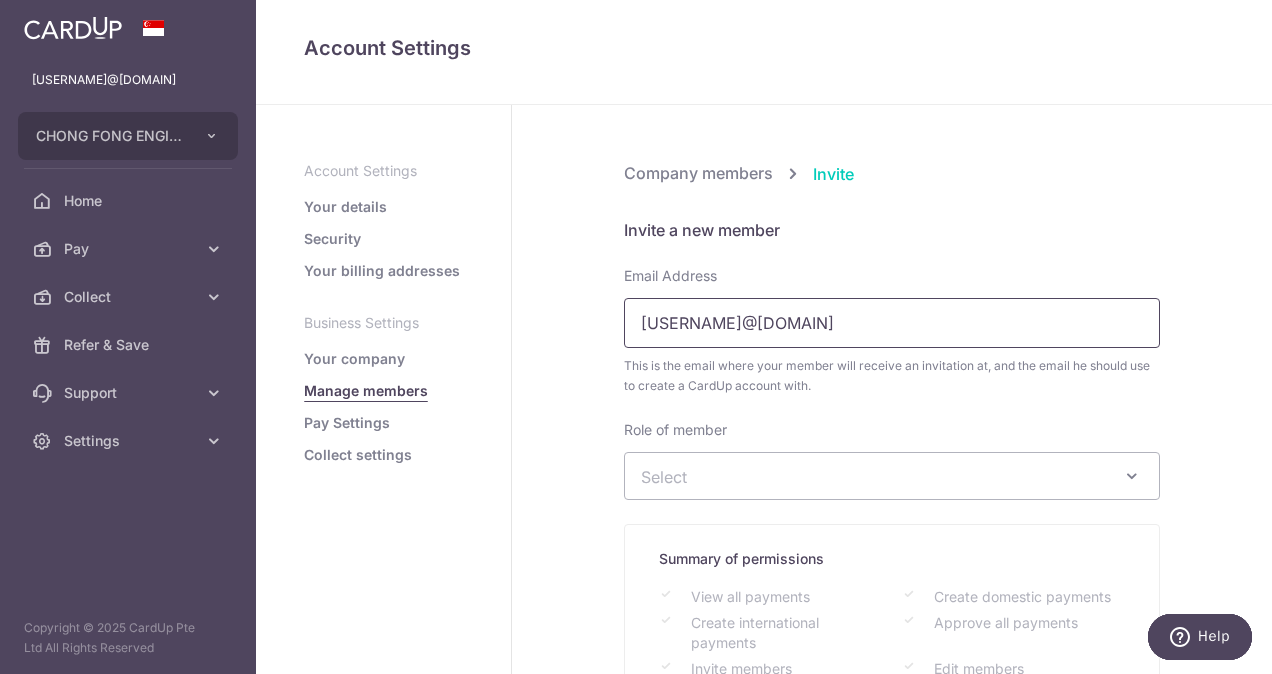 type on "jenny.tee@chongfong.com" 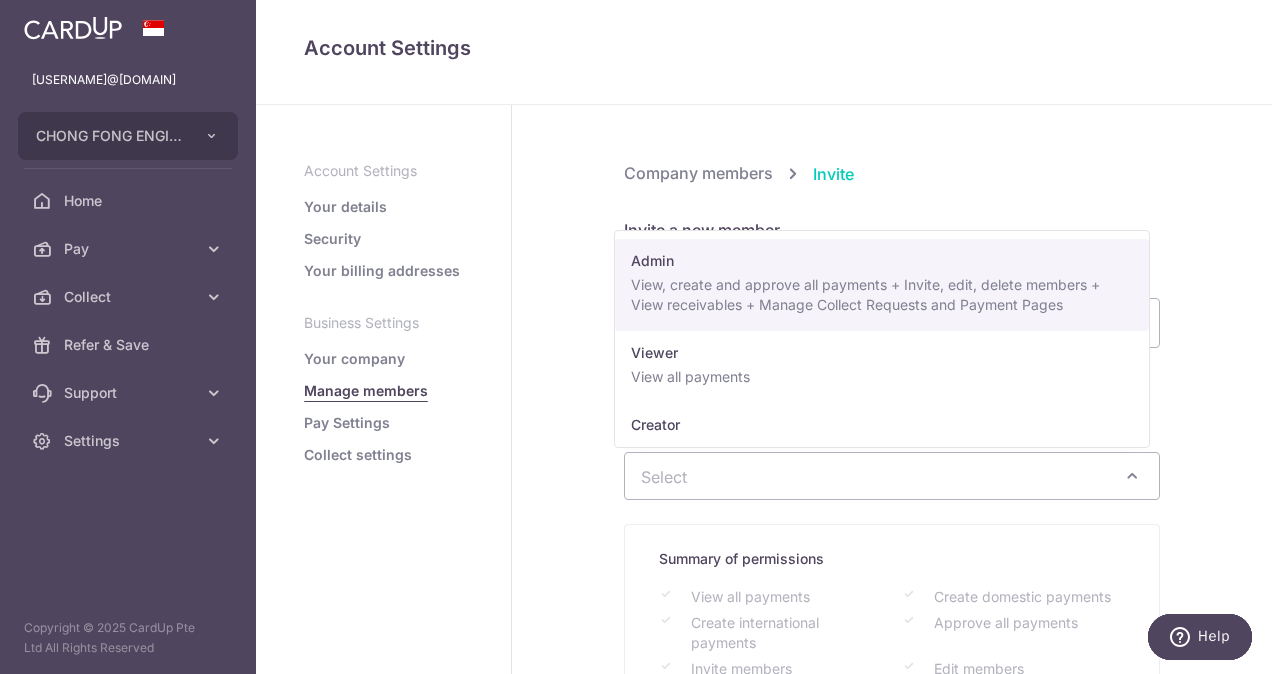 click on "Select" at bounding box center [892, 476] 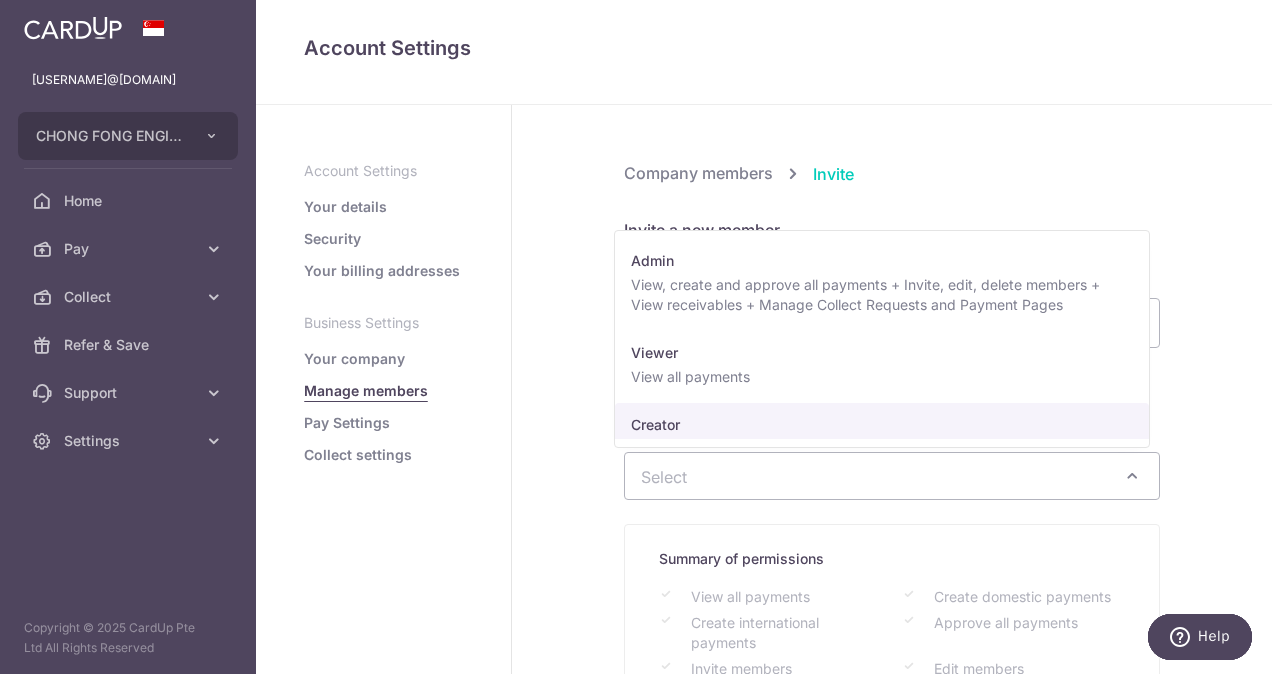 select on "24119" 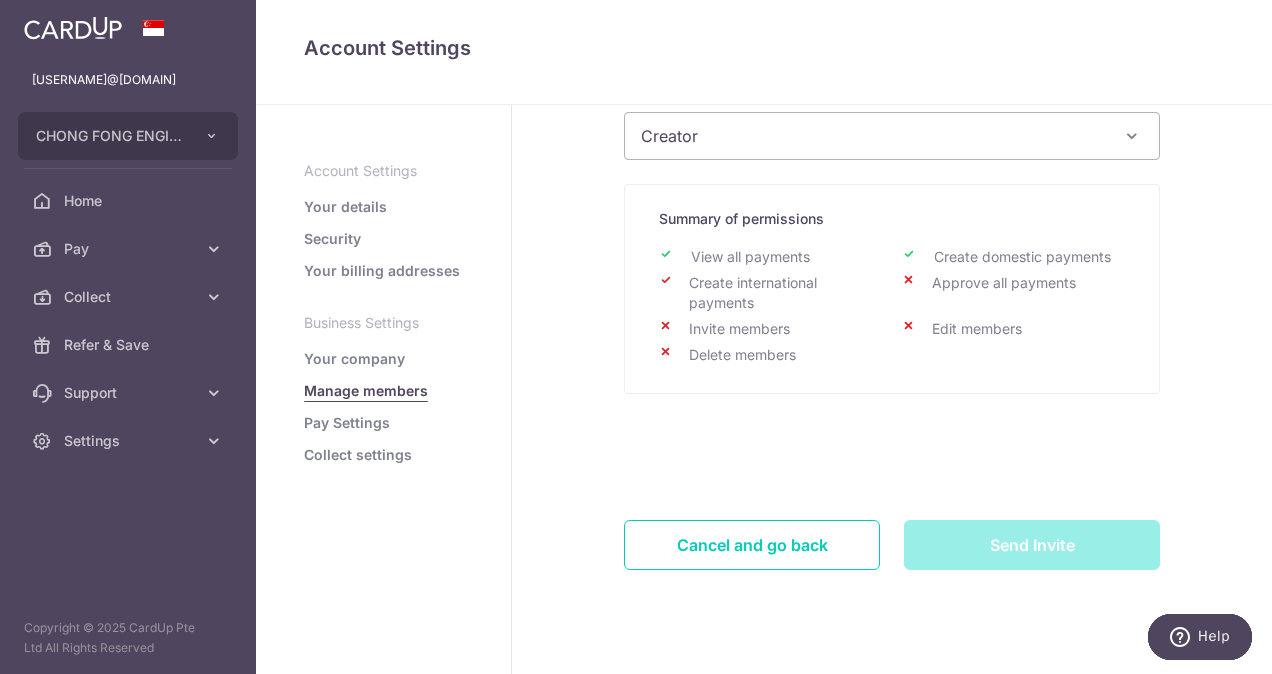 scroll, scrollTop: 341, scrollLeft: 0, axis: vertical 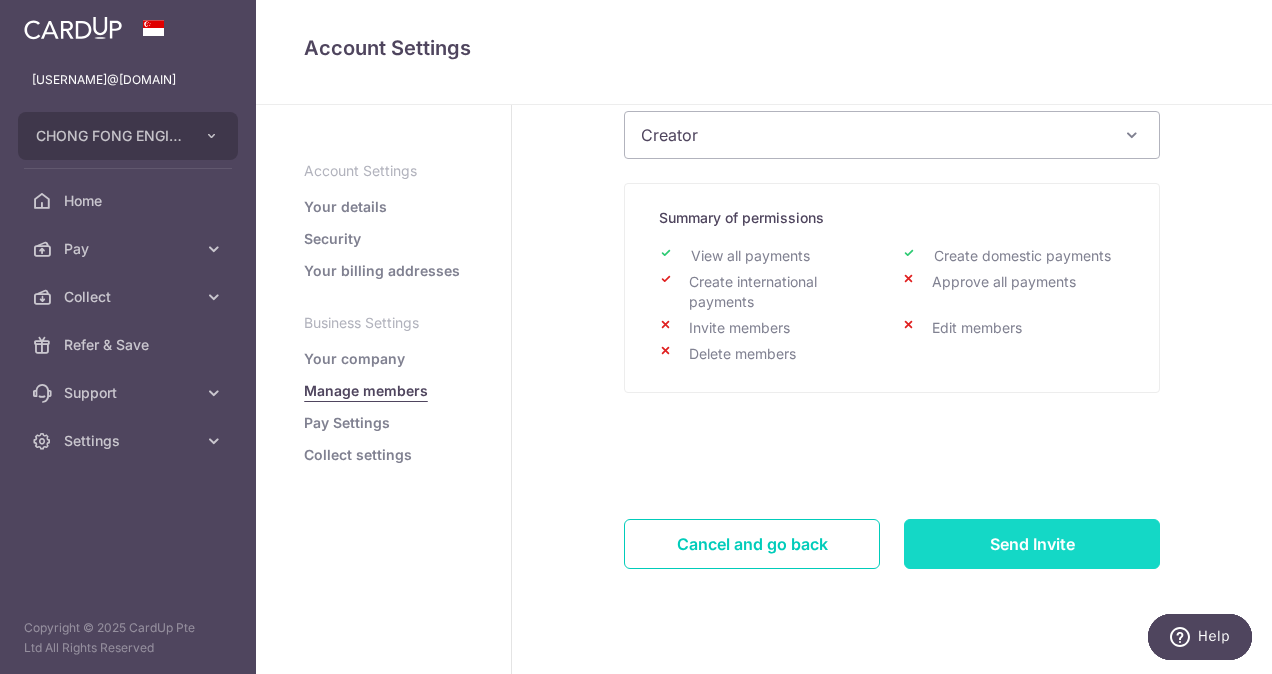 click on "Send Invite" at bounding box center [1032, 544] 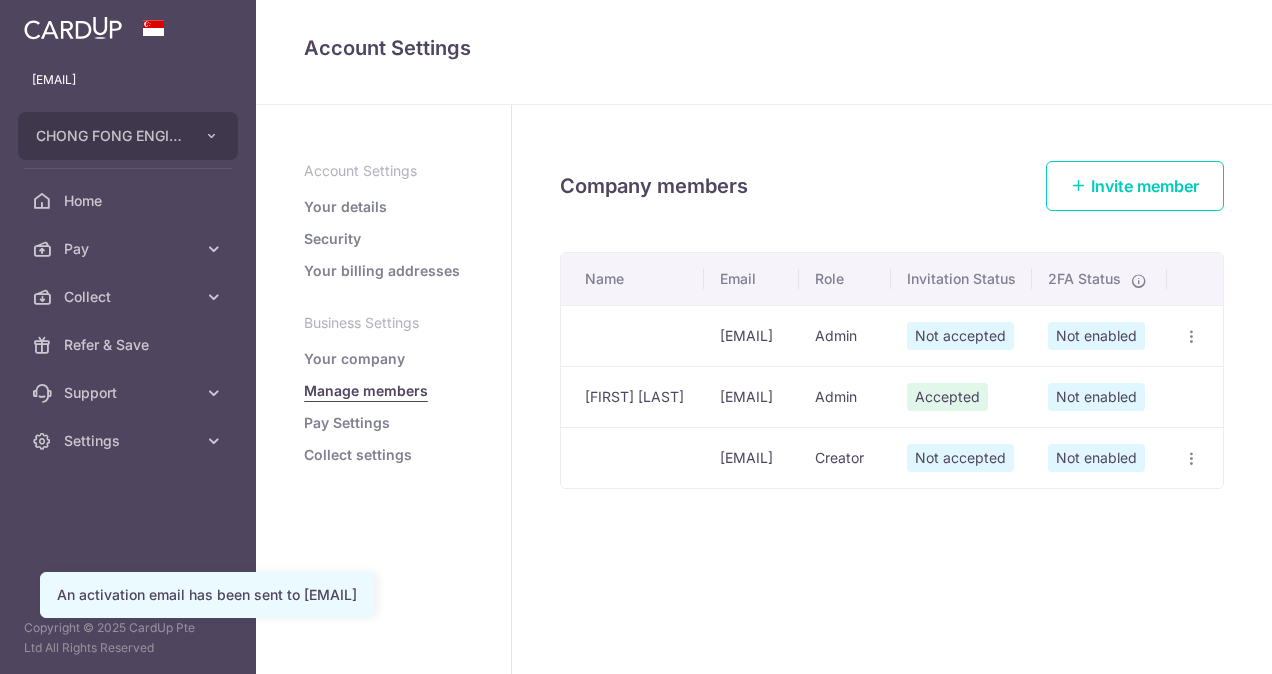 scroll, scrollTop: 0, scrollLeft: 0, axis: both 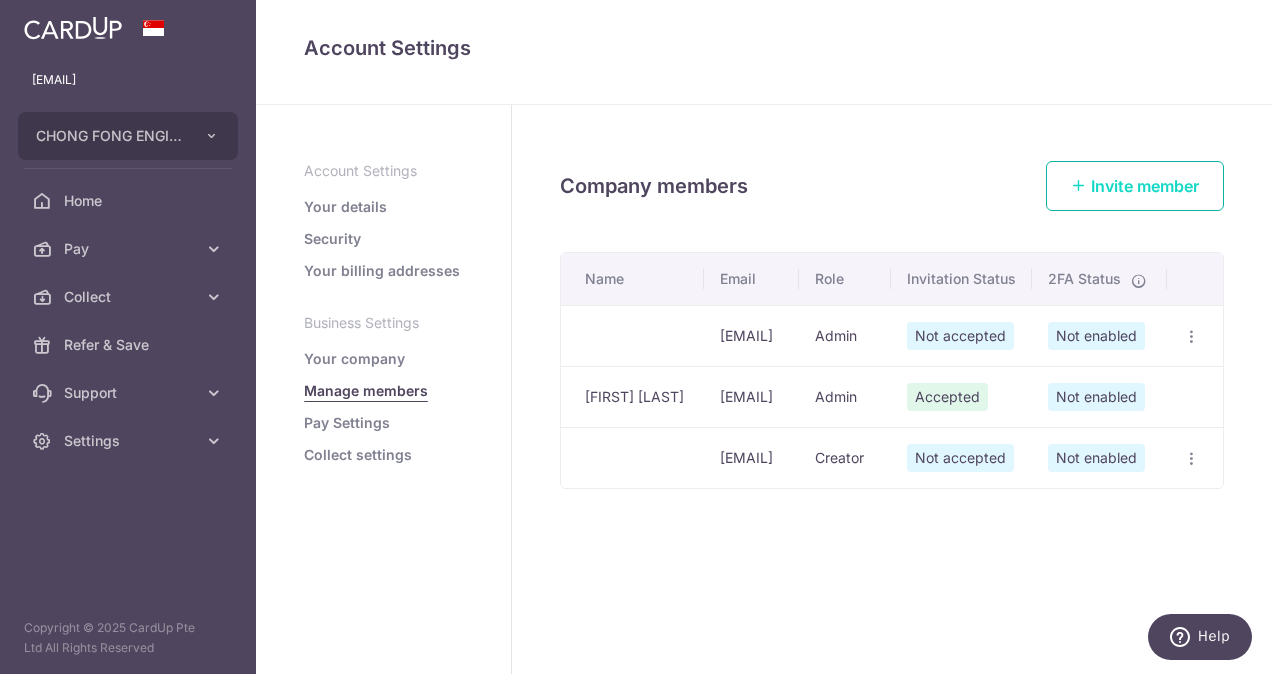click on "Invite member" at bounding box center [1135, 186] 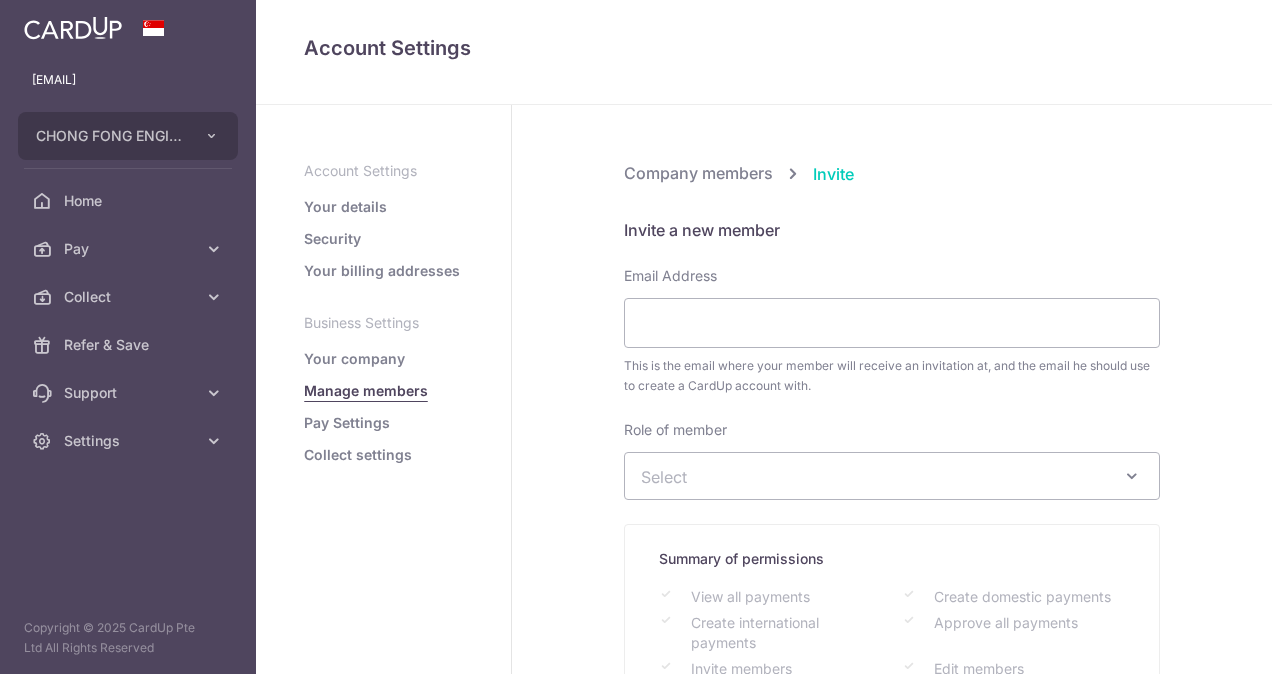 scroll, scrollTop: 0, scrollLeft: 0, axis: both 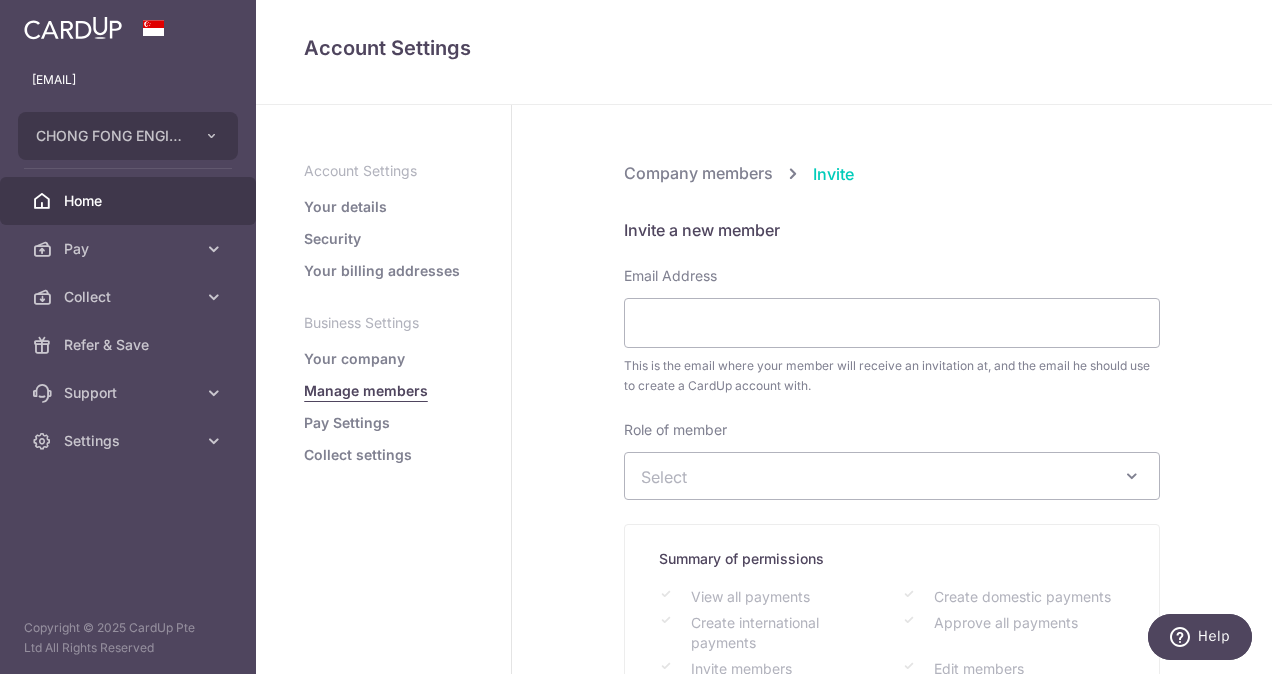 click on "Home" at bounding box center (130, 201) 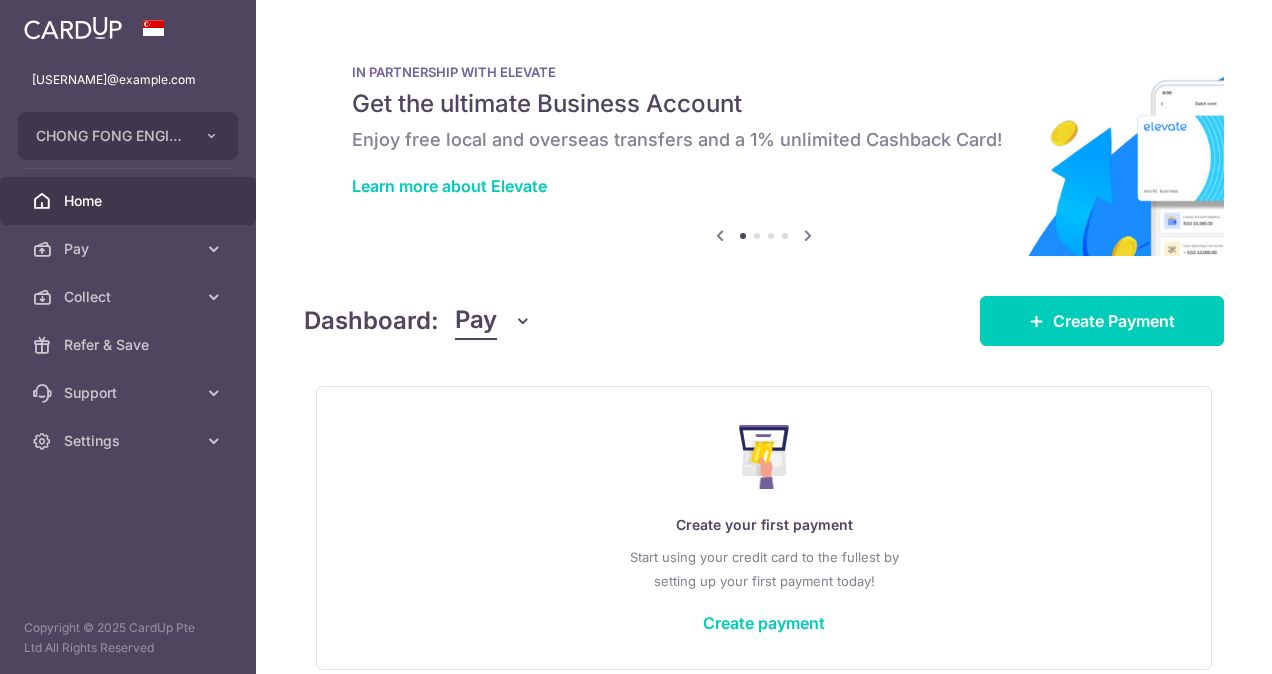 scroll, scrollTop: 0, scrollLeft: 0, axis: both 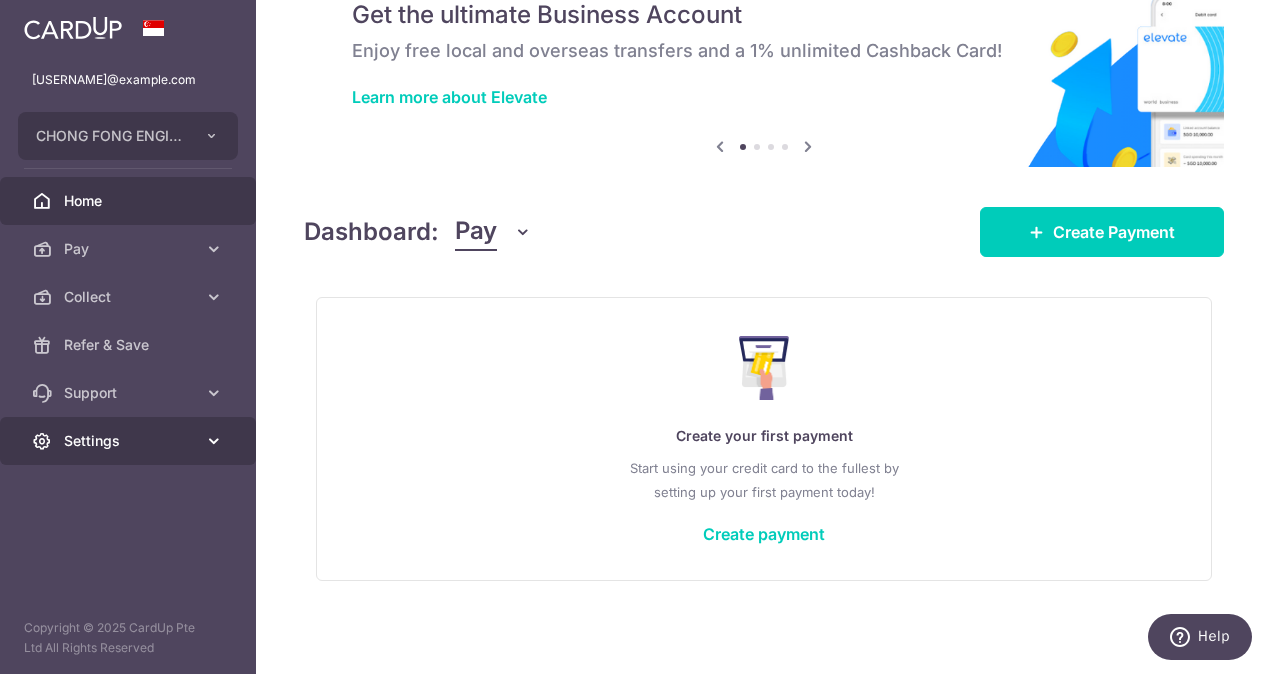 click on "Settings" at bounding box center (130, 441) 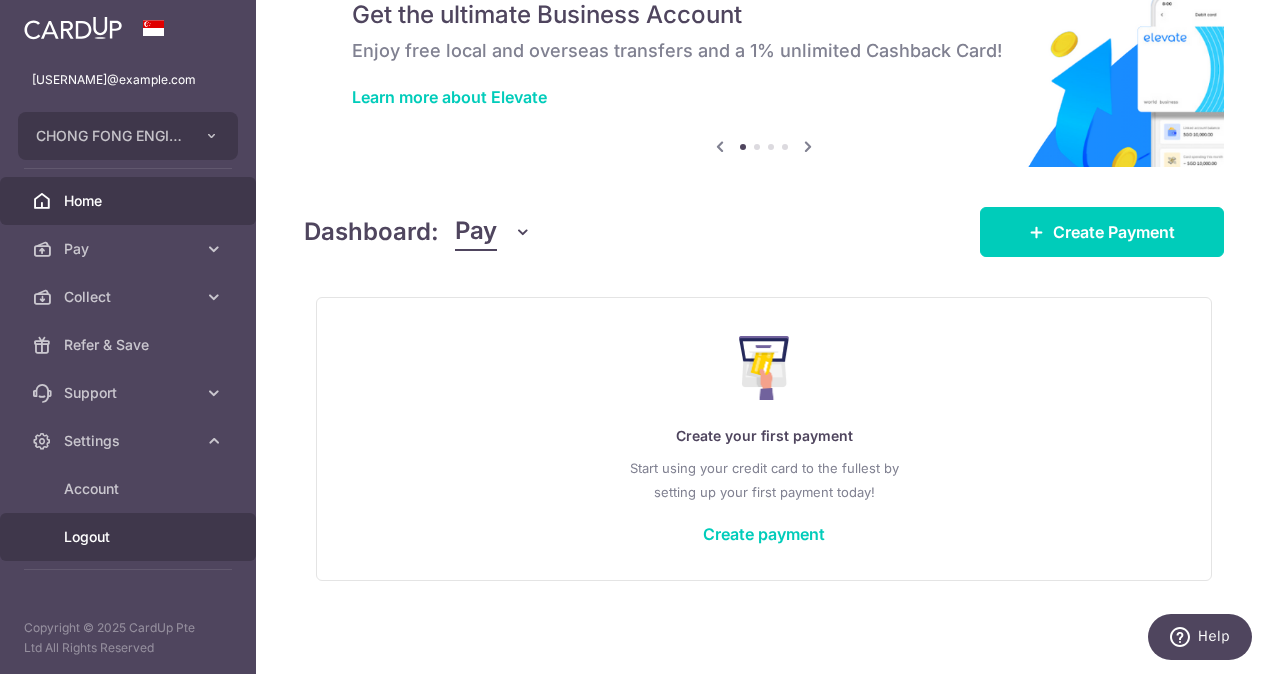 click on "Logout" at bounding box center (130, 537) 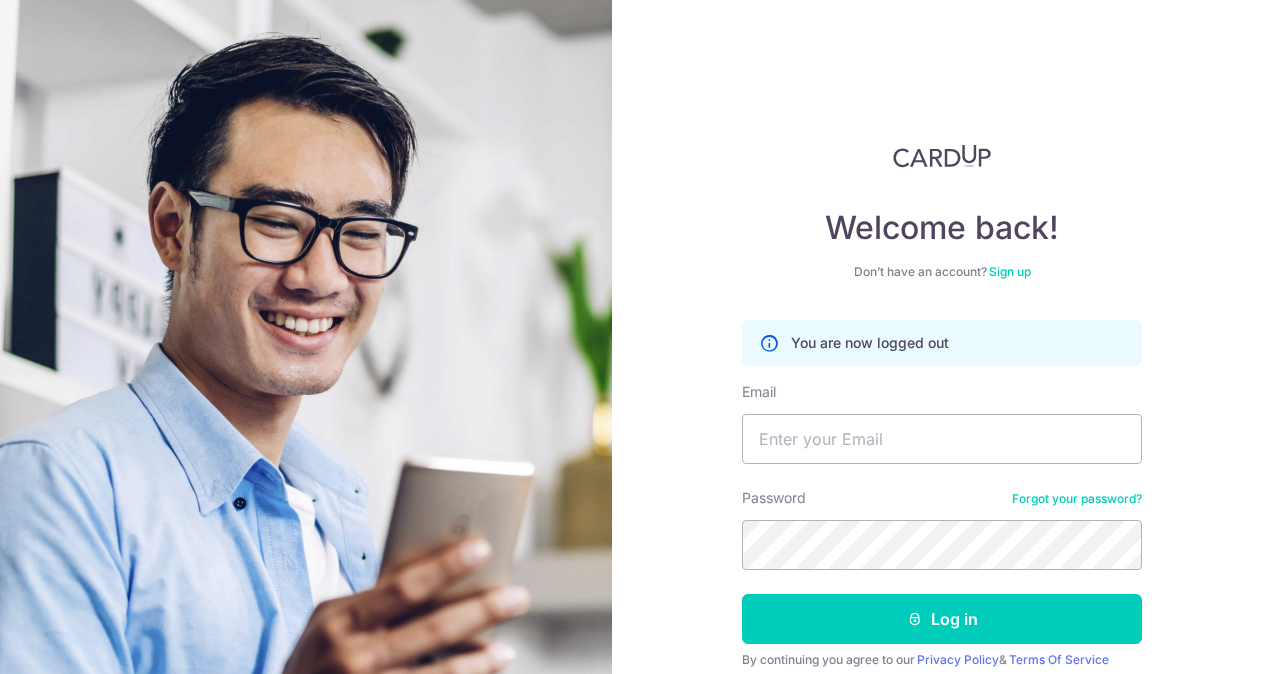 scroll, scrollTop: 0, scrollLeft: 0, axis: both 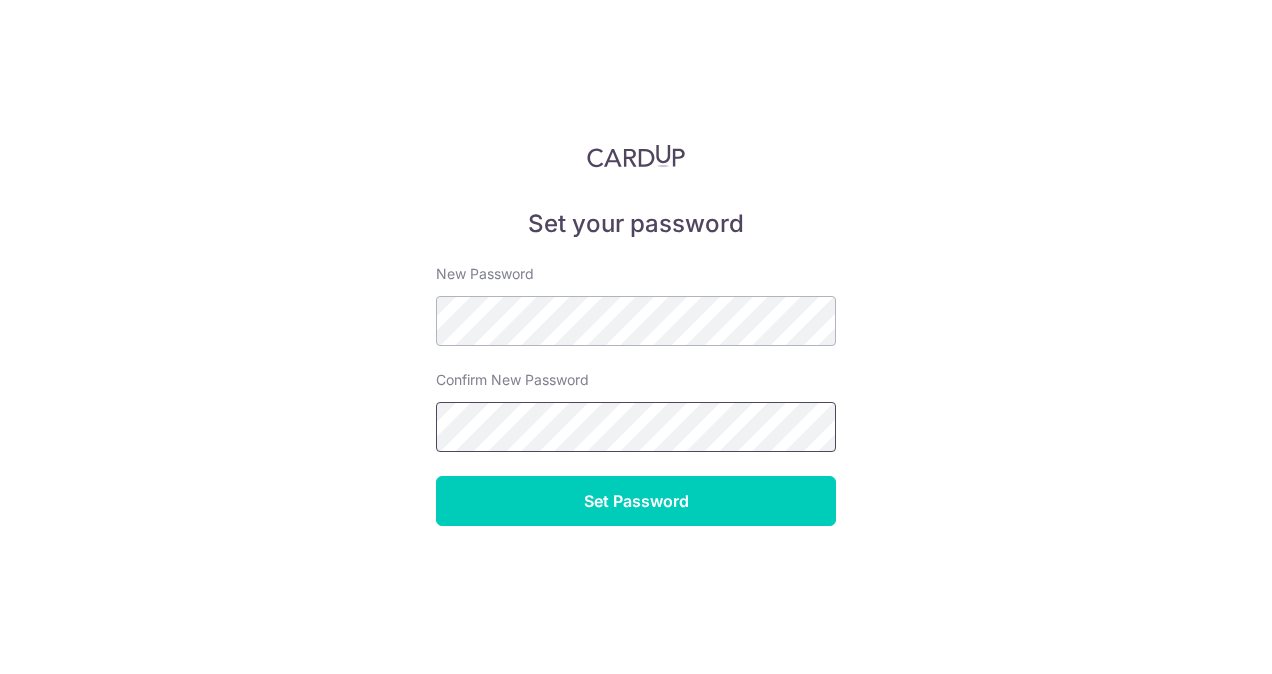 click on "Set Password" at bounding box center (636, 501) 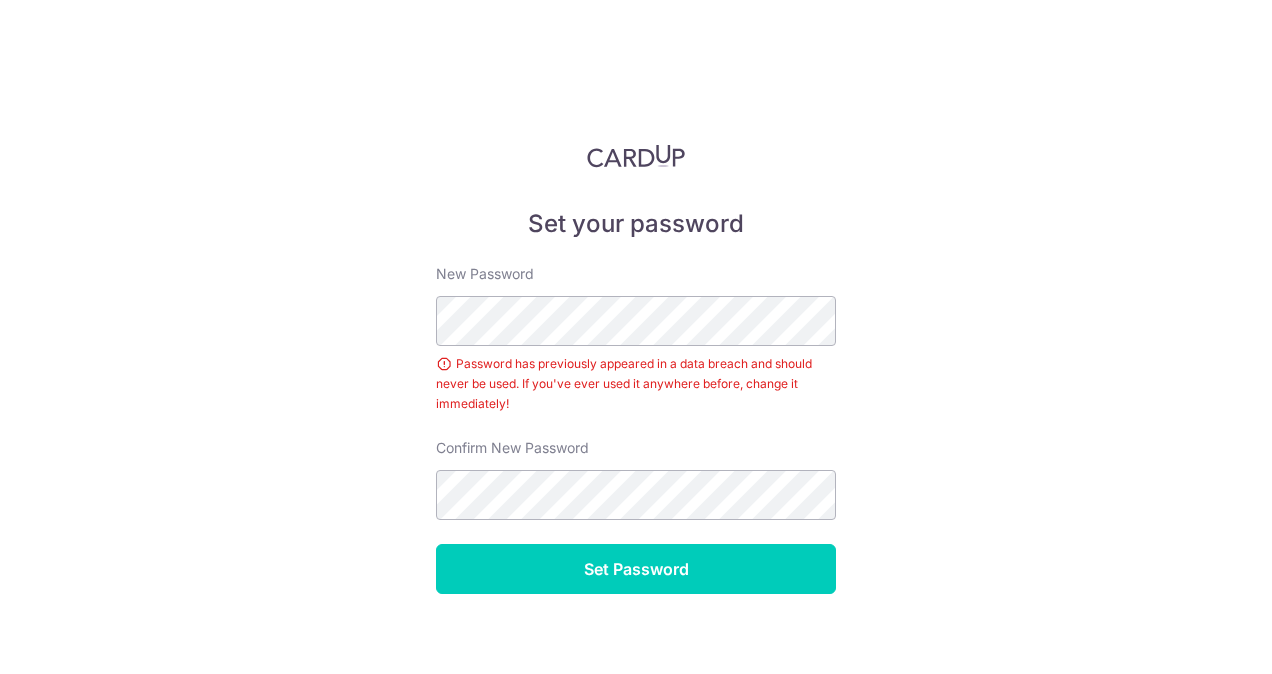 scroll, scrollTop: 0, scrollLeft: 0, axis: both 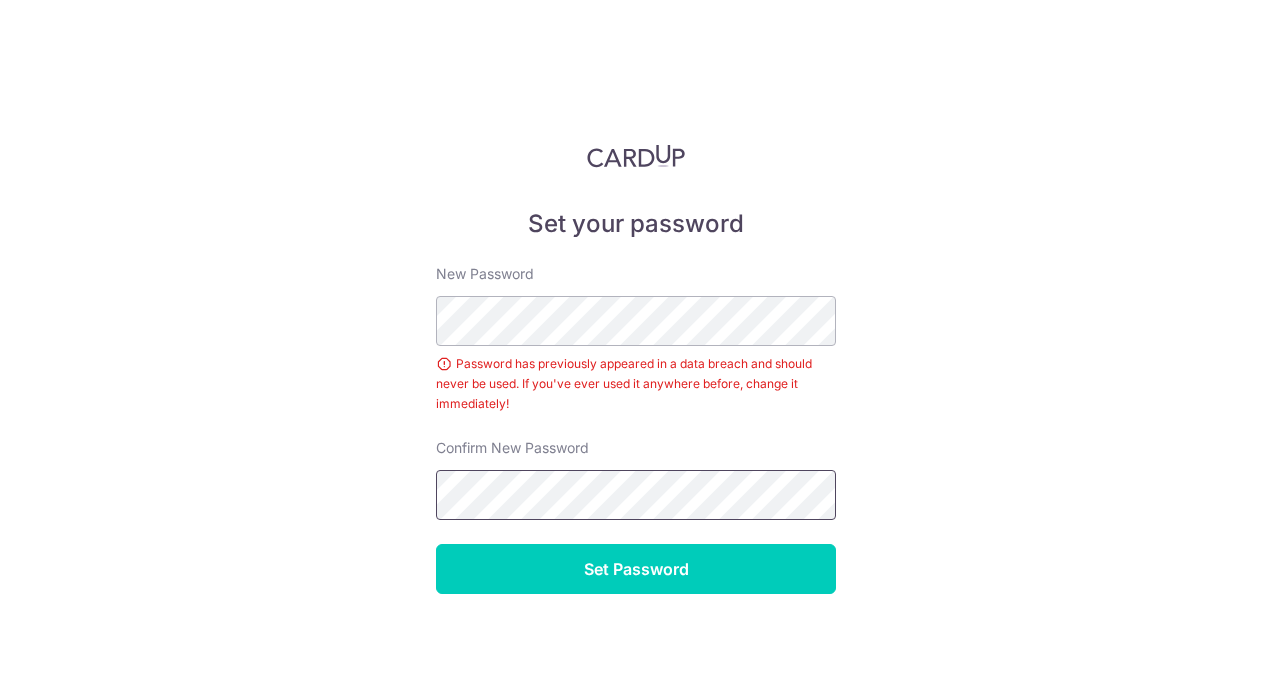 click on "Set Password" at bounding box center (636, 569) 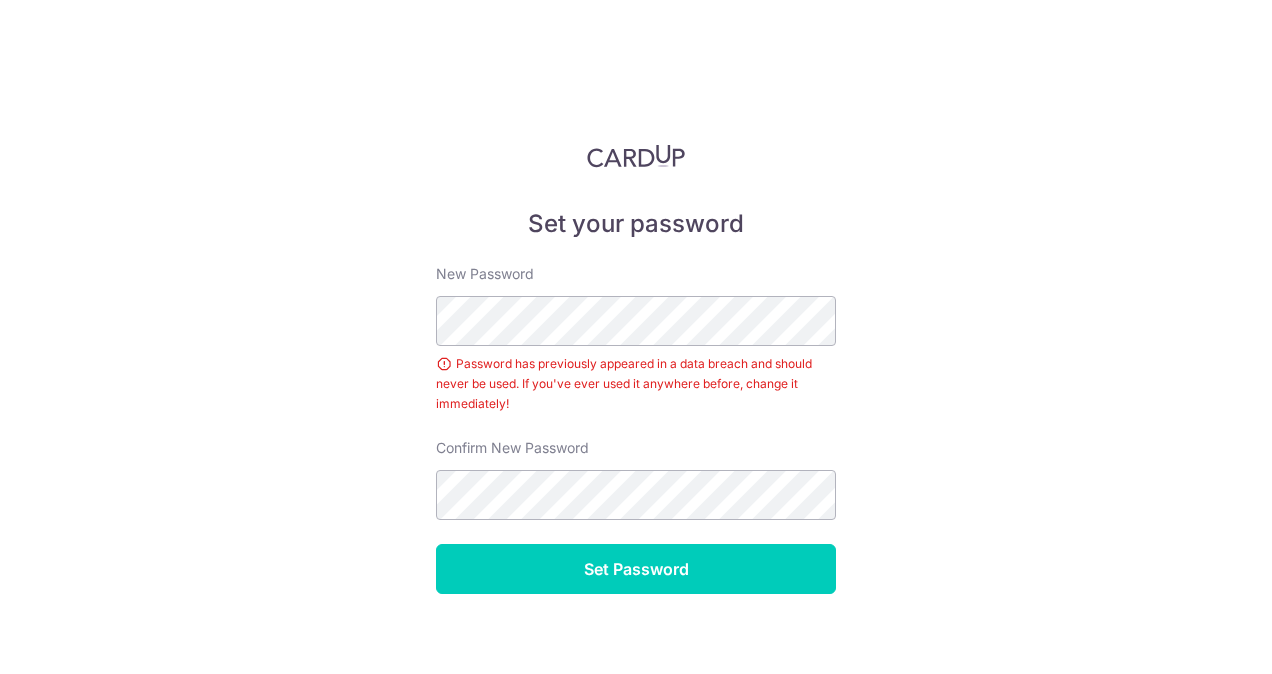 scroll, scrollTop: 0, scrollLeft: 0, axis: both 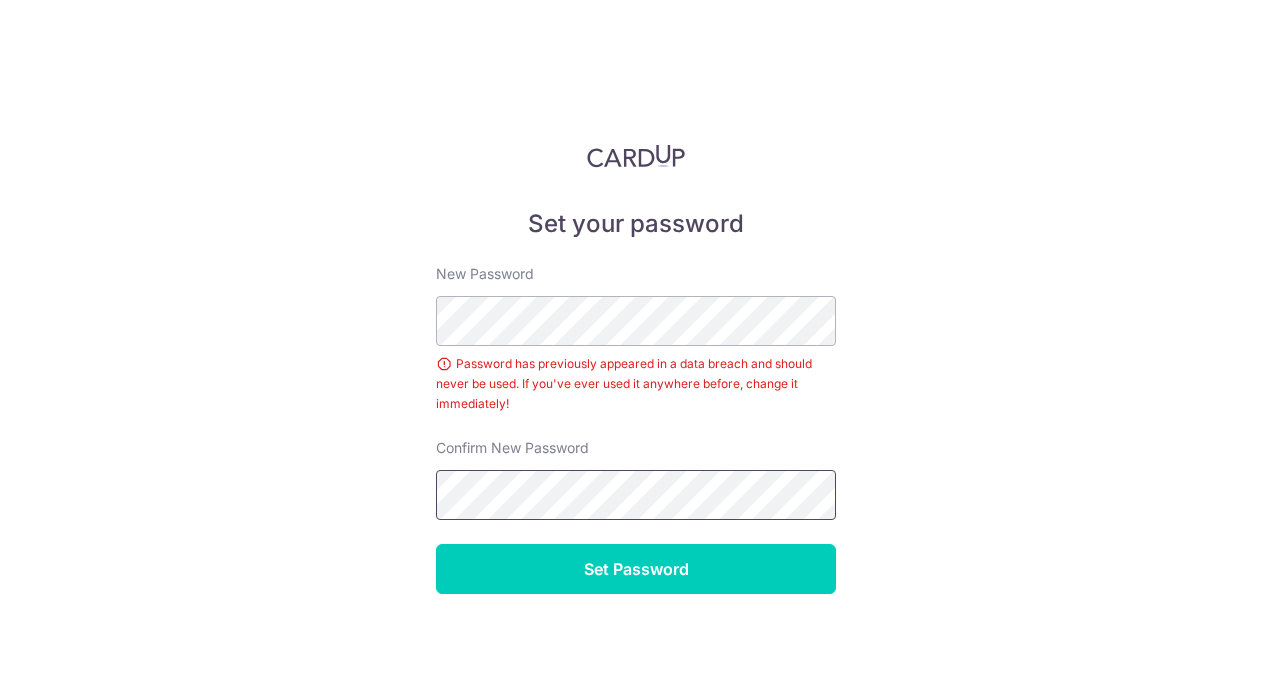 click on "Set Password" at bounding box center [636, 569] 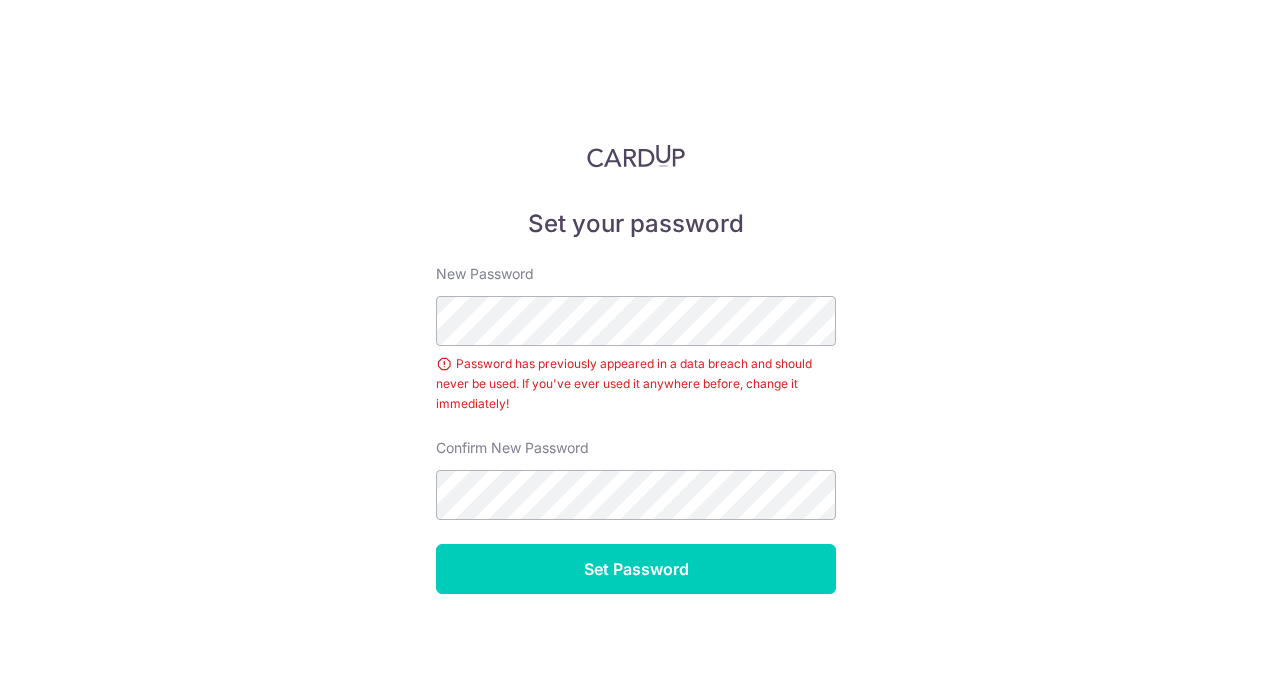 scroll, scrollTop: 0, scrollLeft: 0, axis: both 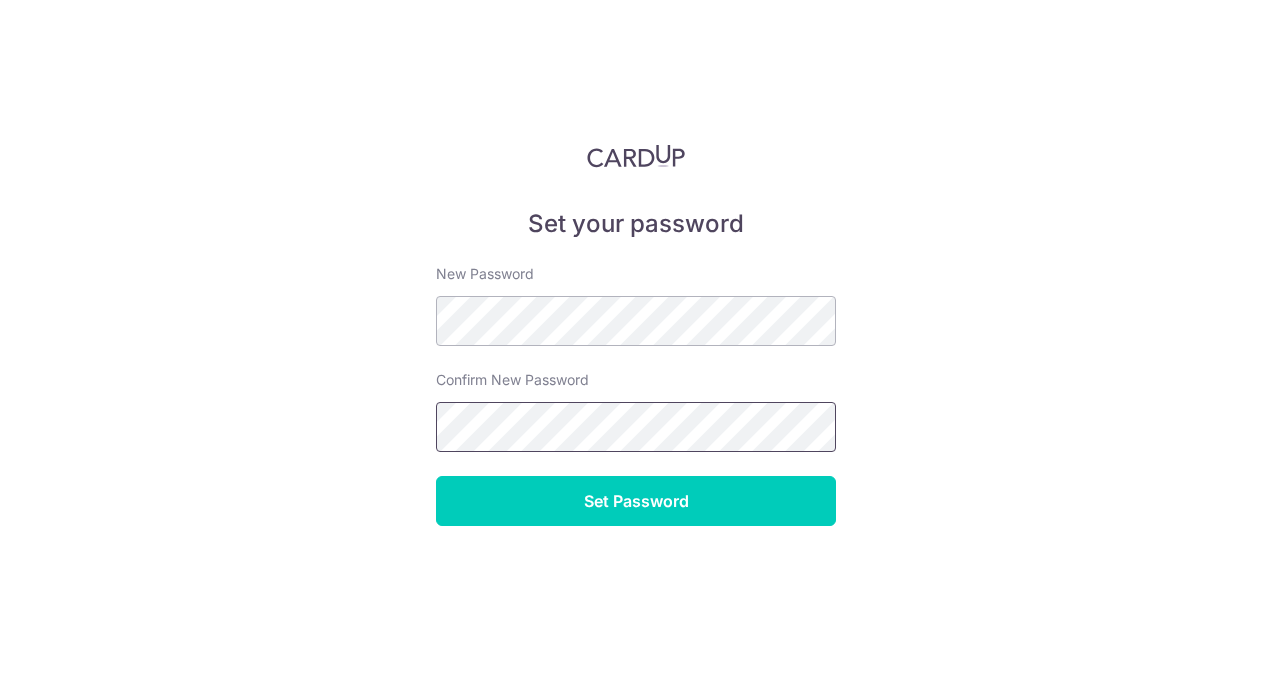 click on "Set Password" at bounding box center (636, 501) 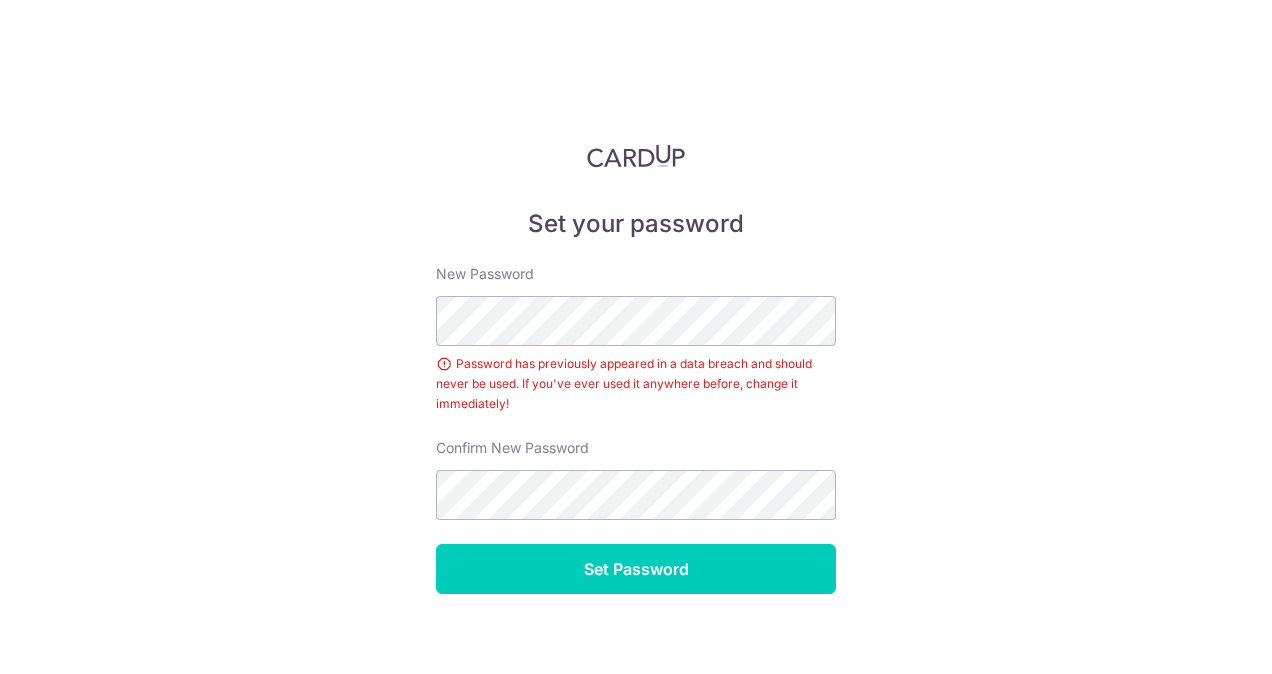 scroll, scrollTop: 0, scrollLeft: 0, axis: both 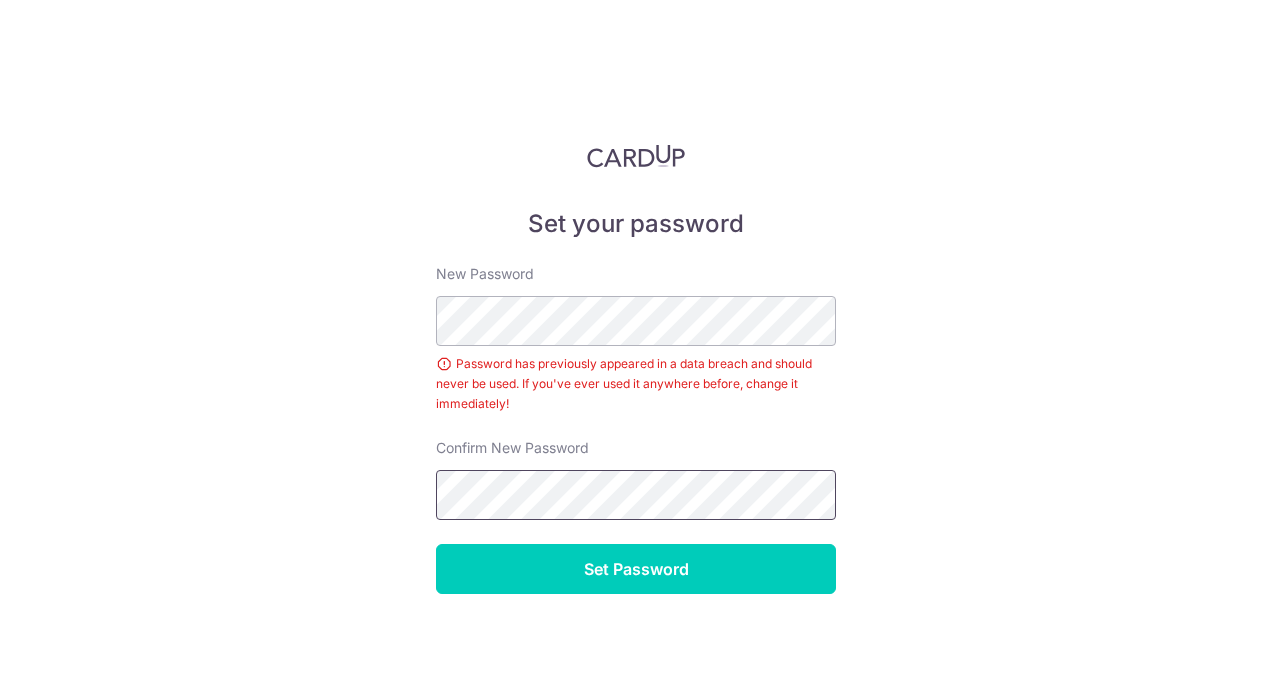 click on "Set Password" at bounding box center (636, 569) 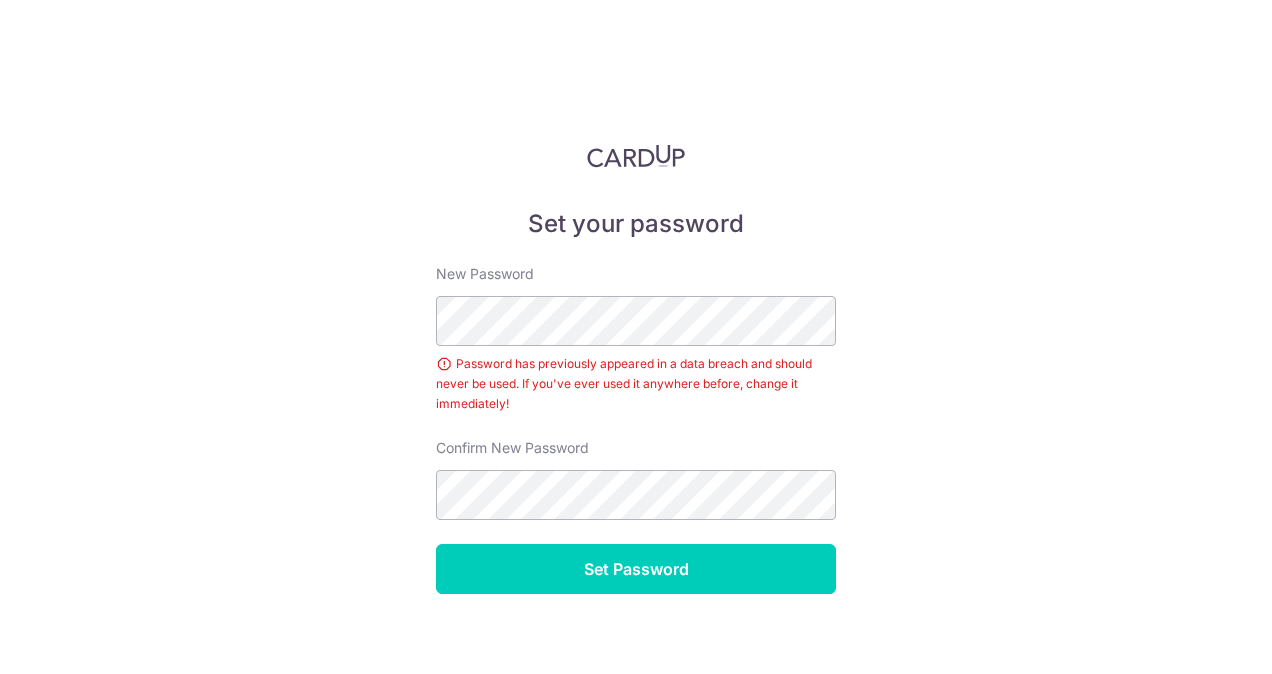 scroll, scrollTop: 0, scrollLeft: 0, axis: both 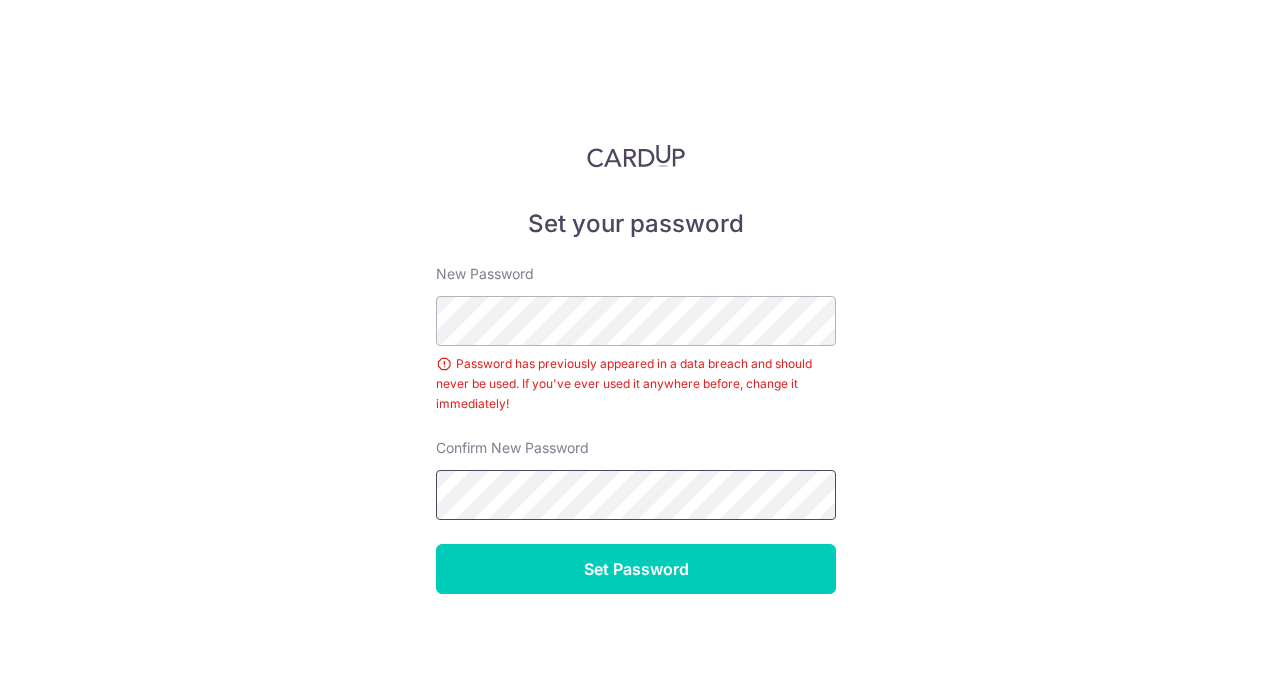 click on "Set Password" at bounding box center (636, 569) 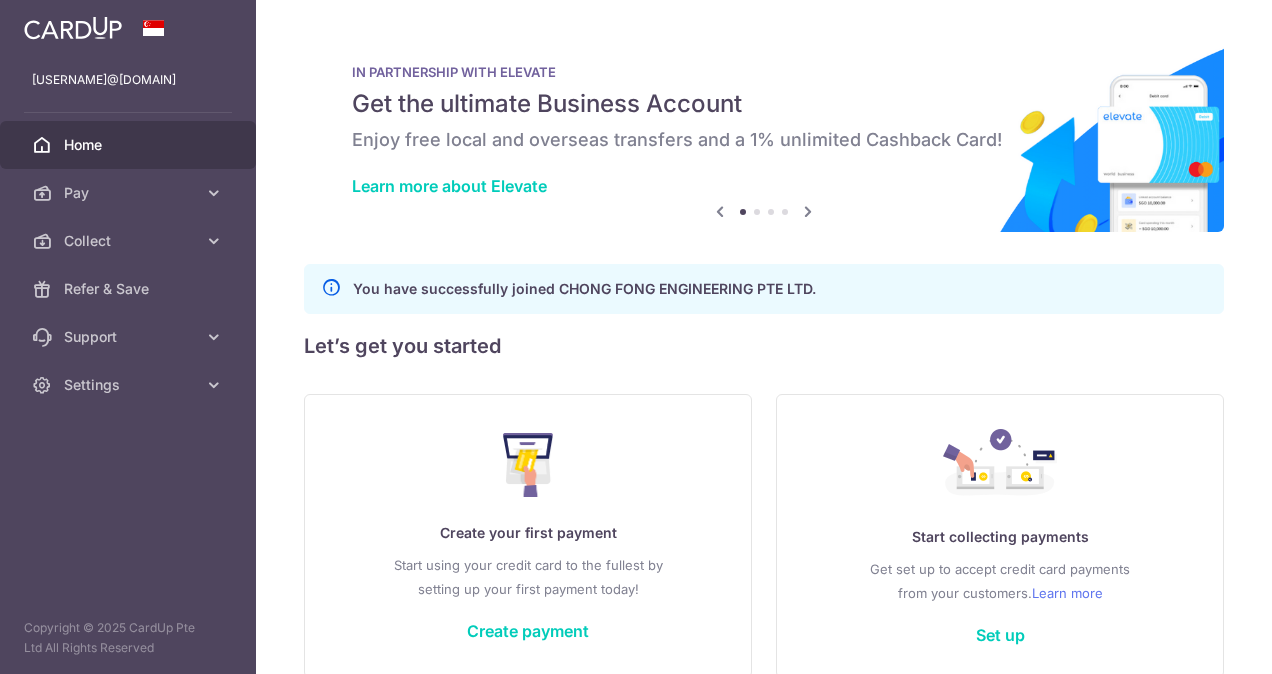 scroll, scrollTop: 0, scrollLeft: 0, axis: both 